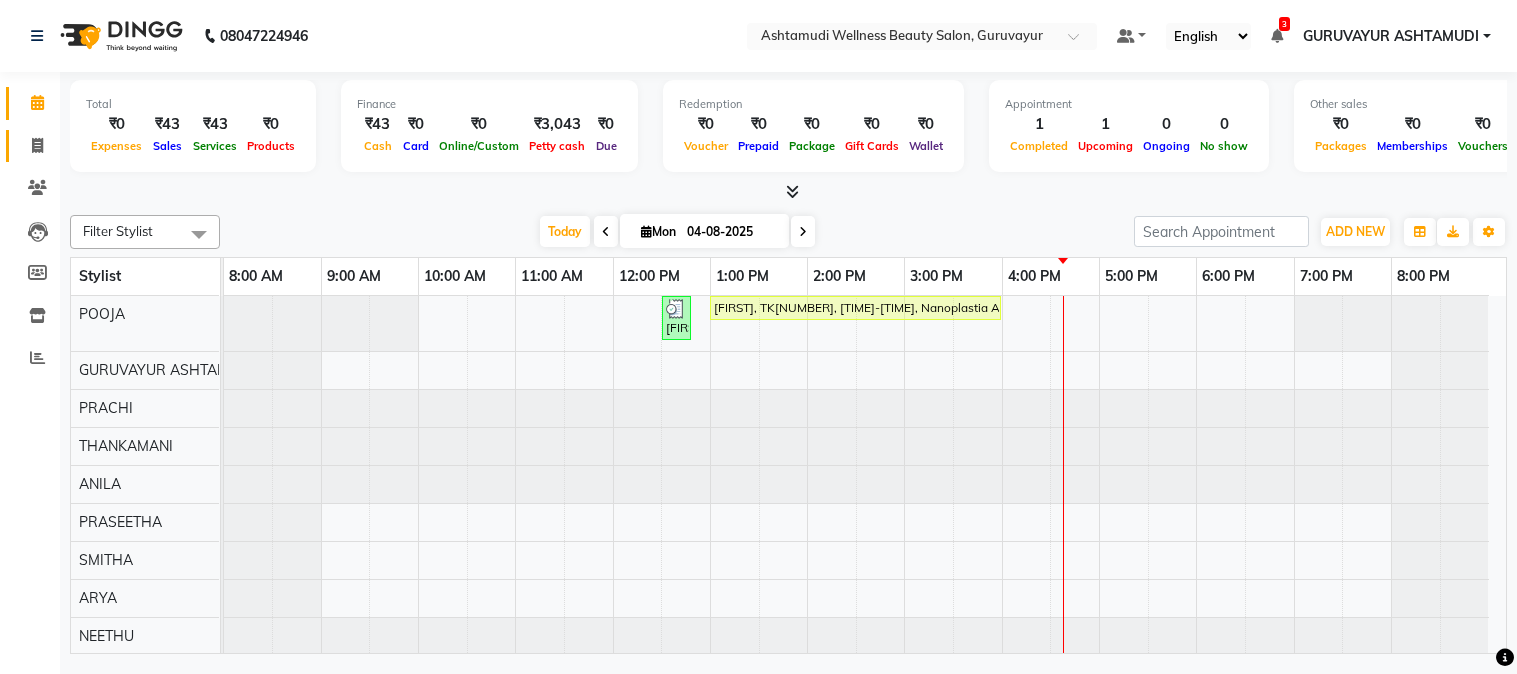 scroll, scrollTop: 0, scrollLeft: 0, axis: both 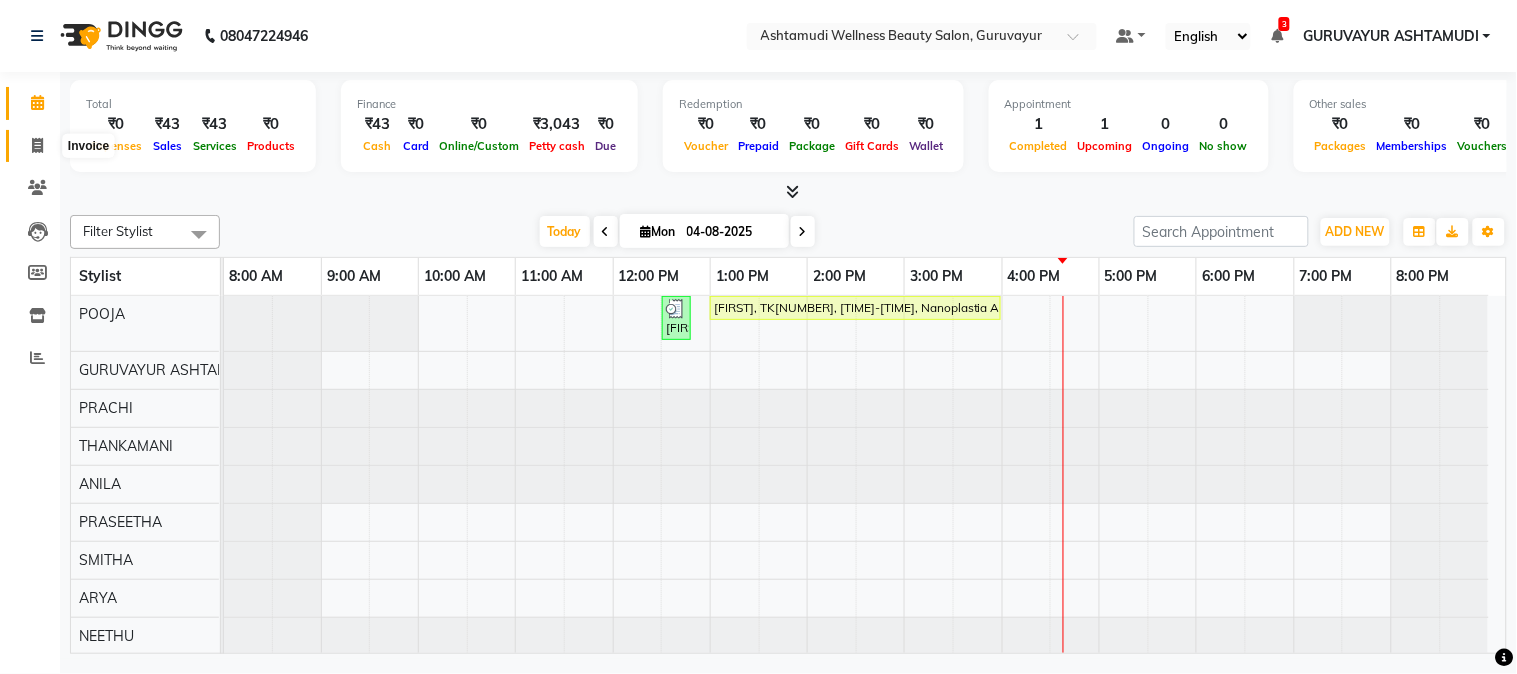 click 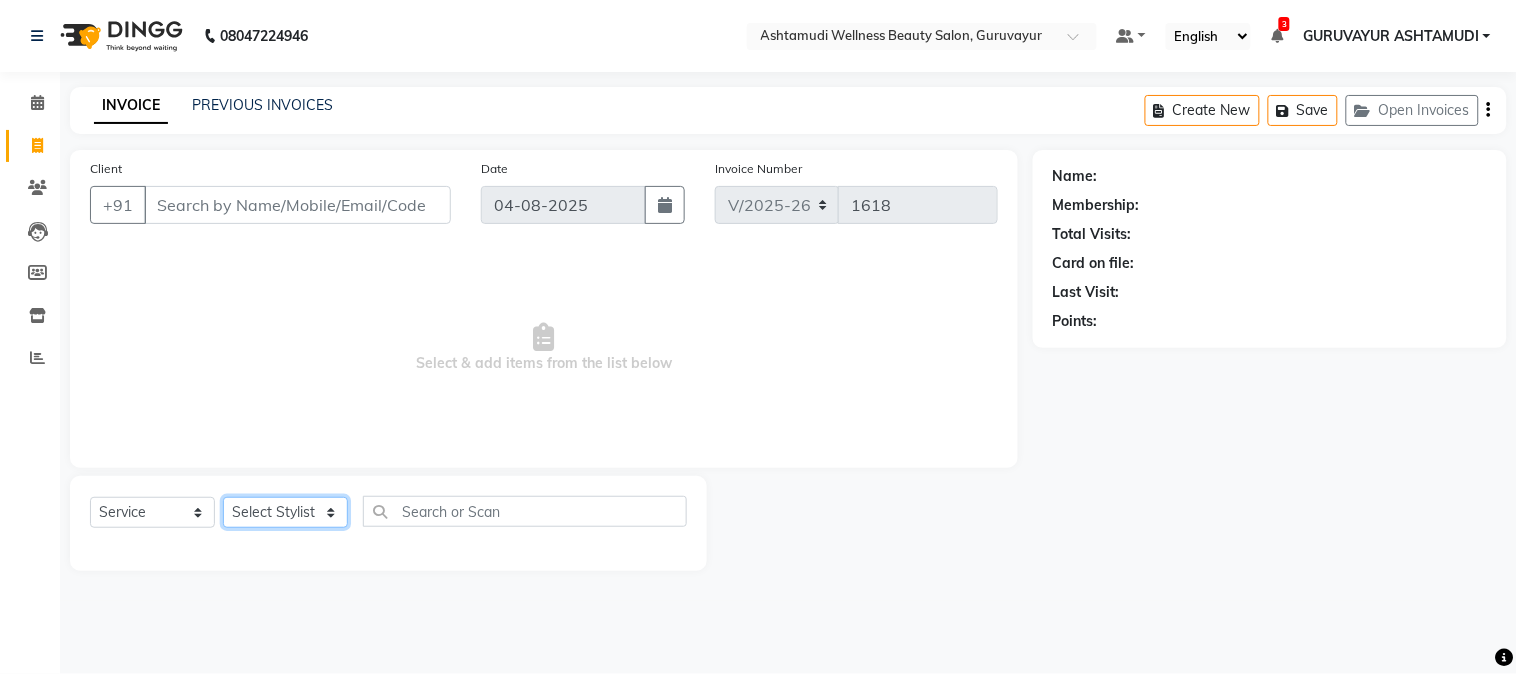 click on "Select Stylist Aathithya ANILA Anjana Das ARYA GURUVAYUR ASHTAMUDI NEETHU Nigisha POOJA PRACHI PRASEETHA REESHMA  Rini SMITHA THANKAMANI" 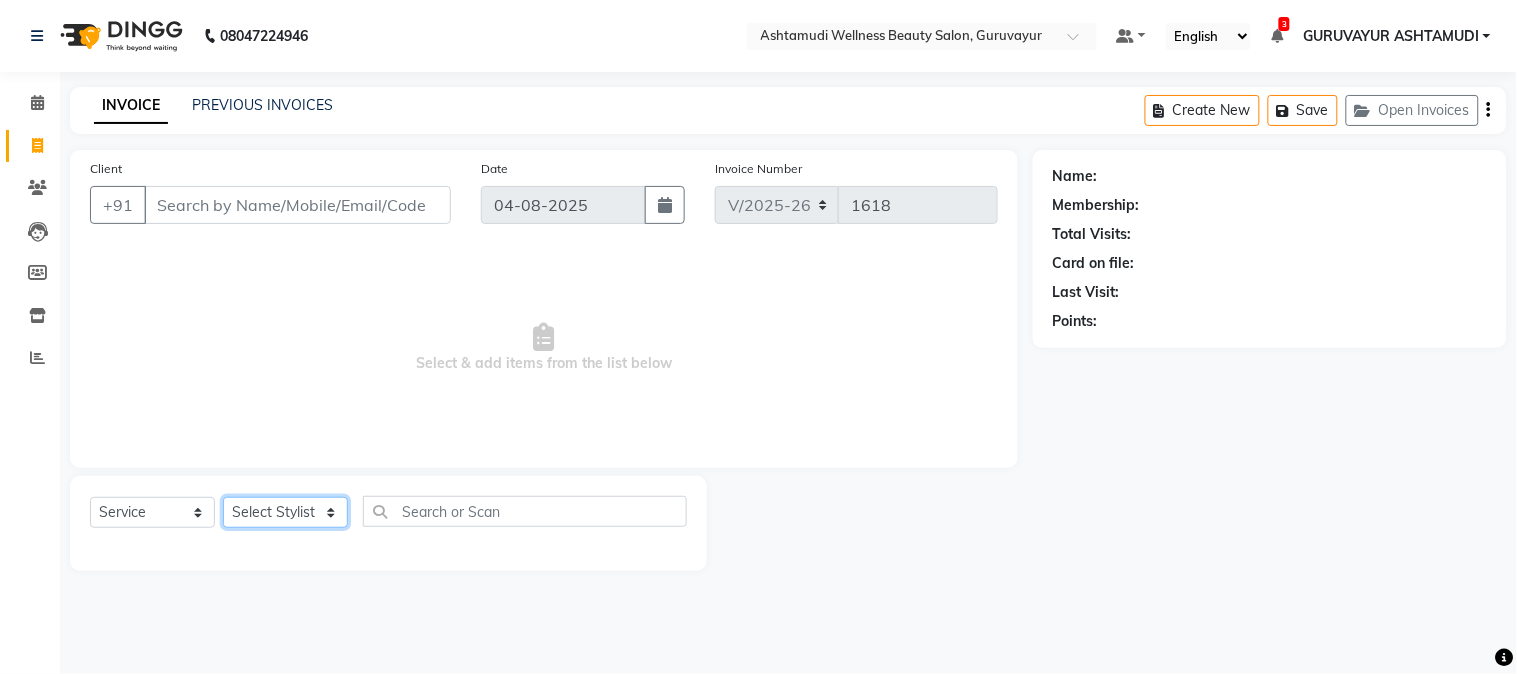 select on "27386" 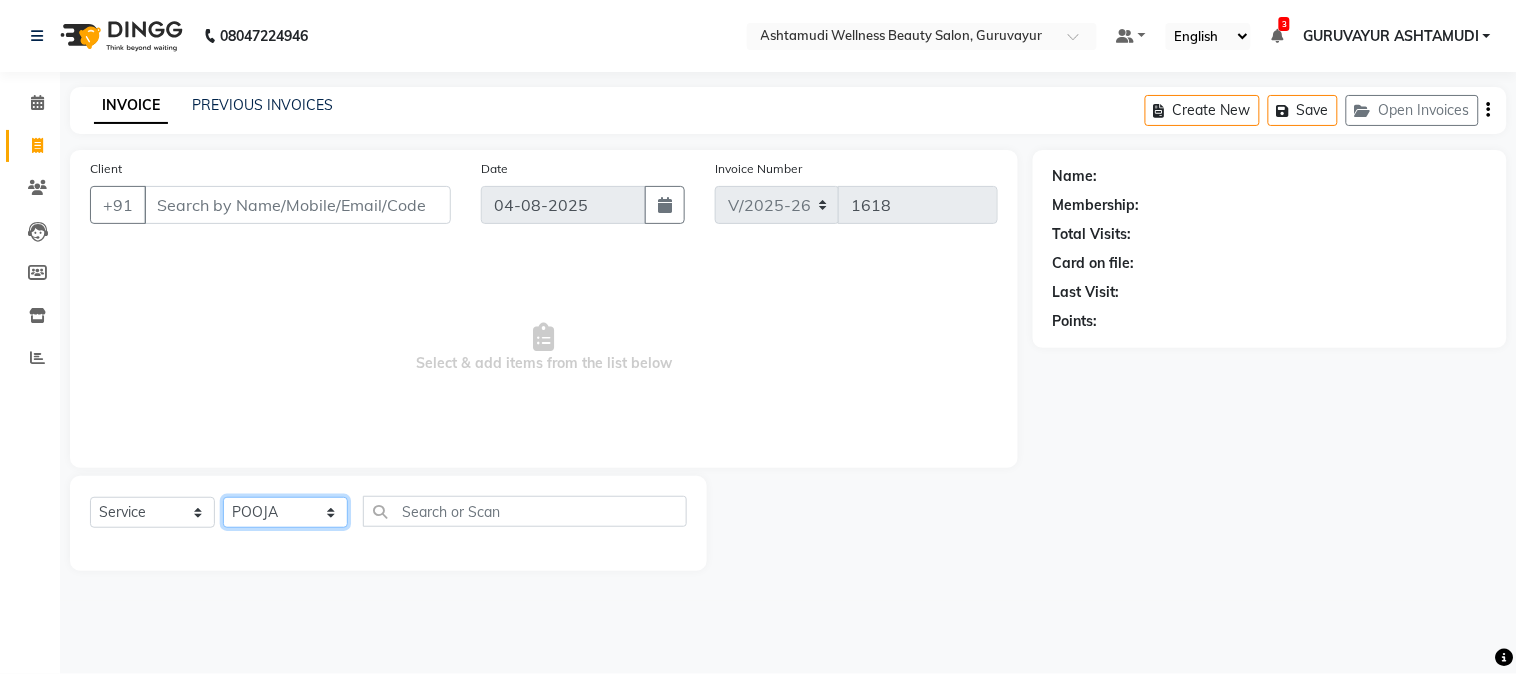 click on "Select Stylist Aathithya ANILA Anjana Das ARYA GURUVAYUR ASHTAMUDI NEETHU Nigisha POOJA PRACHI PRASEETHA REESHMA  Rini SMITHA THANKAMANI" 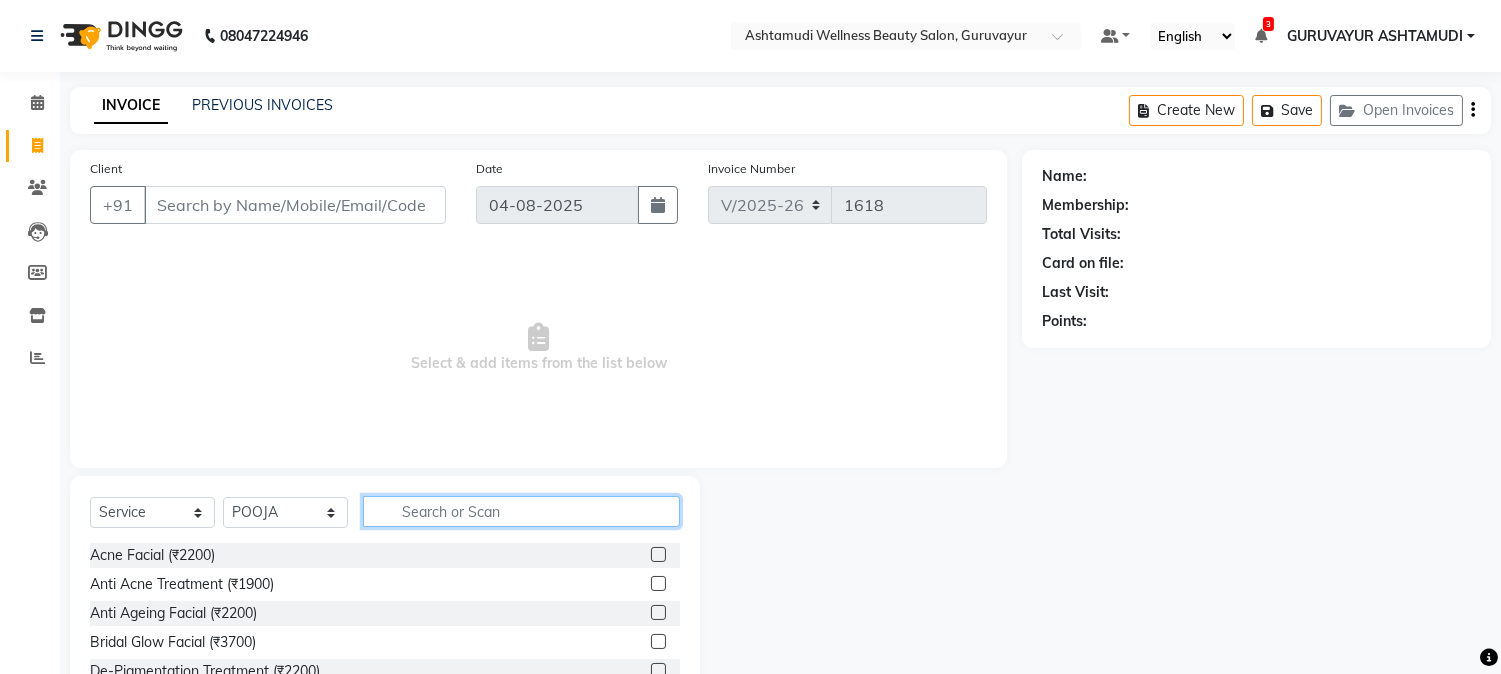 click 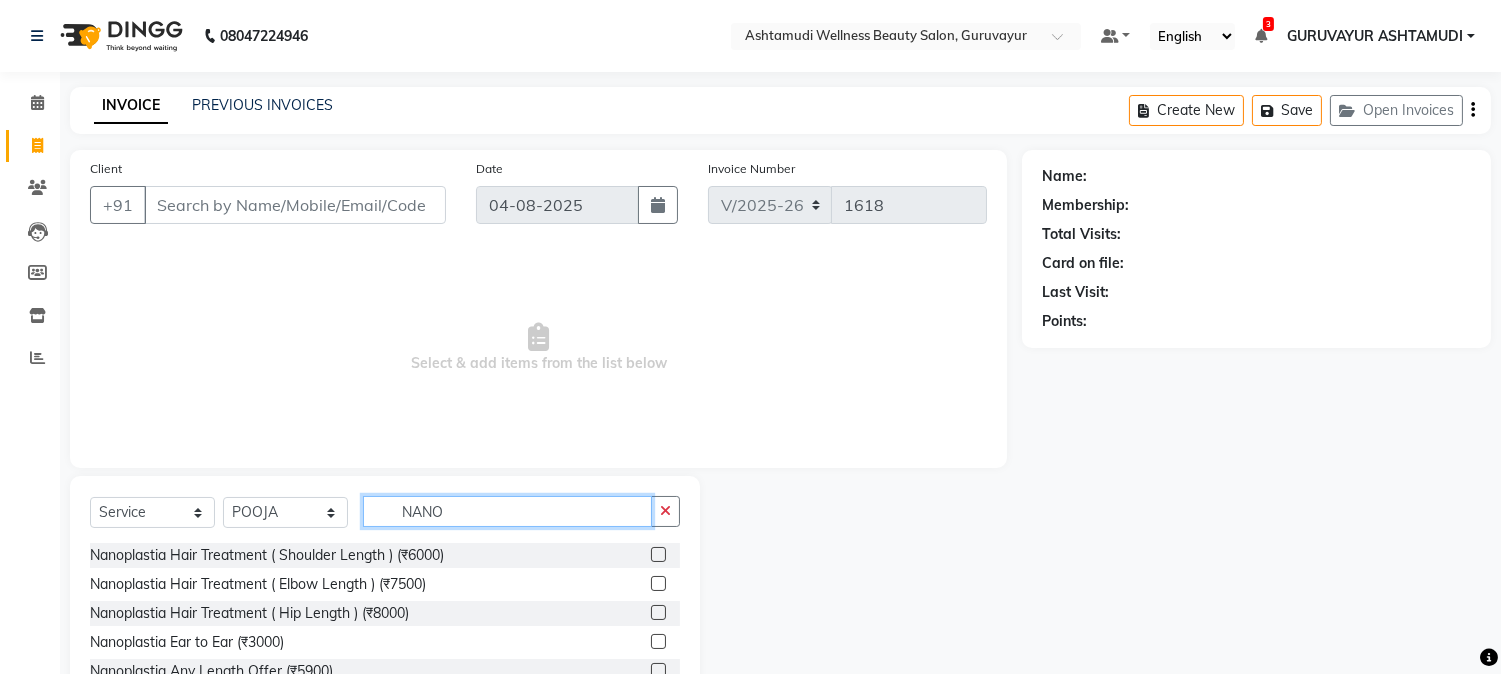 scroll, scrollTop: 72, scrollLeft: 0, axis: vertical 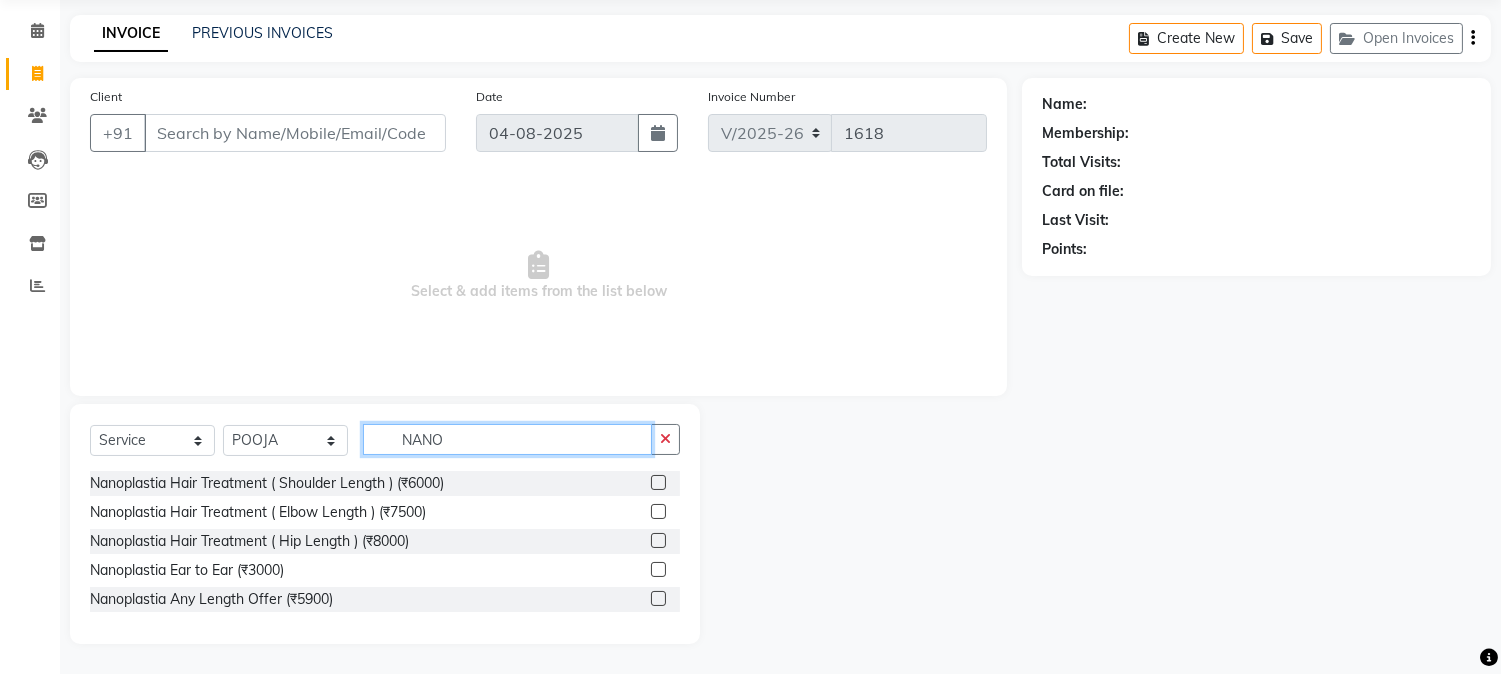 type on "NANO" 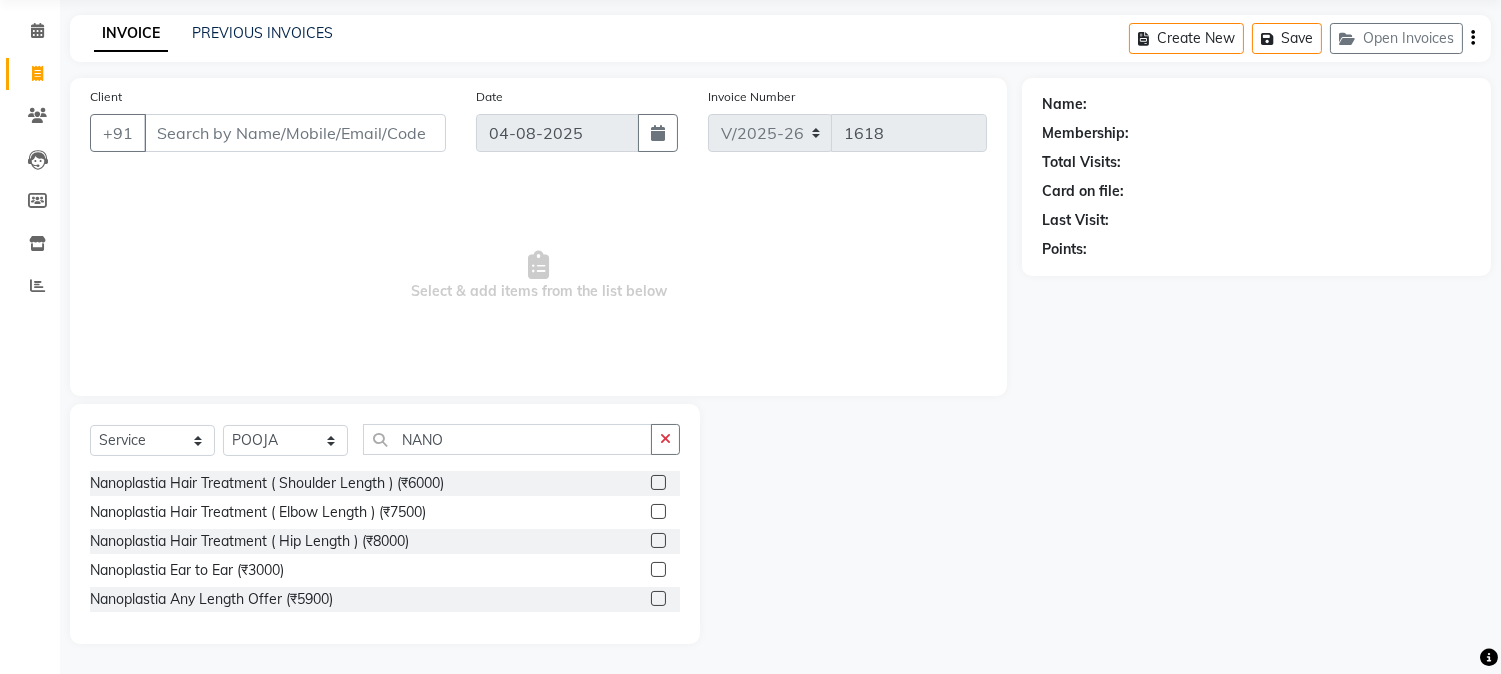 click 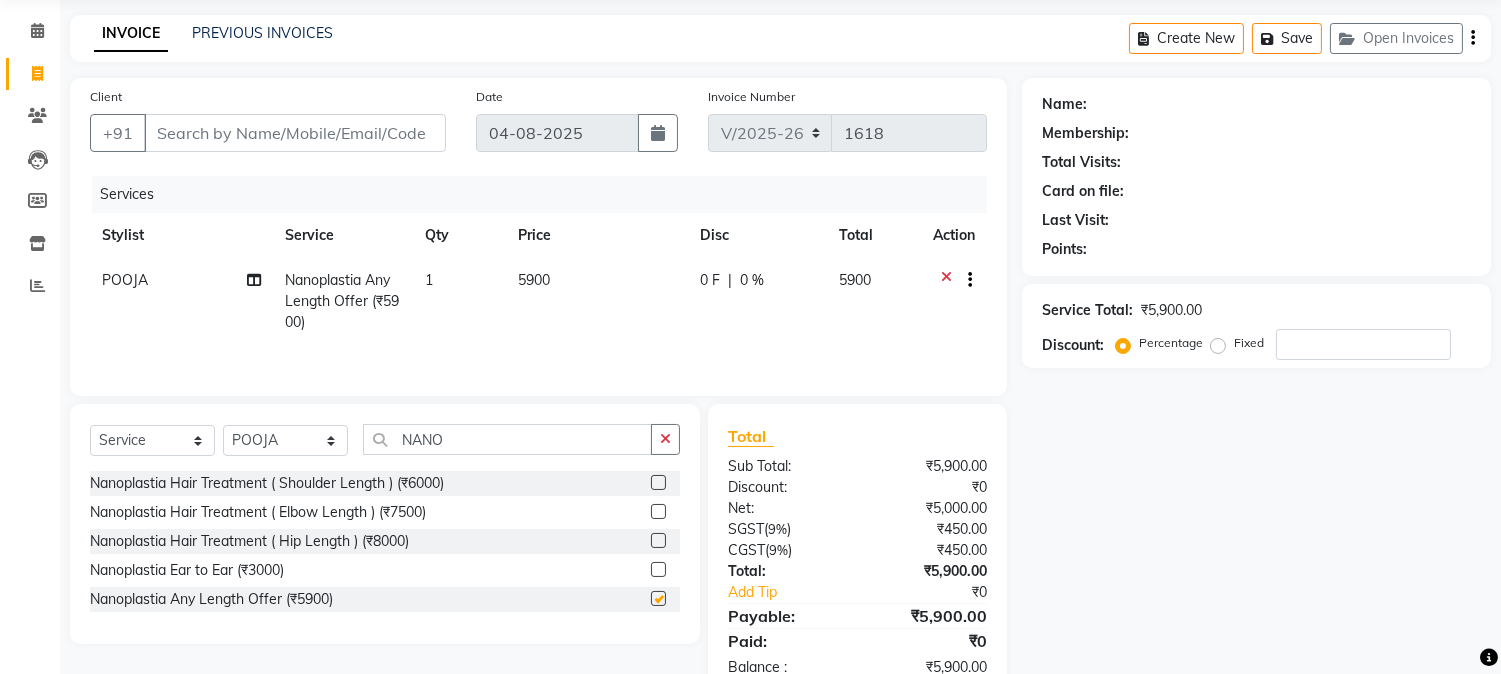 checkbox on "false" 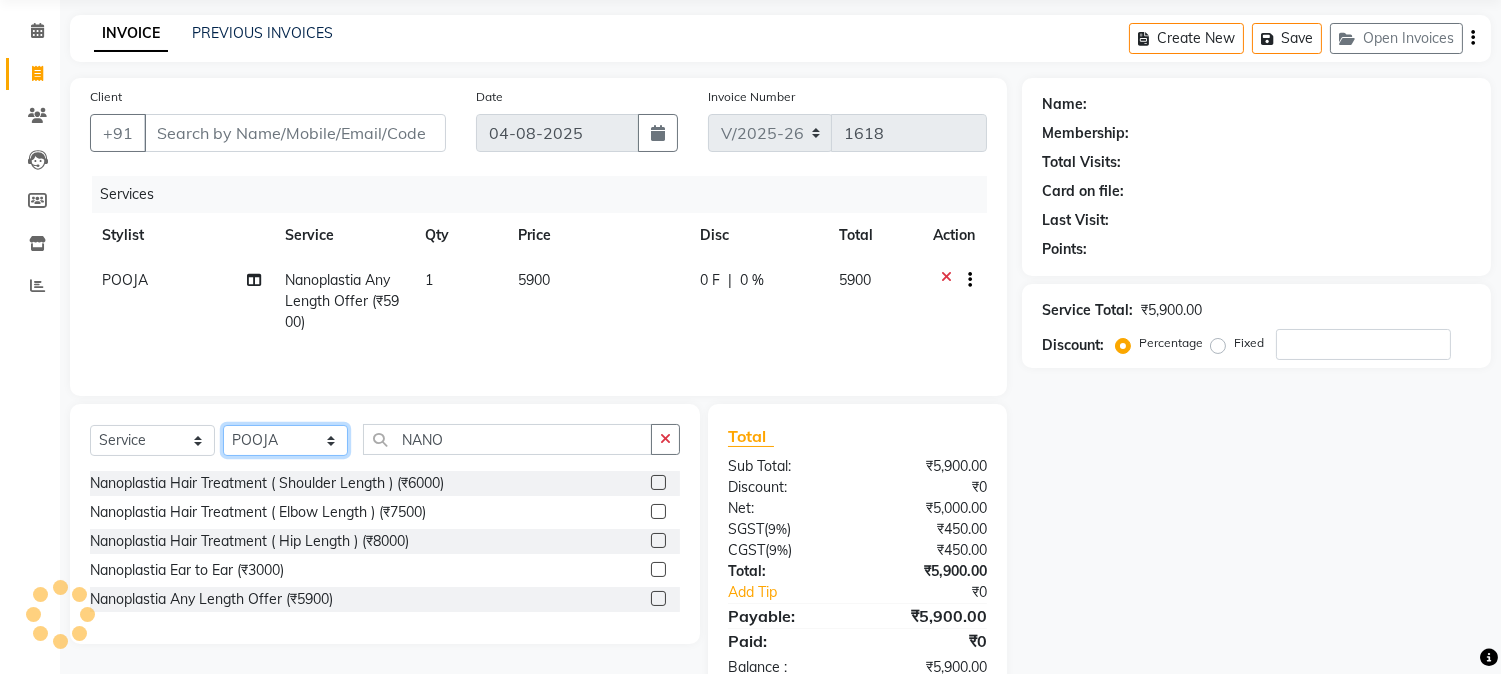 click on "Select Stylist Aathithya ANILA Anjana Das ARYA GURUVAYUR ASHTAMUDI NEETHU Nigisha POOJA PRACHI PRASEETHA REESHMA  Rini SMITHA THANKAMANI" 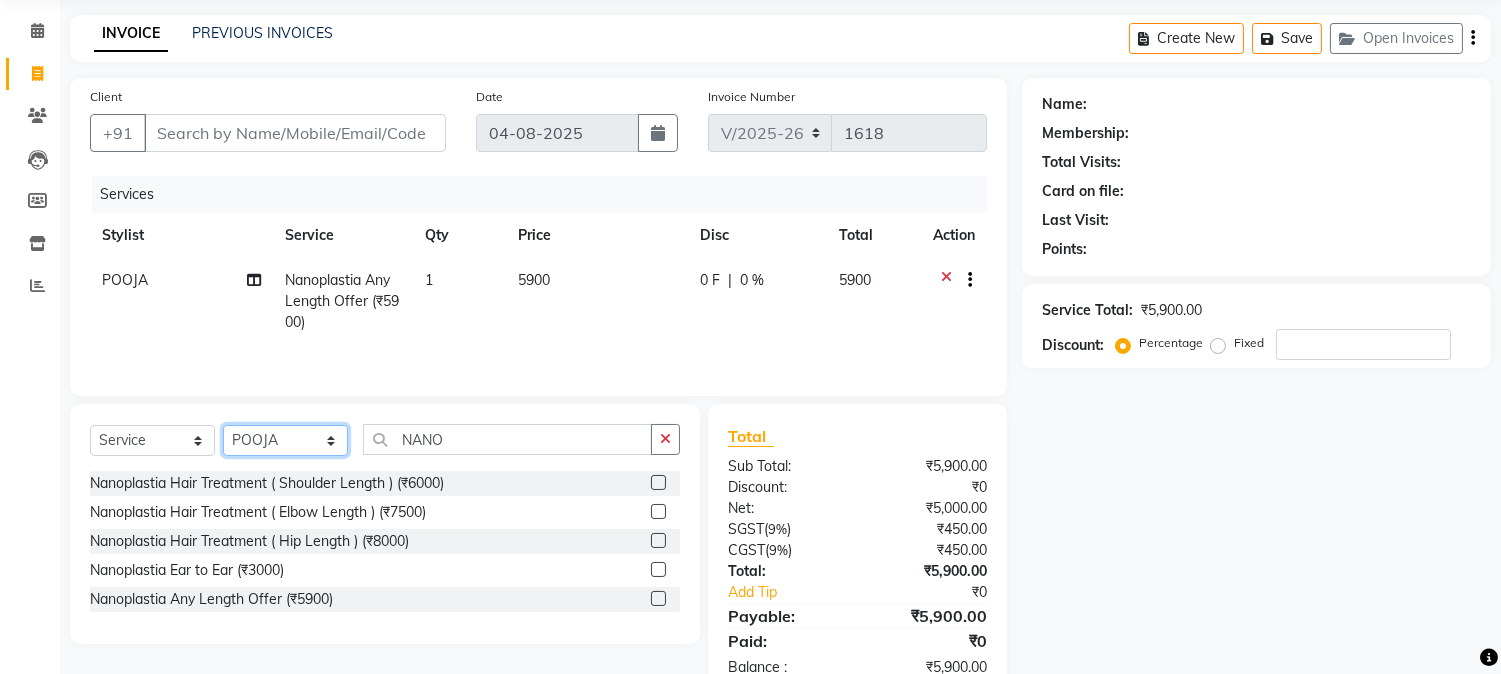 select on "39865" 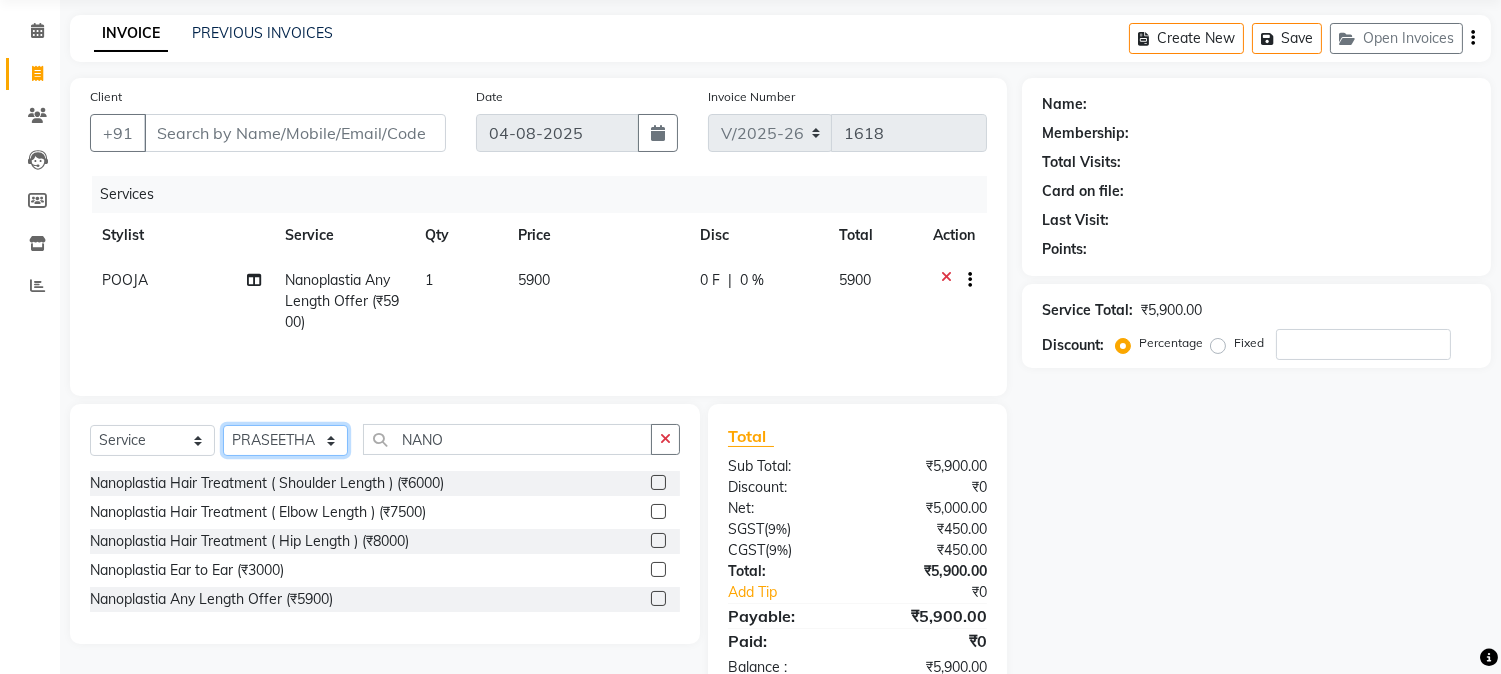 click on "Select Stylist Aathithya ANILA Anjana Das ARYA GURUVAYUR ASHTAMUDI NEETHU Nigisha POOJA PRACHI PRASEETHA REESHMA  Rini SMITHA THANKAMANI" 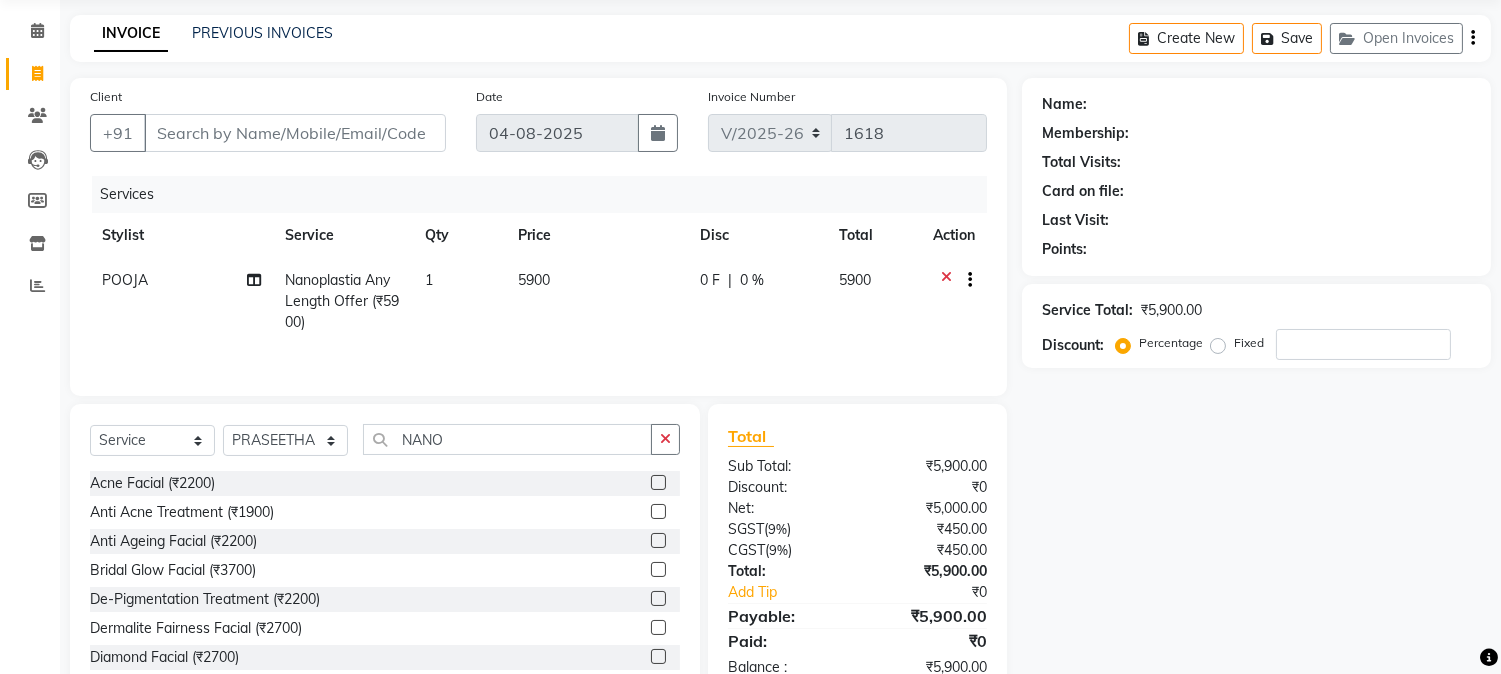 click 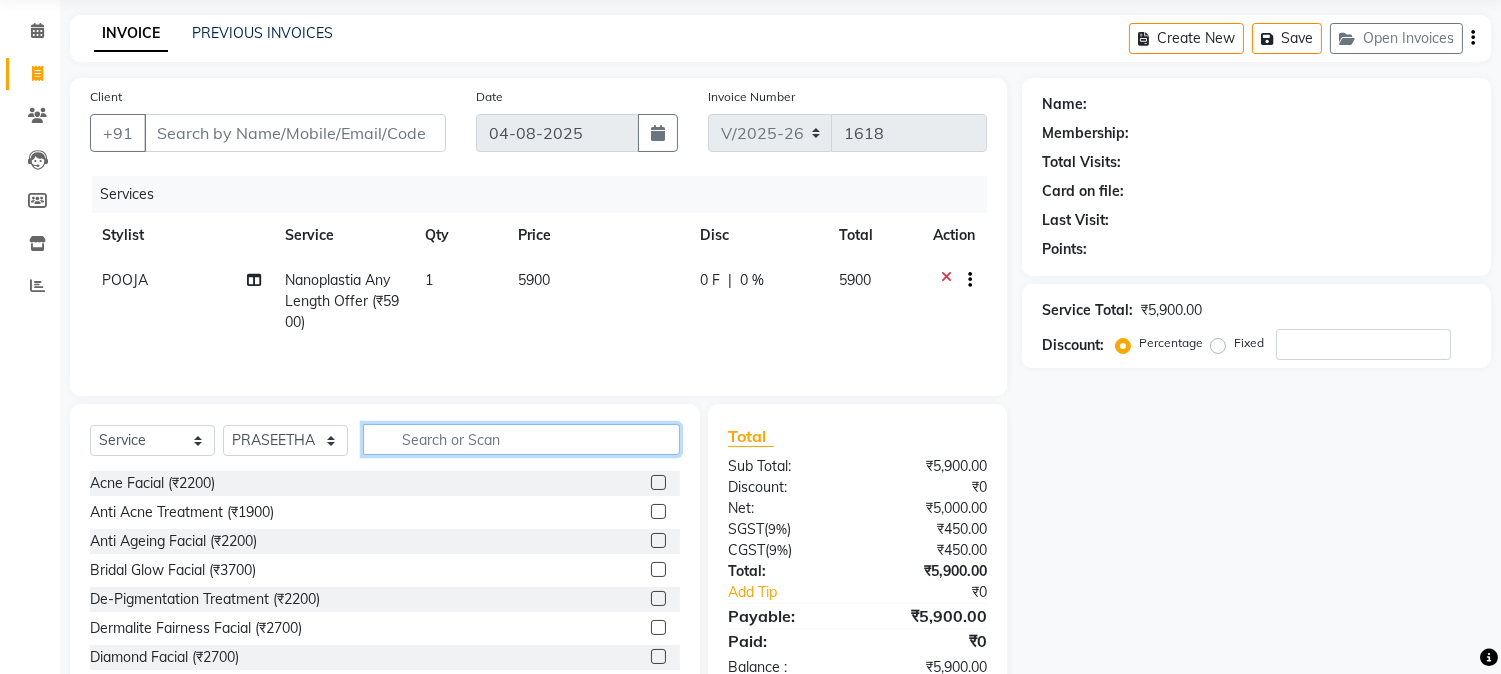 click 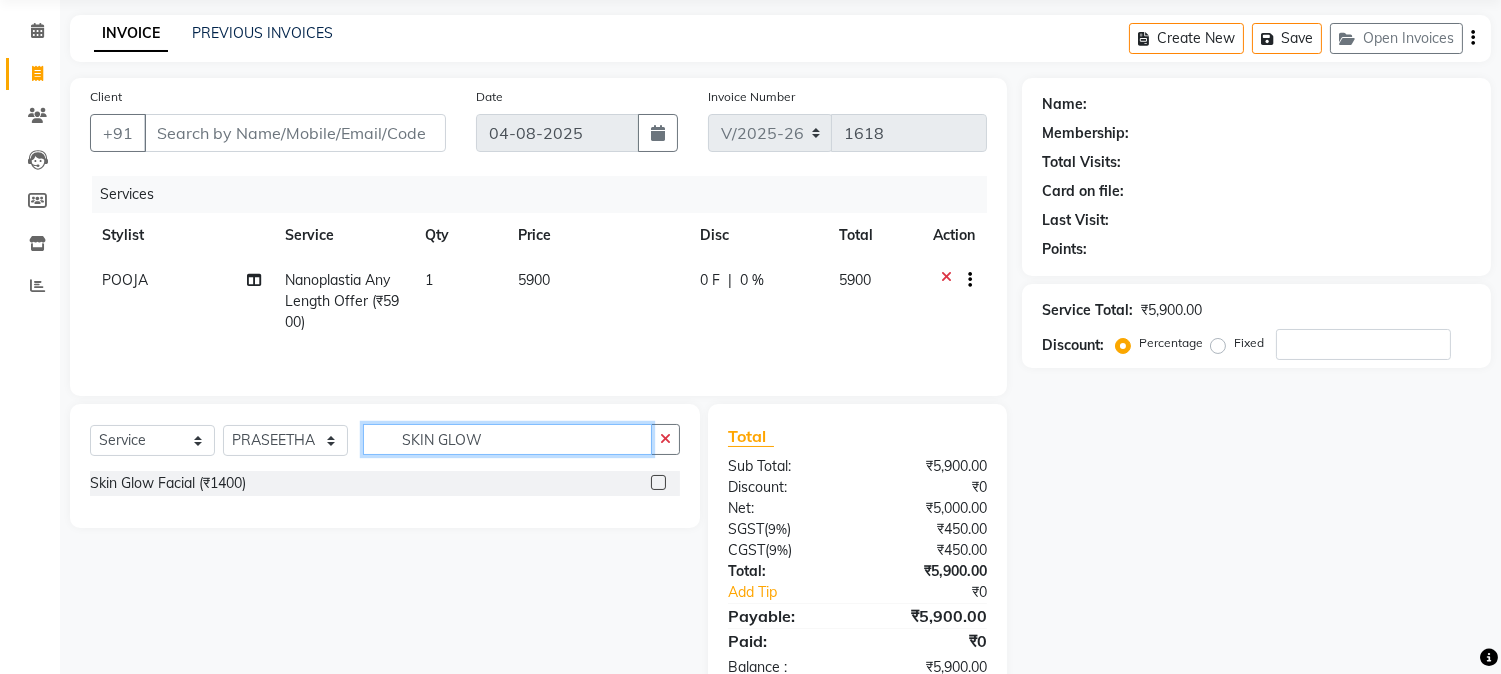 type on "SKIN GLOW" 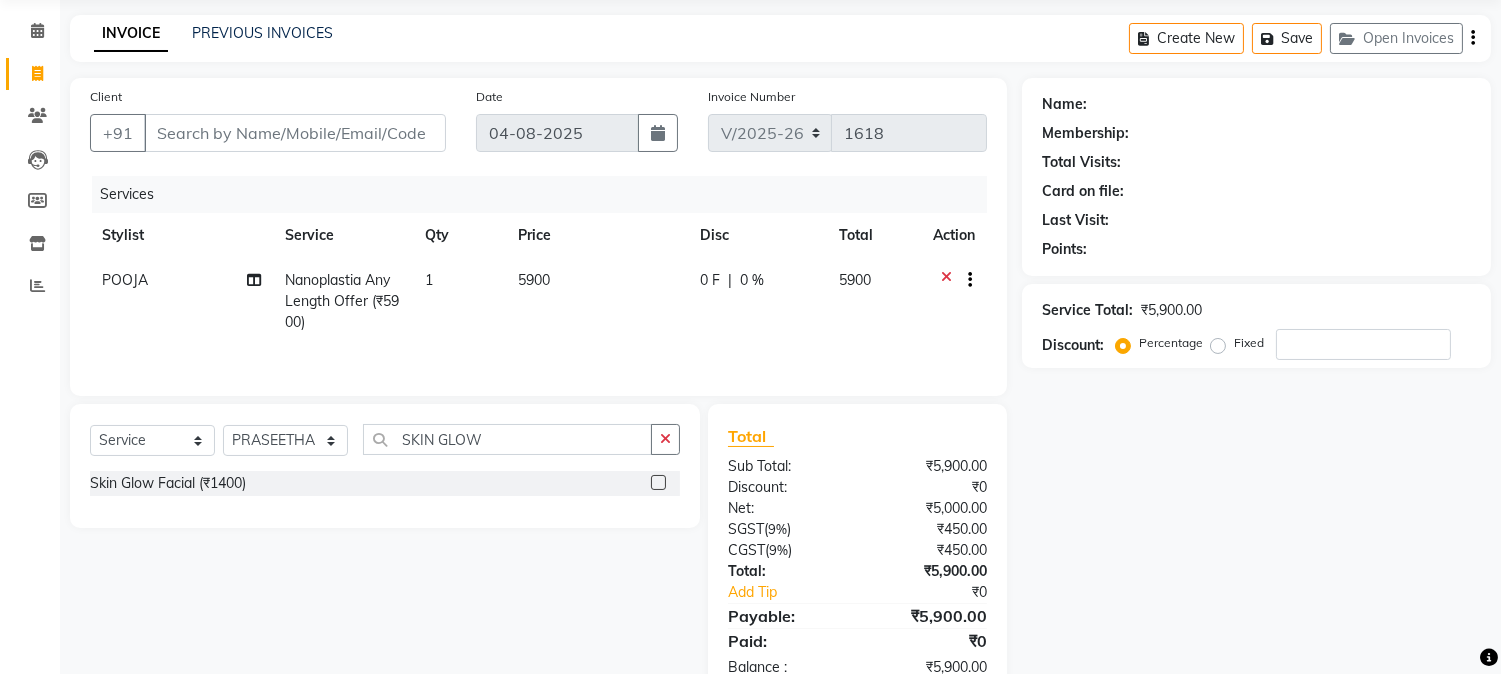click 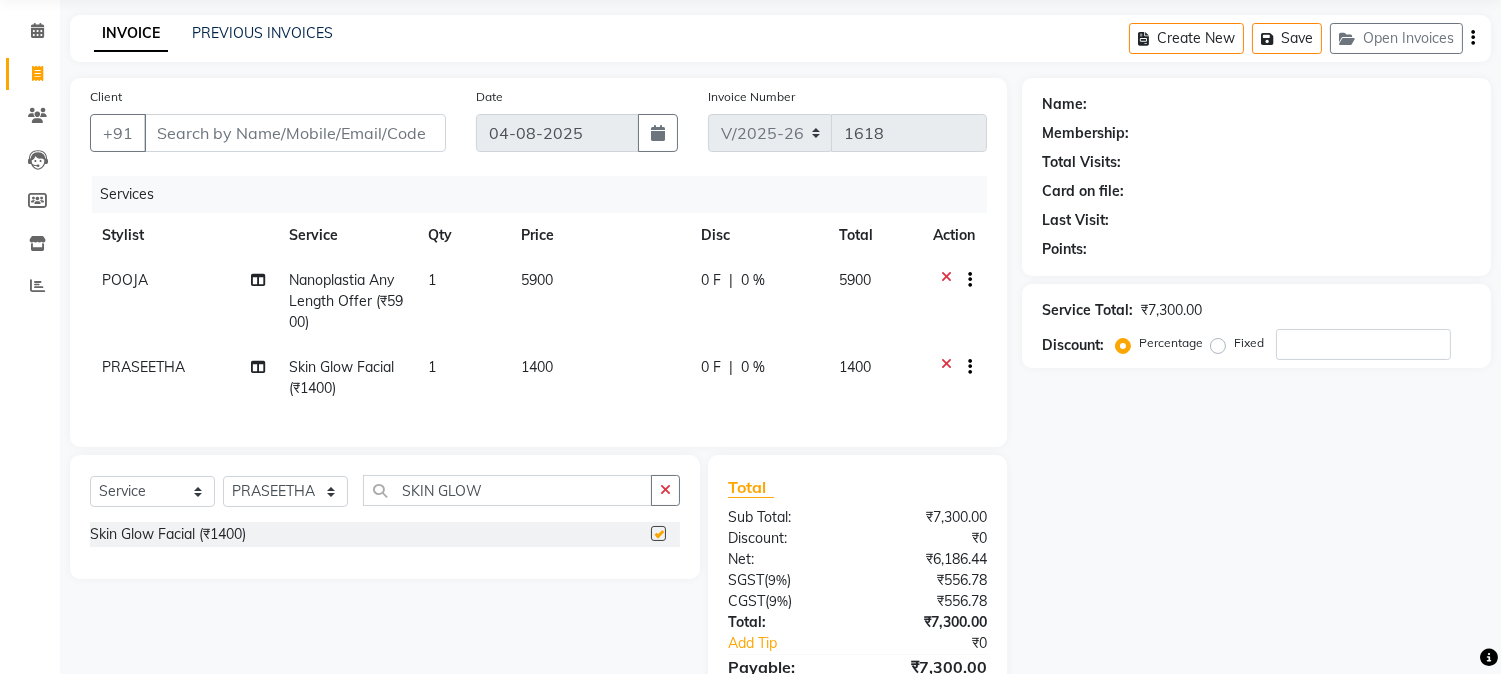 checkbox on "false" 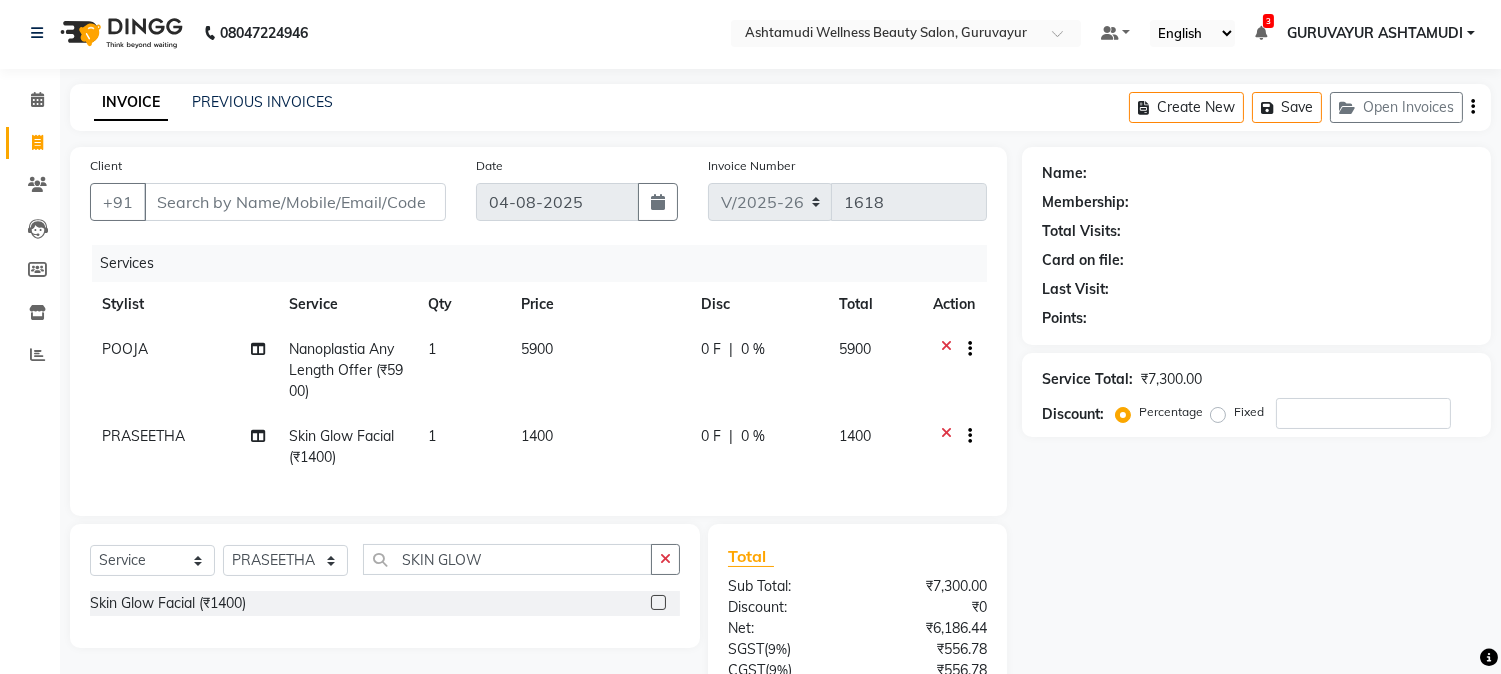 scroll, scrollTop: 0, scrollLeft: 0, axis: both 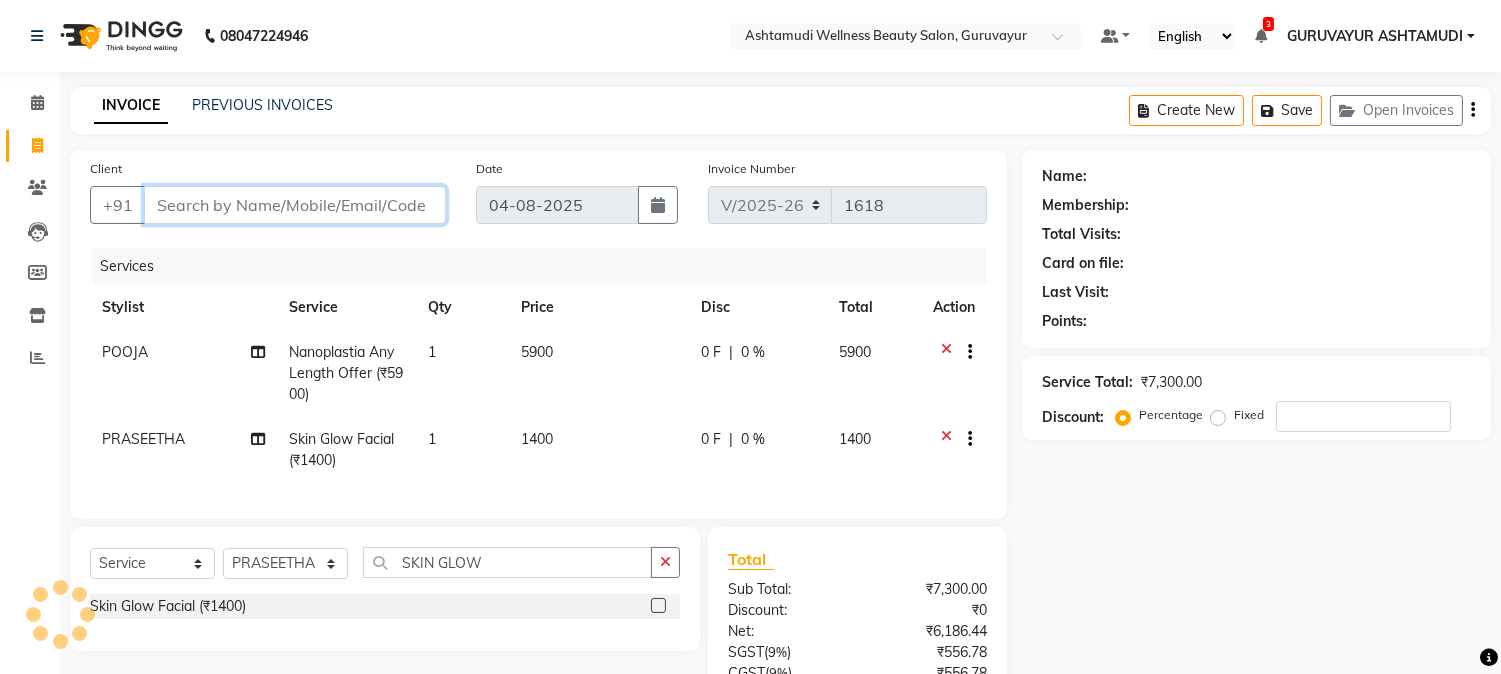 click on "Client" at bounding box center [295, 205] 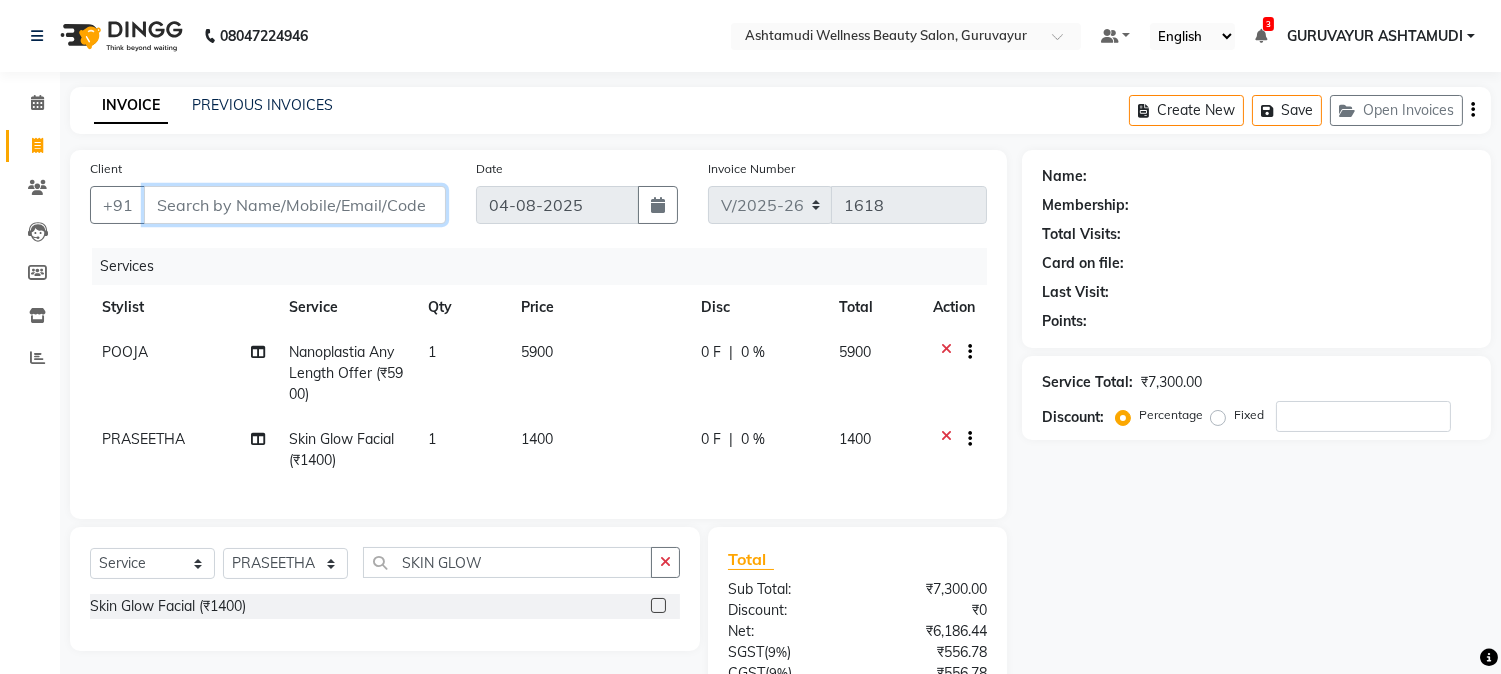click on "Client" at bounding box center [295, 205] 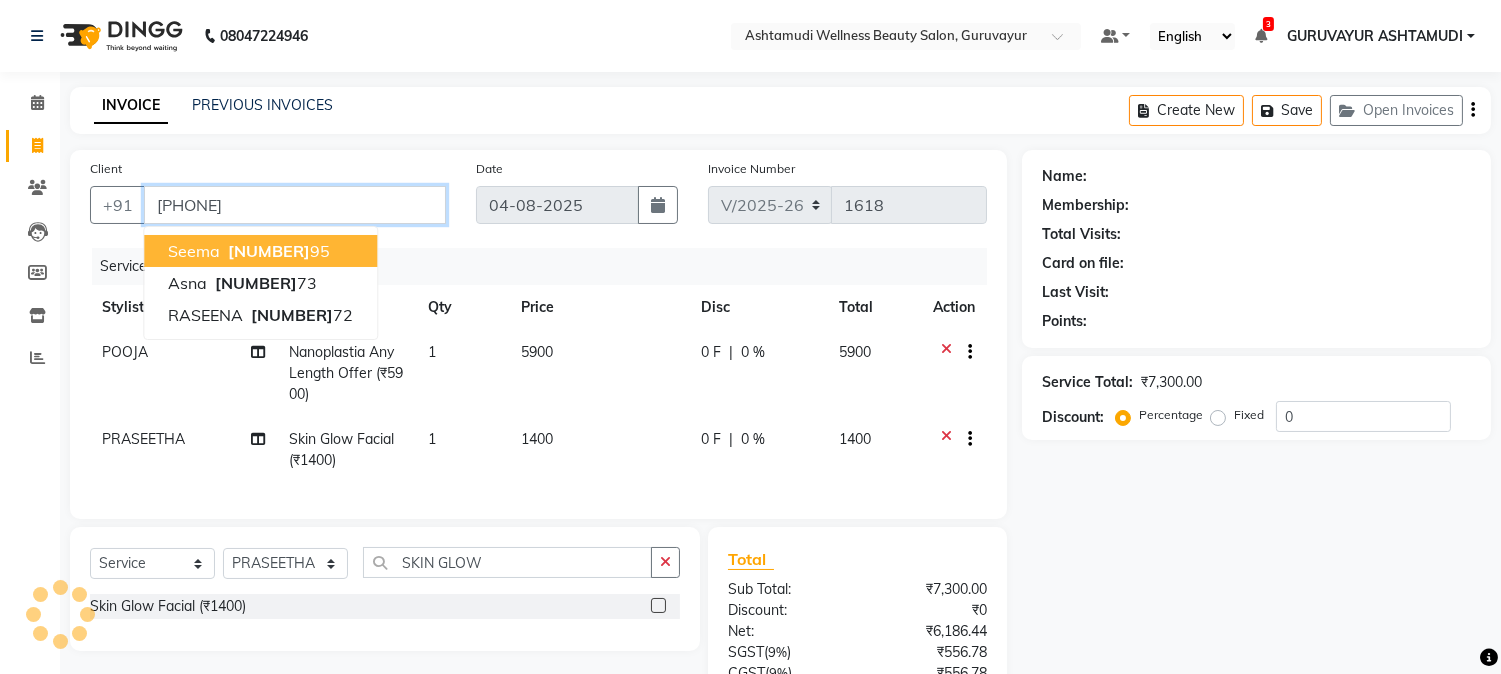 type on "8593009672" 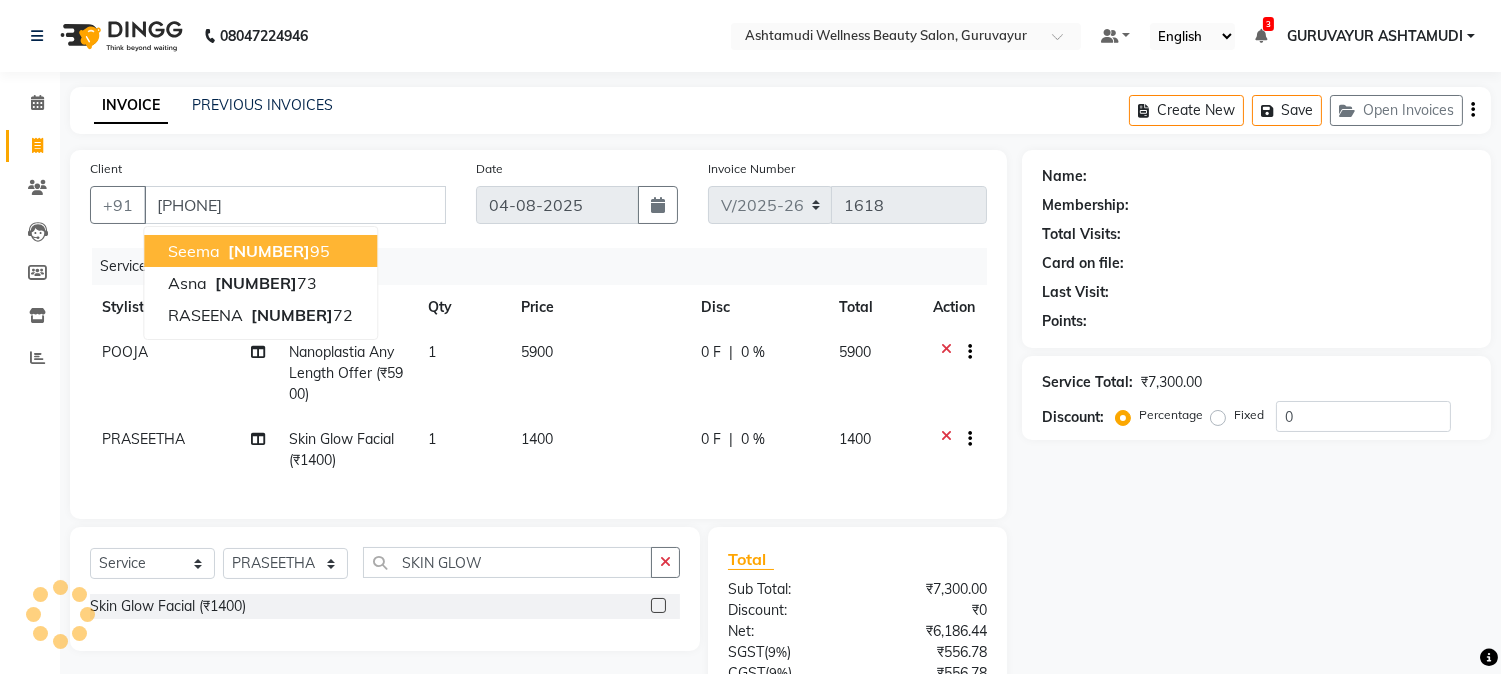 select on "1: Object" 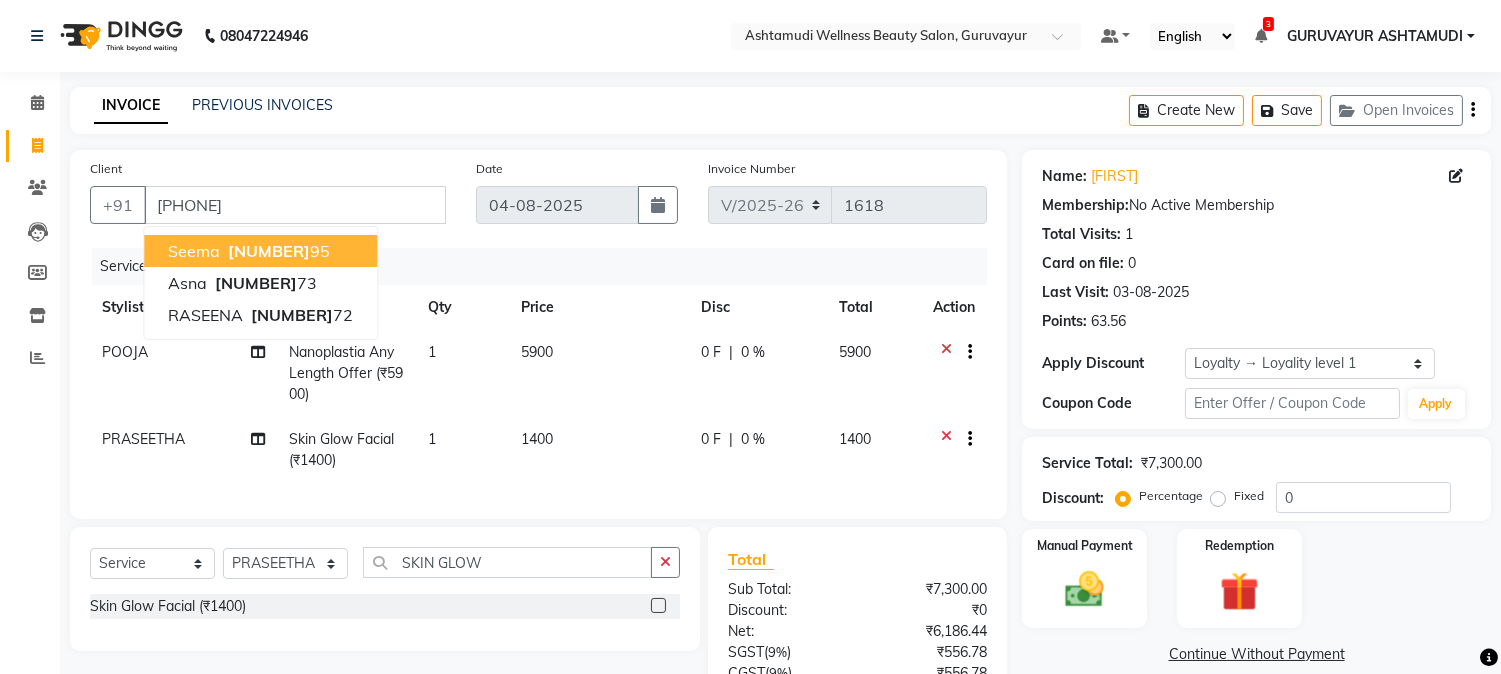 click on "INVOICE PREVIOUS INVOICES Create New   Save   Open Invoices  Client +91 8593009672 Seema   85930096 95 asna   85930096 73 RASEENA   85930096 72 Date 04-08-2025 Invoice Number V/2025 V/2025-26 1618 Services Stylist Service Qty Price Disc Total Action POOJA Nanoplastia Any Length Offer (₹5900) 1 5900 0 F | 0 % 5900 PRASEETHA Skin Glow Facial (₹1400) 1 1400 0 F | 0 % 1400 Select  Service  Product  Membership  Package Voucher Prepaid Gift Card  Select Stylist Aathithya ANILA Anjana Das ARYA GURUVAYUR ASHTAMUDI NEETHU Nigisha POOJA PRACHI PRASEETHA REESHMA  Rini SMITHA THANKAMANI SKIN GLOW Skin Glow Facial (₹1400)  Total Sub Total: ₹7,300.00 Discount: ₹0 Net: ₹6,186.44 SGST  ( 9% ) ₹556.78 CGST  ( 9% ) ₹556.78 Total: ₹7,300.00 Add Tip ₹0 Payable: ₹7,300.00 Paid: ₹0 Balance   : ₹7,300.00 Name: Raseena  Membership:  No Active Membership  Total Visits:  1 Card on file:  0 Last Visit:   03-08-2025 Points:   63.56  Apply Discount Select  Loyalty → Loyality level 1  Coupon Code Apply  Fixed" 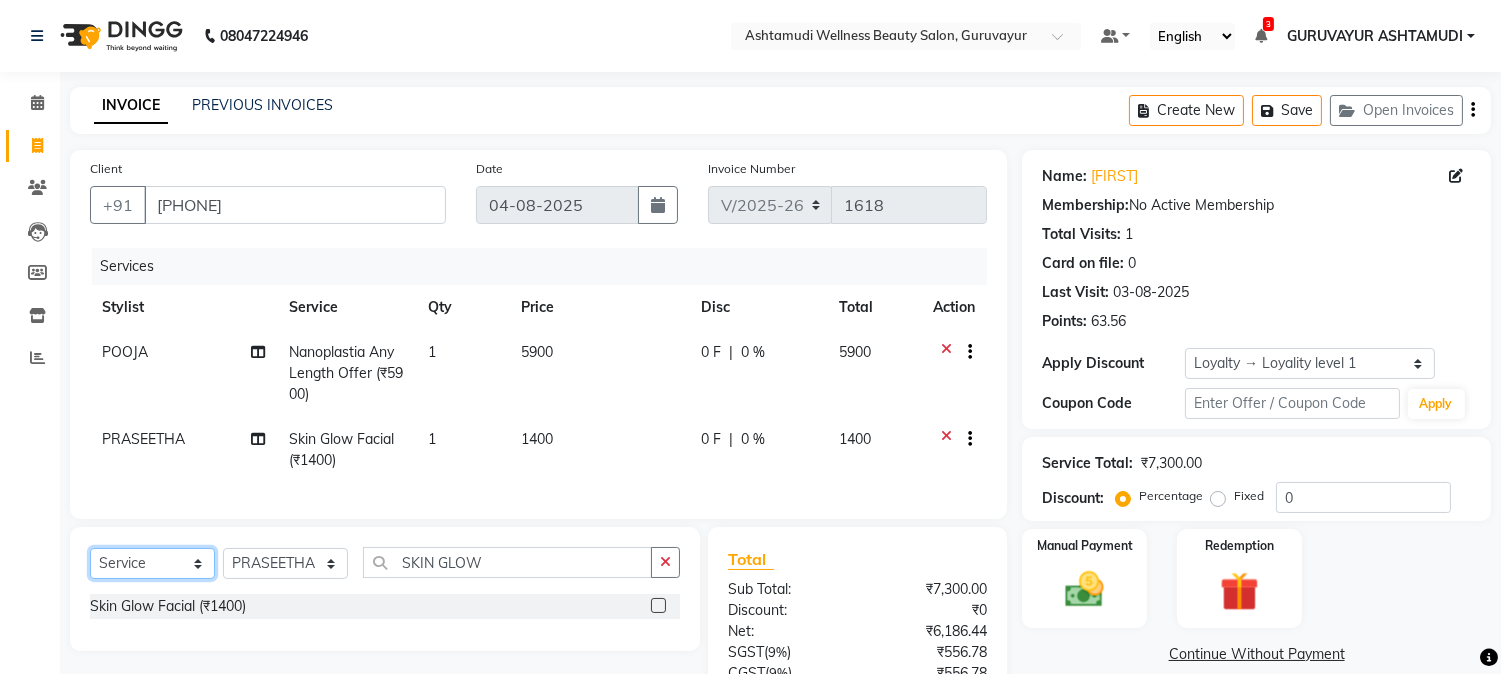 click on "Select  Service  Product  Membership  Package Voucher Prepaid Gift Card" 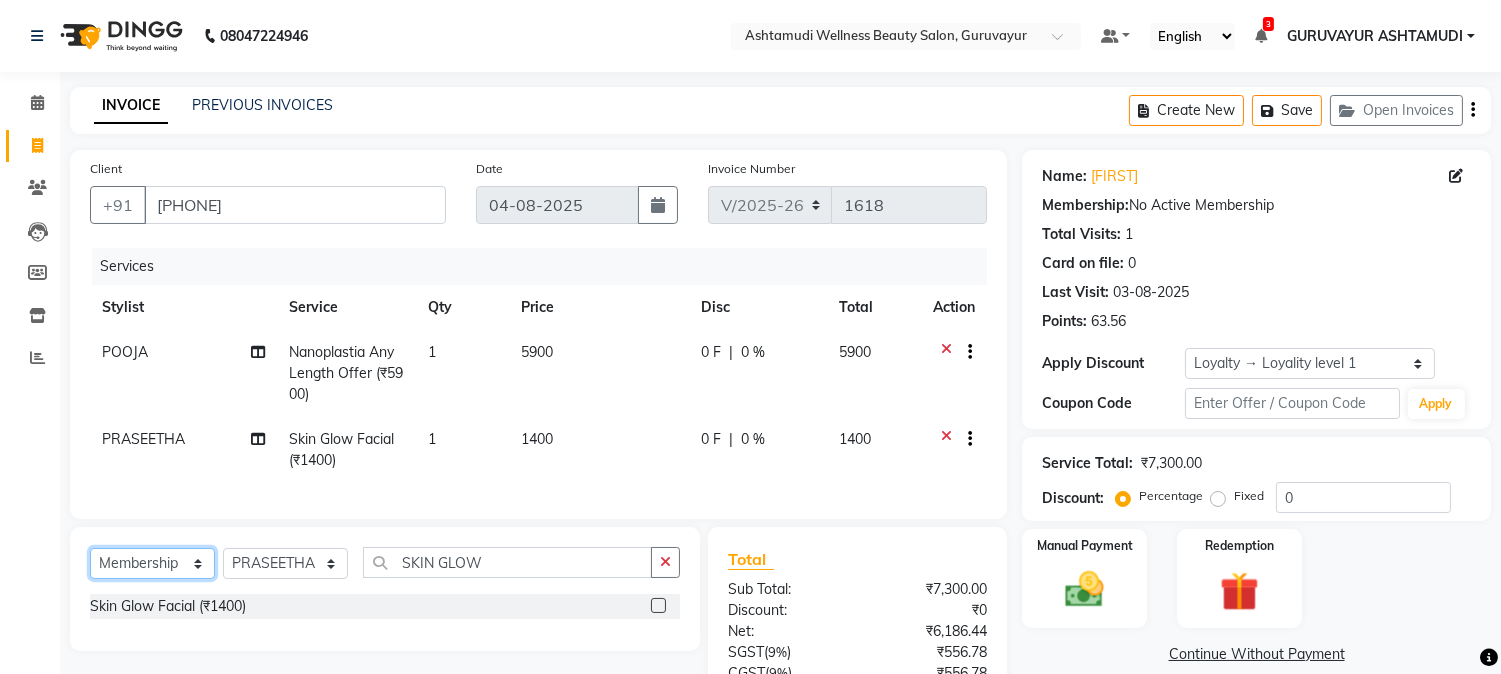 click on "Select  Service  Product  Membership  Package Voucher Prepaid Gift Card" 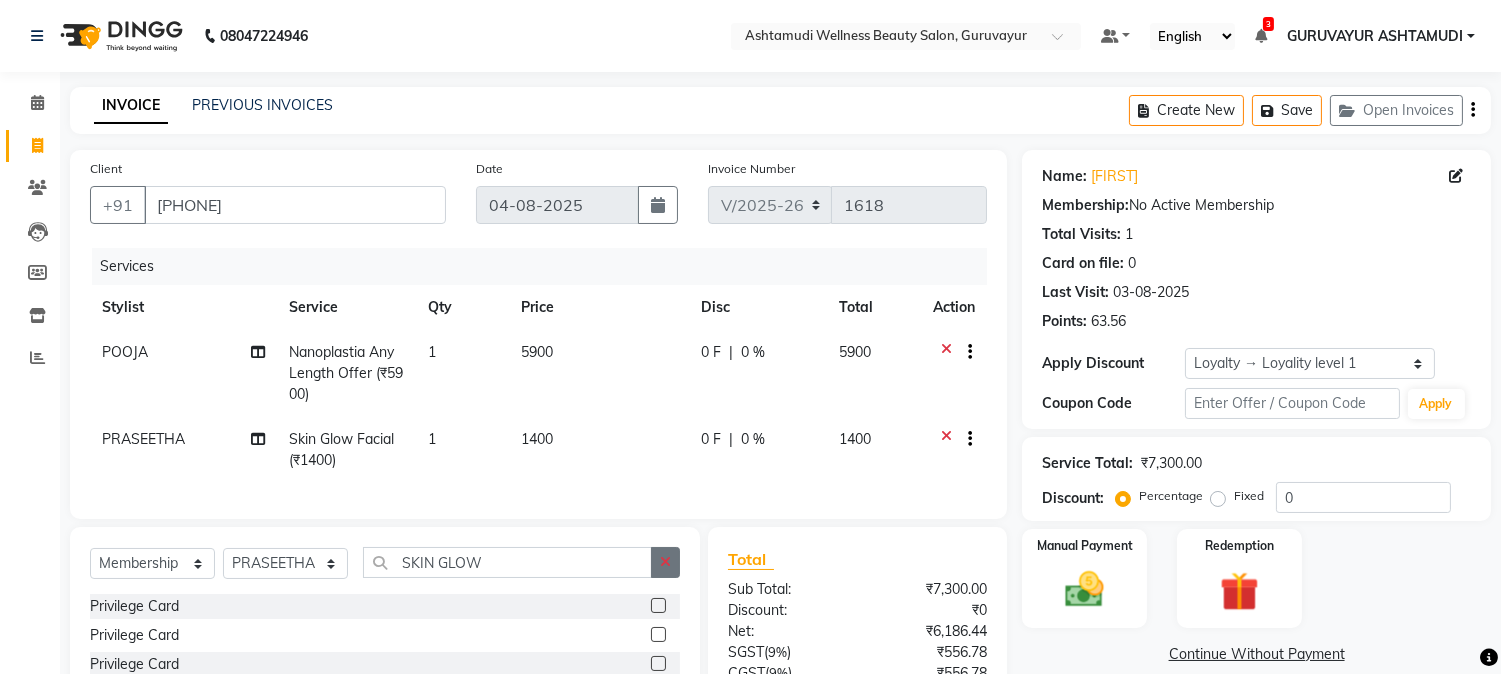 click 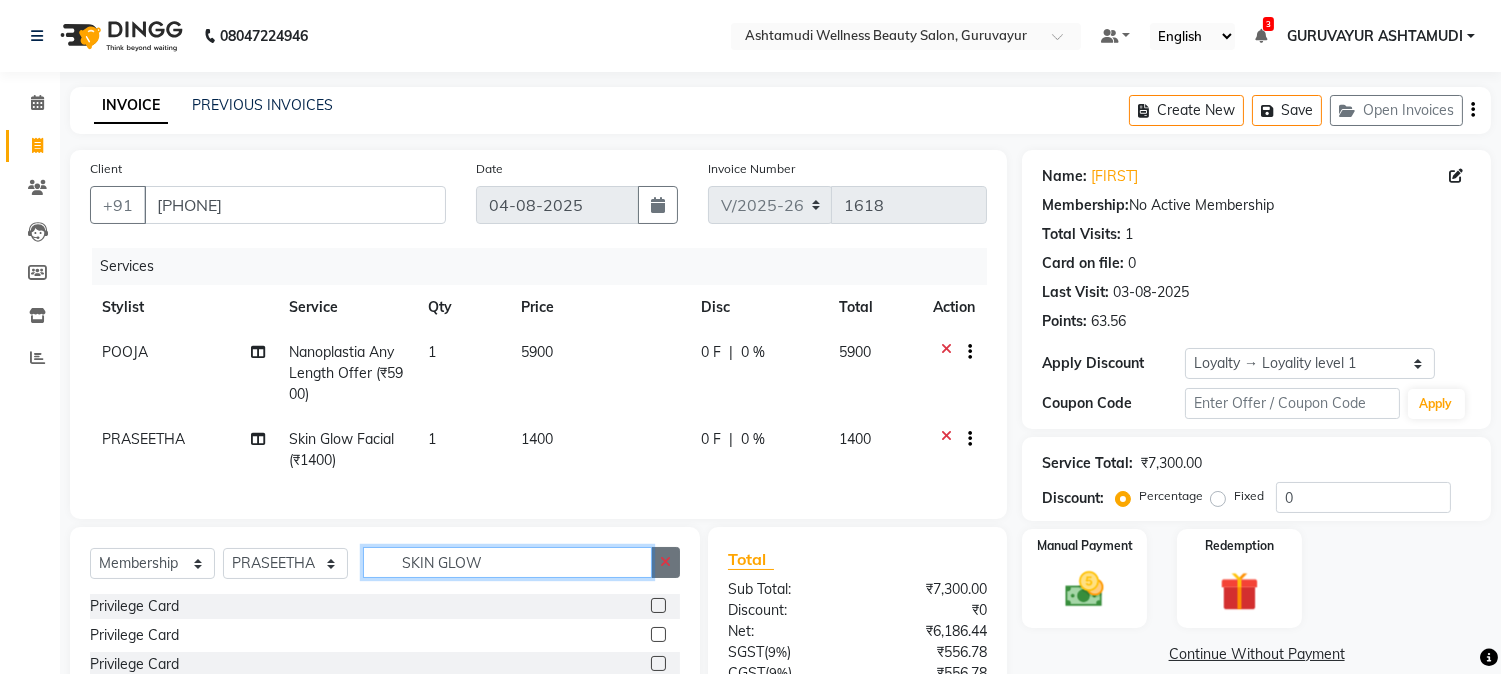 type 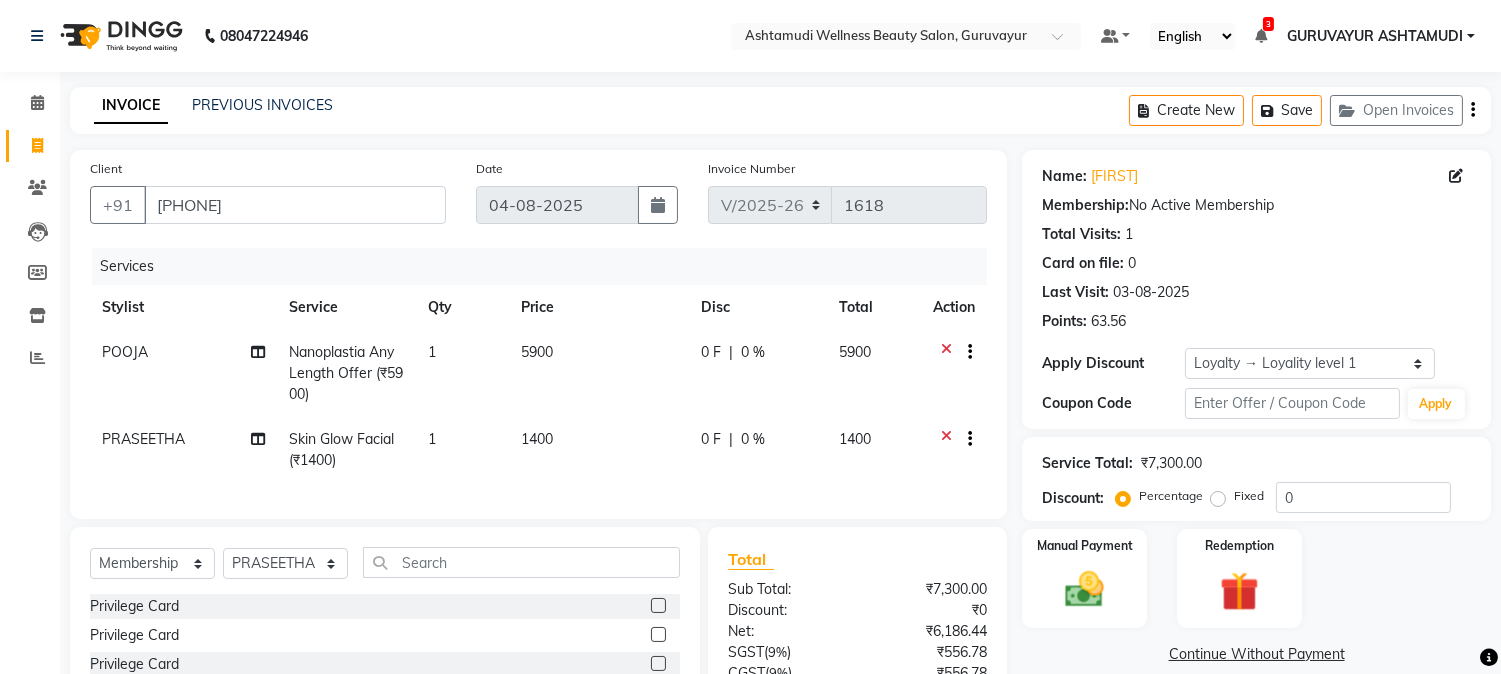 click 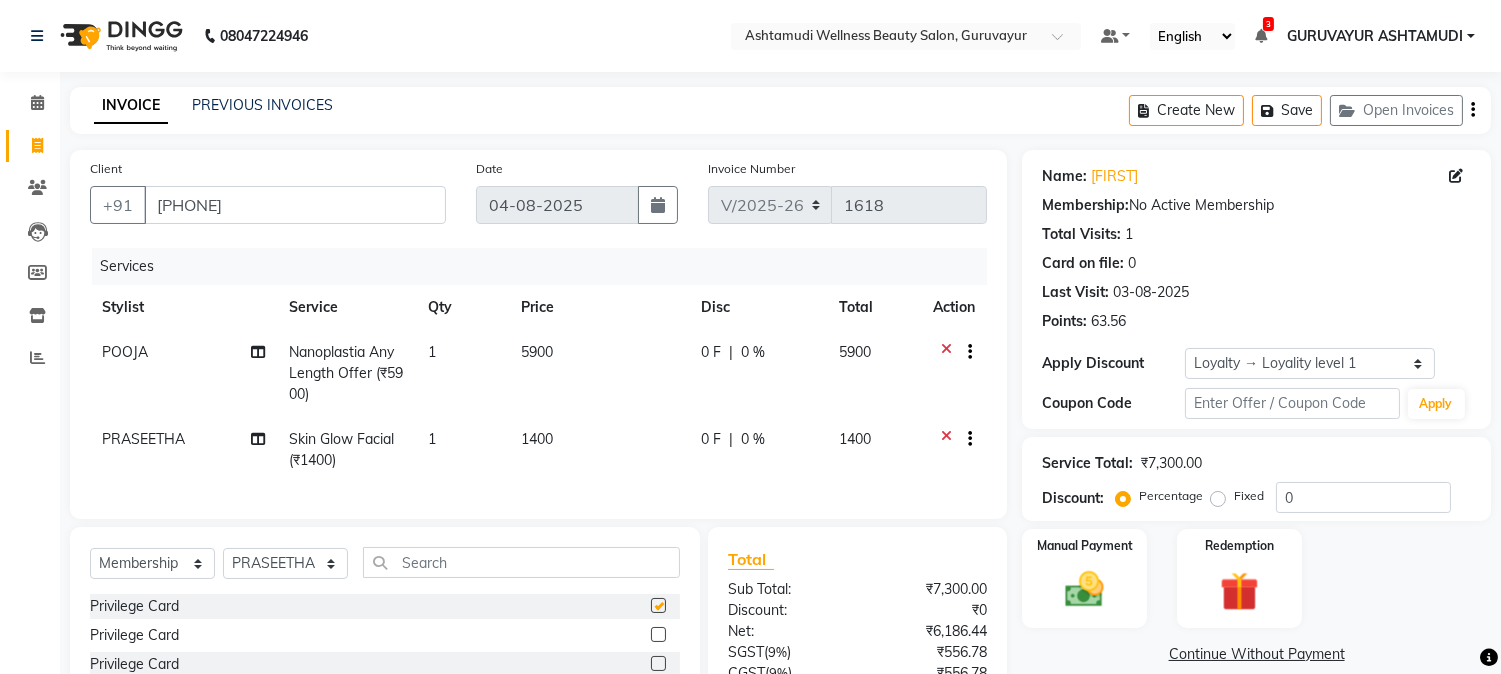 select on "select" 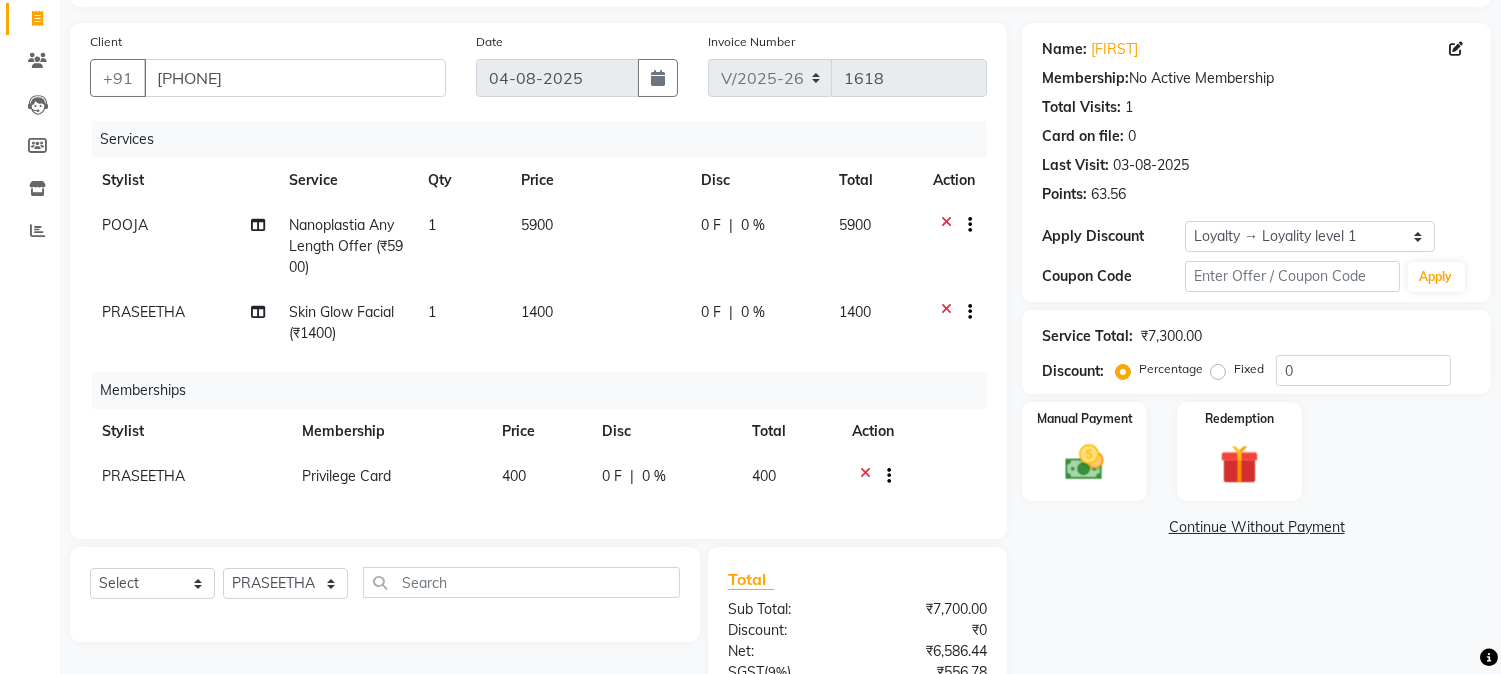 scroll, scrollTop: 340, scrollLeft: 0, axis: vertical 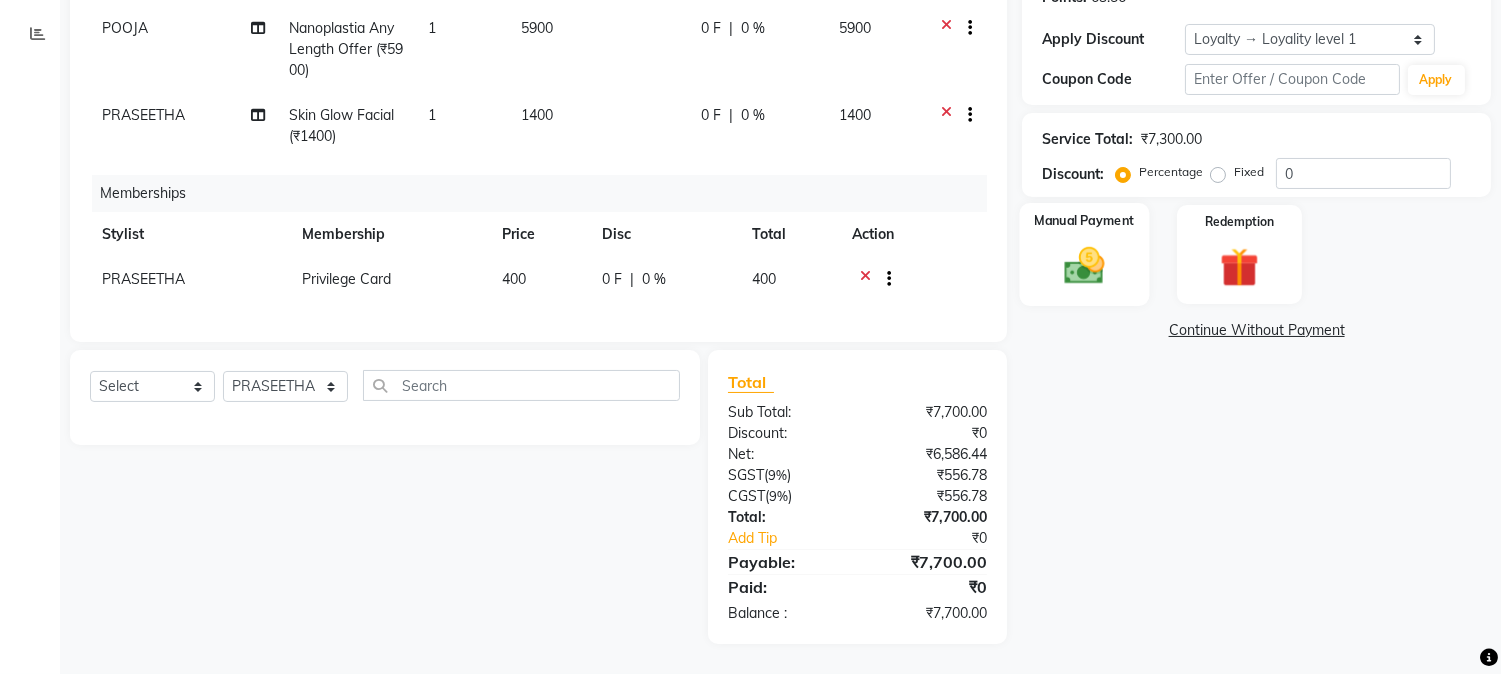 click 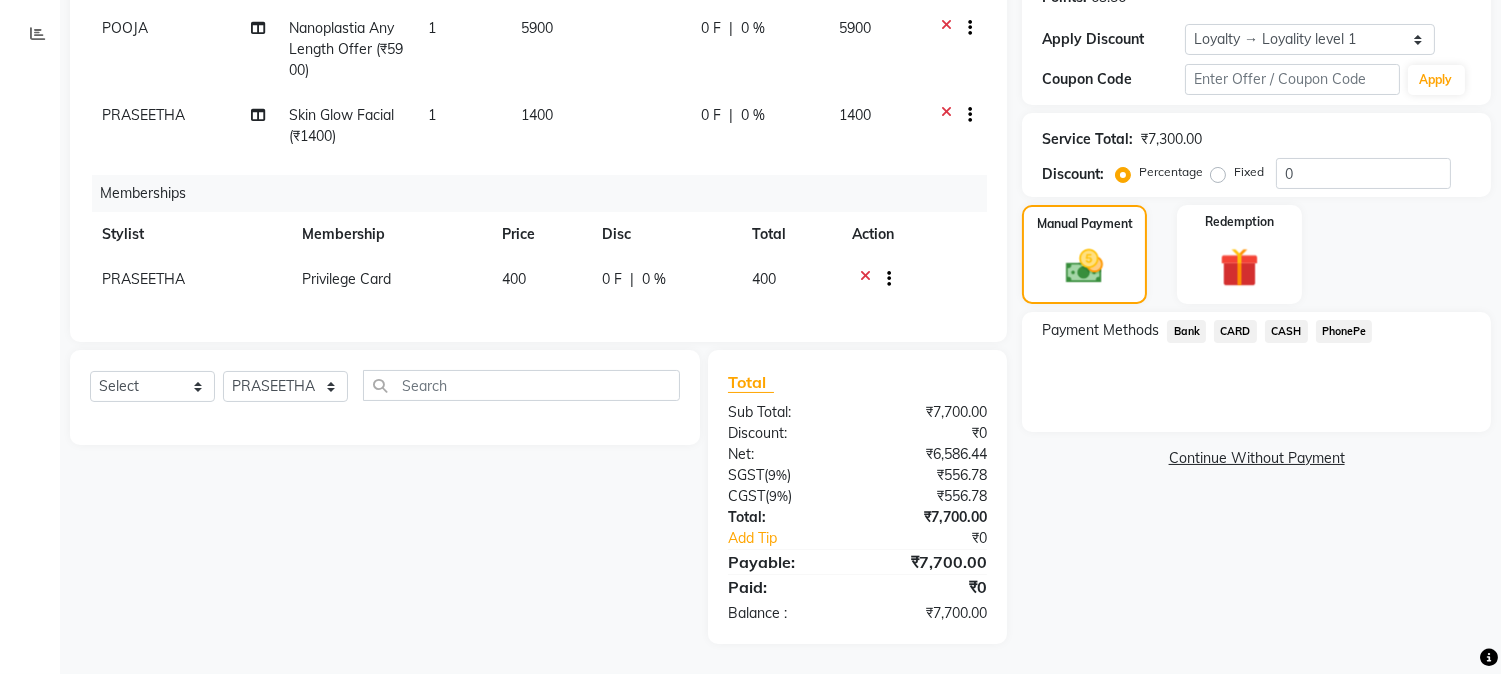 click on "PhonePe" 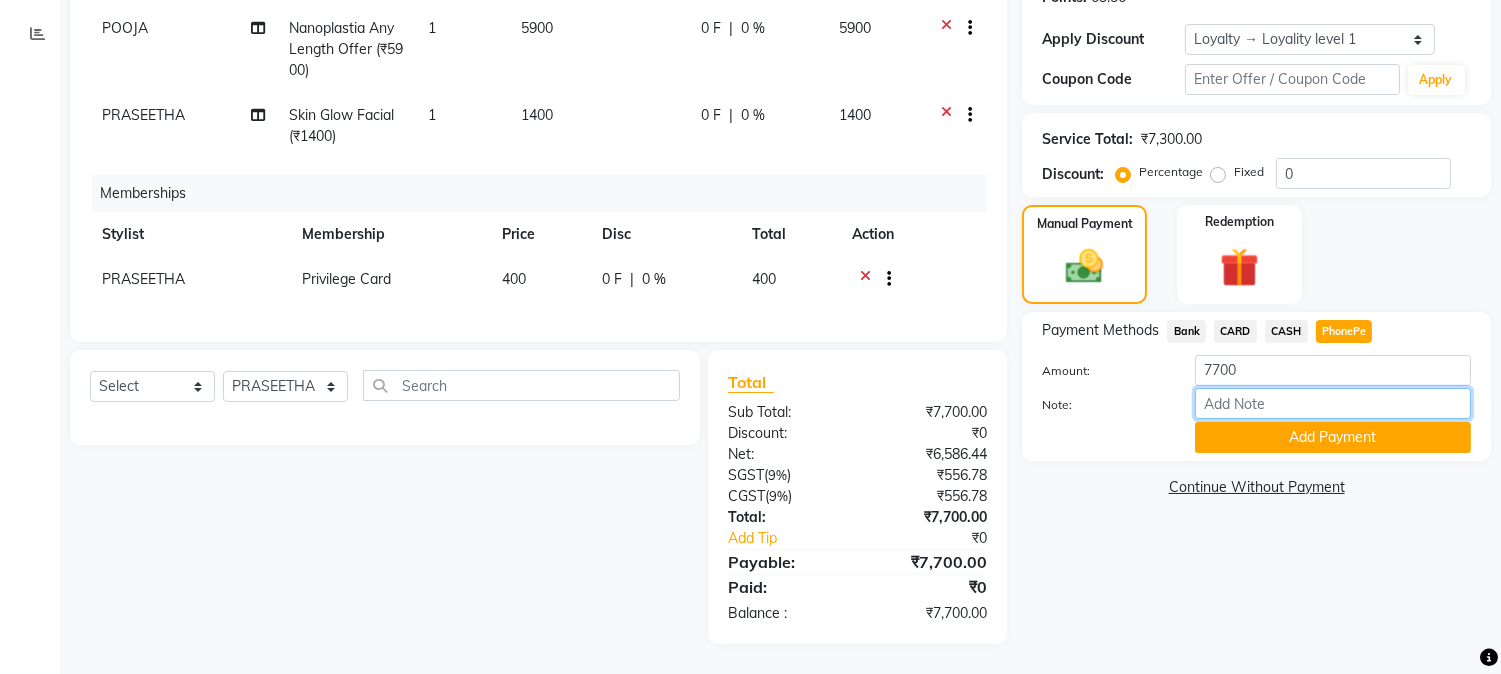 click on "Note:" at bounding box center (1333, 403) 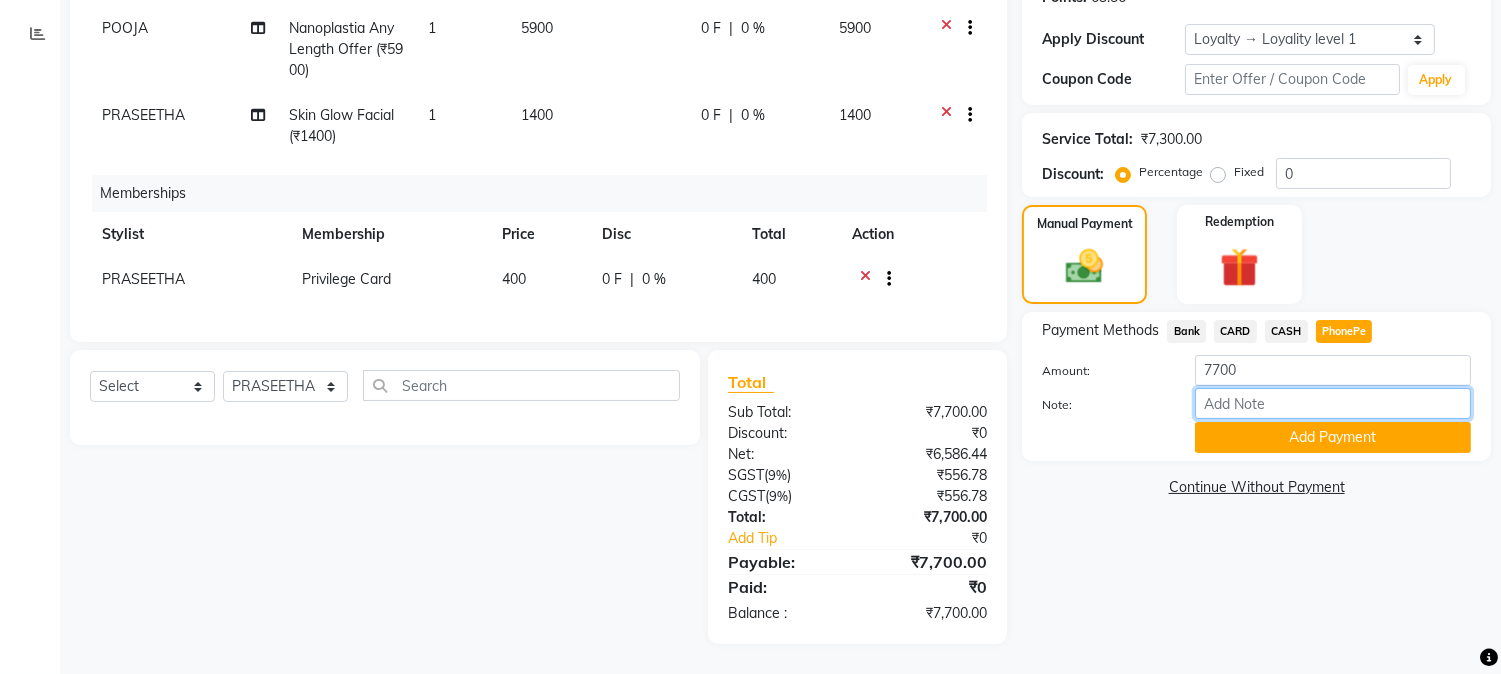 type on "NIGISHA" 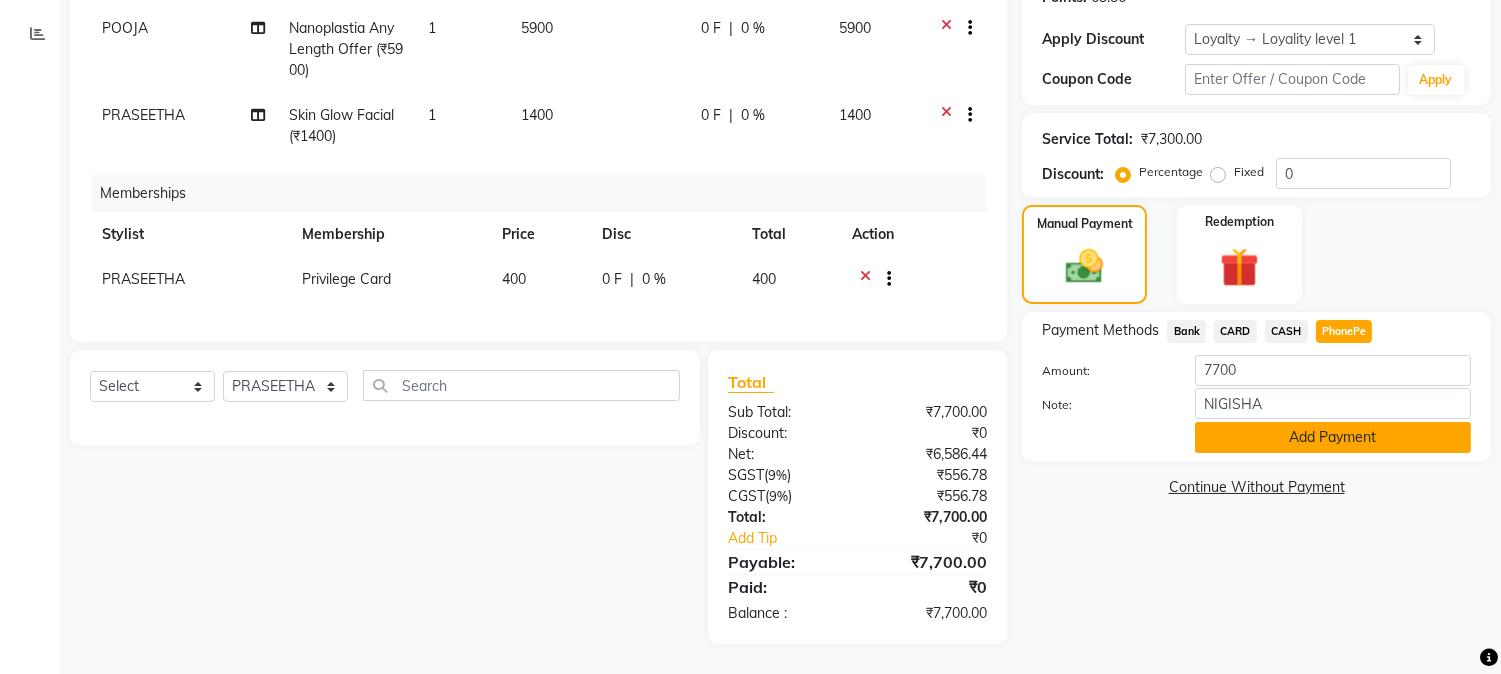 click on "Add Payment" 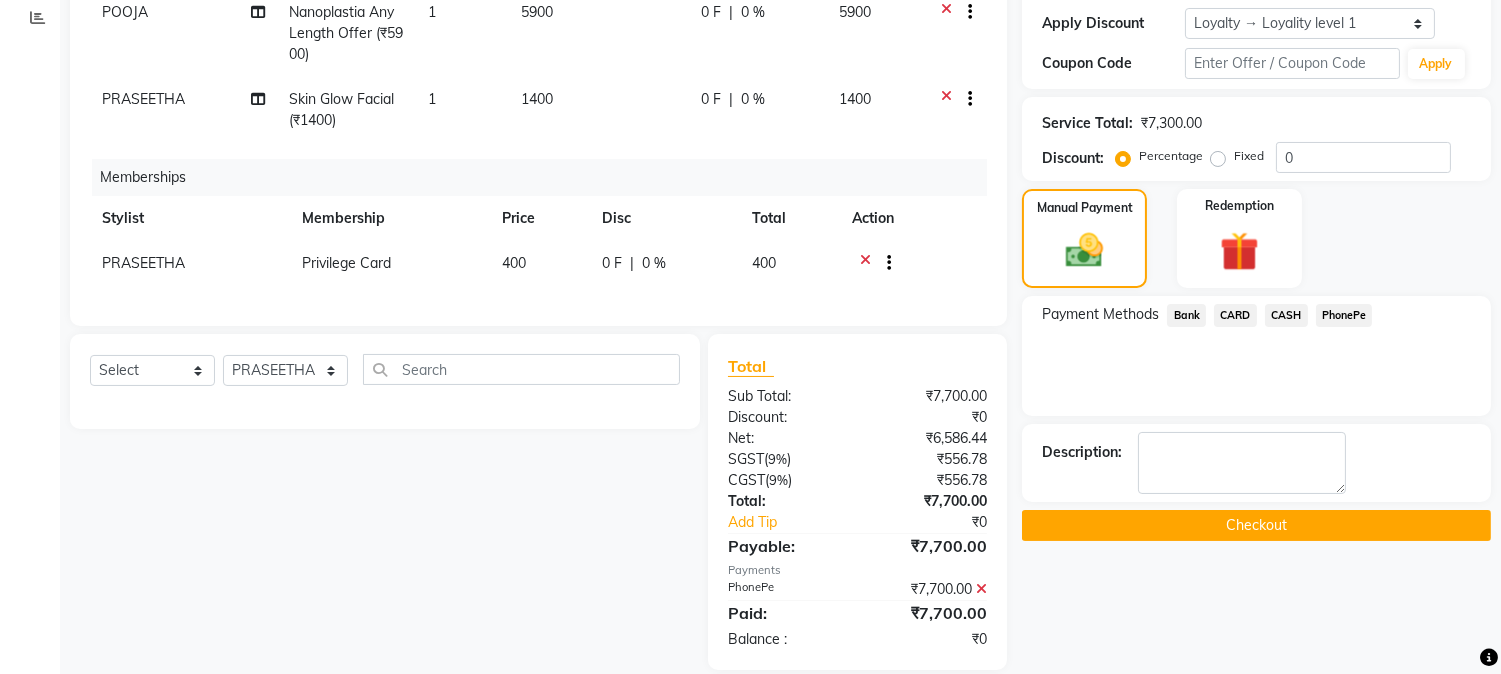 scroll, scrollTop: 502, scrollLeft: 0, axis: vertical 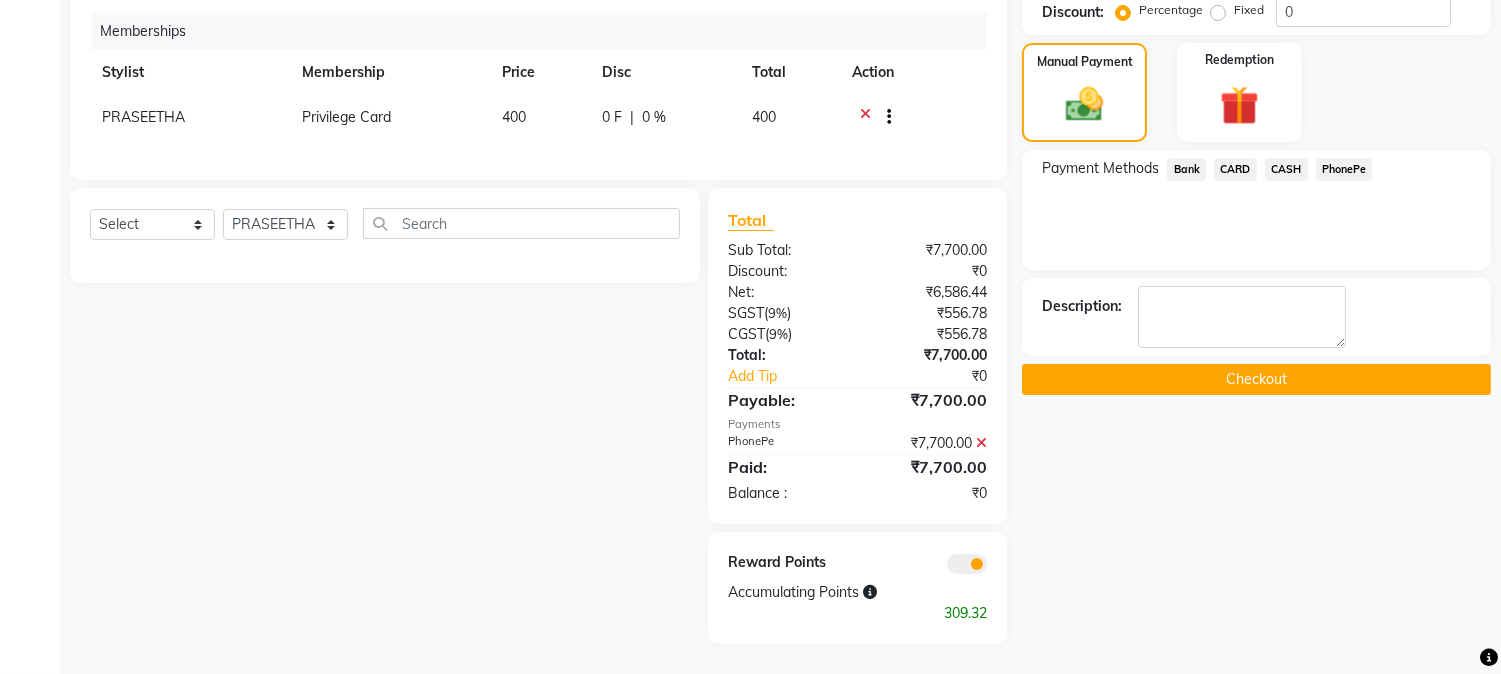 click on "Checkout" 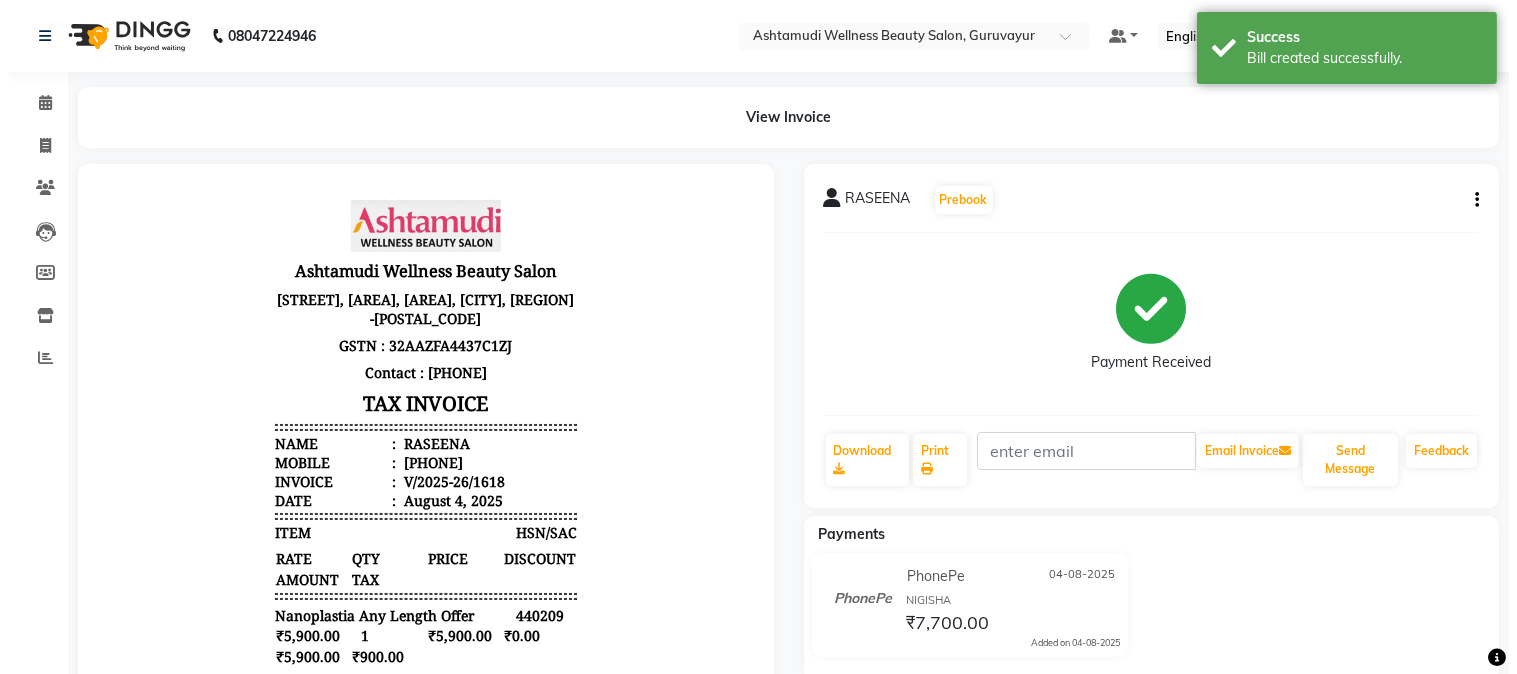 scroll, scrollTop: 0, scrollLeft: 0, axis: both 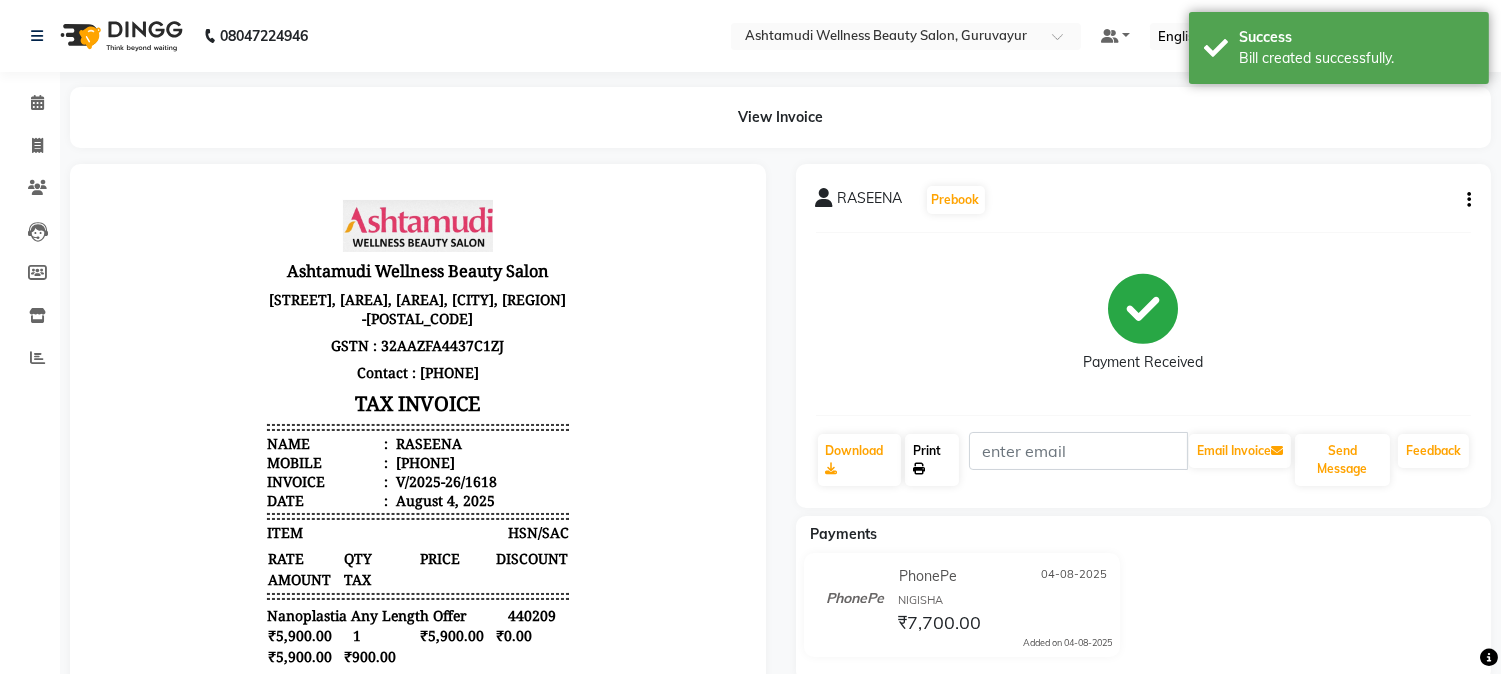 click on "Print" 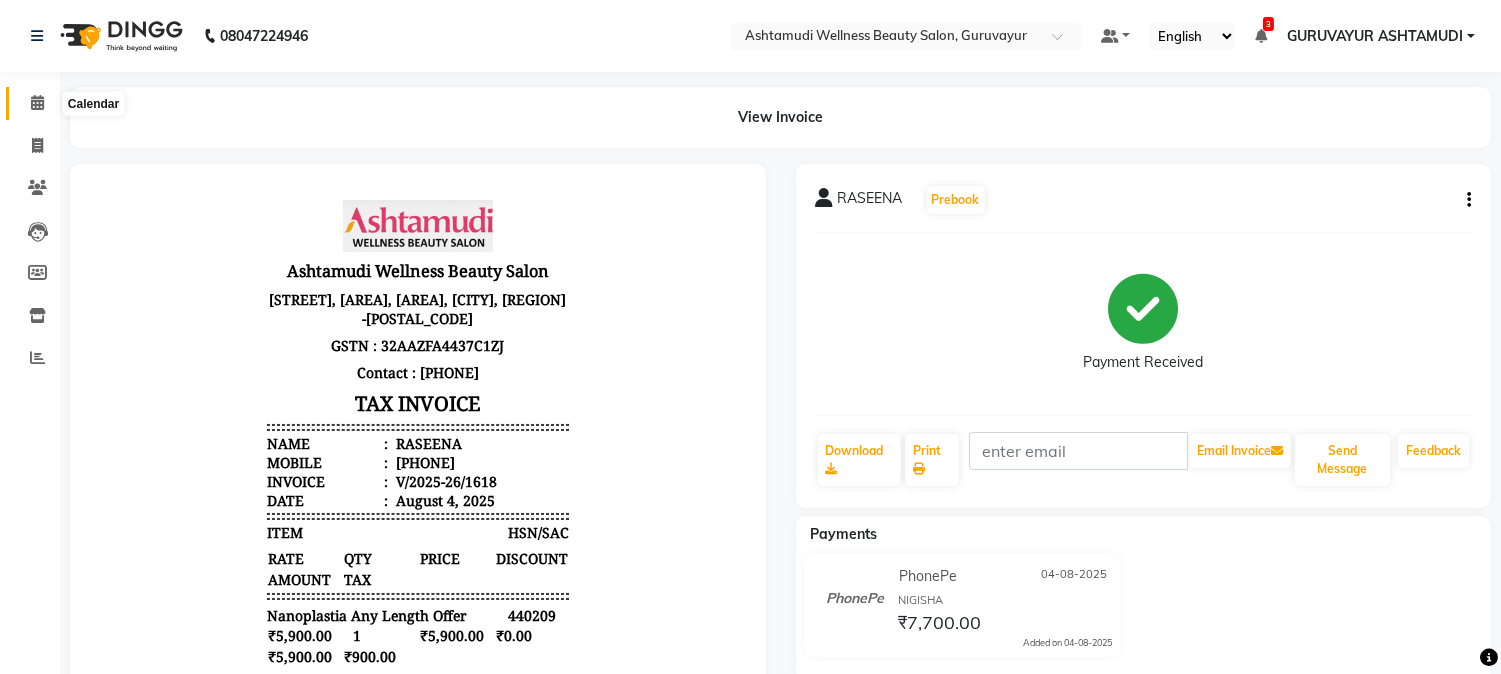 click 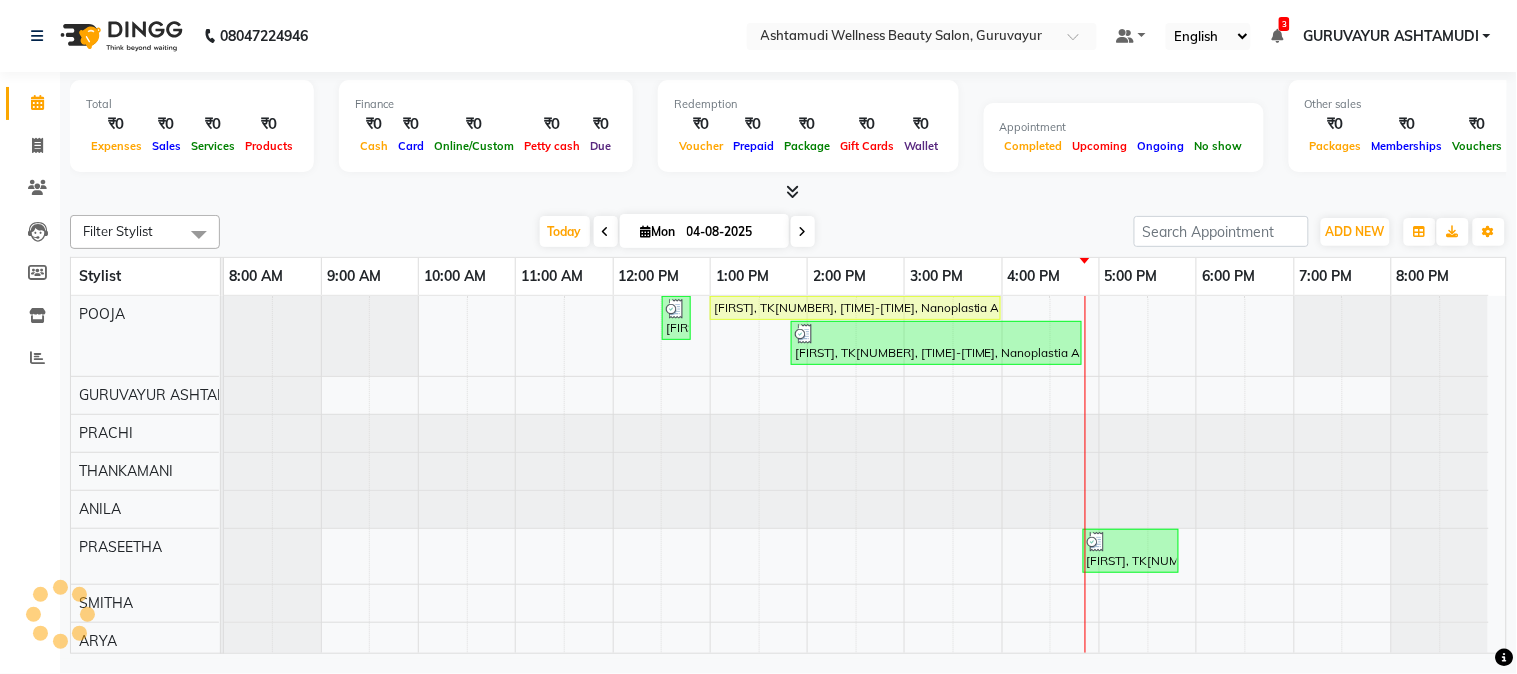 scroll, scrollTop: 0, scrollLeft: 0, axis: both 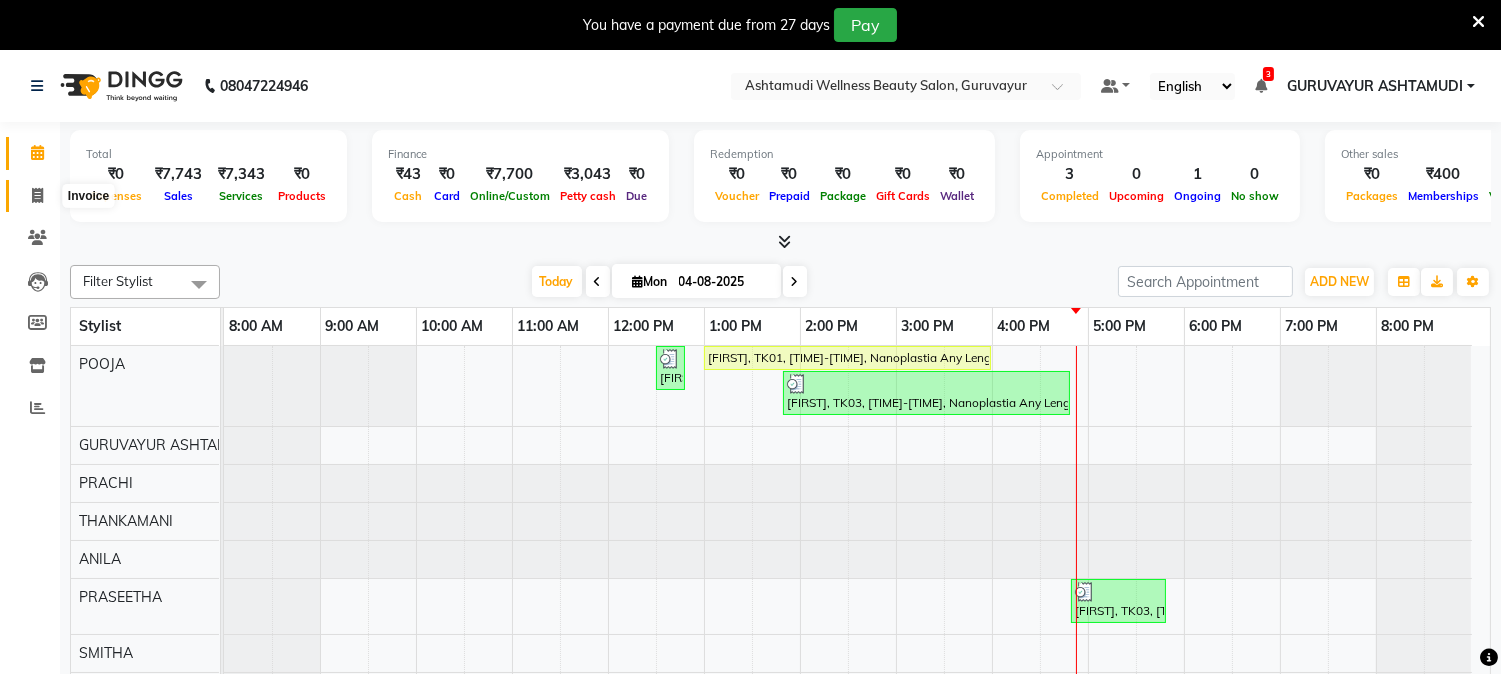 click 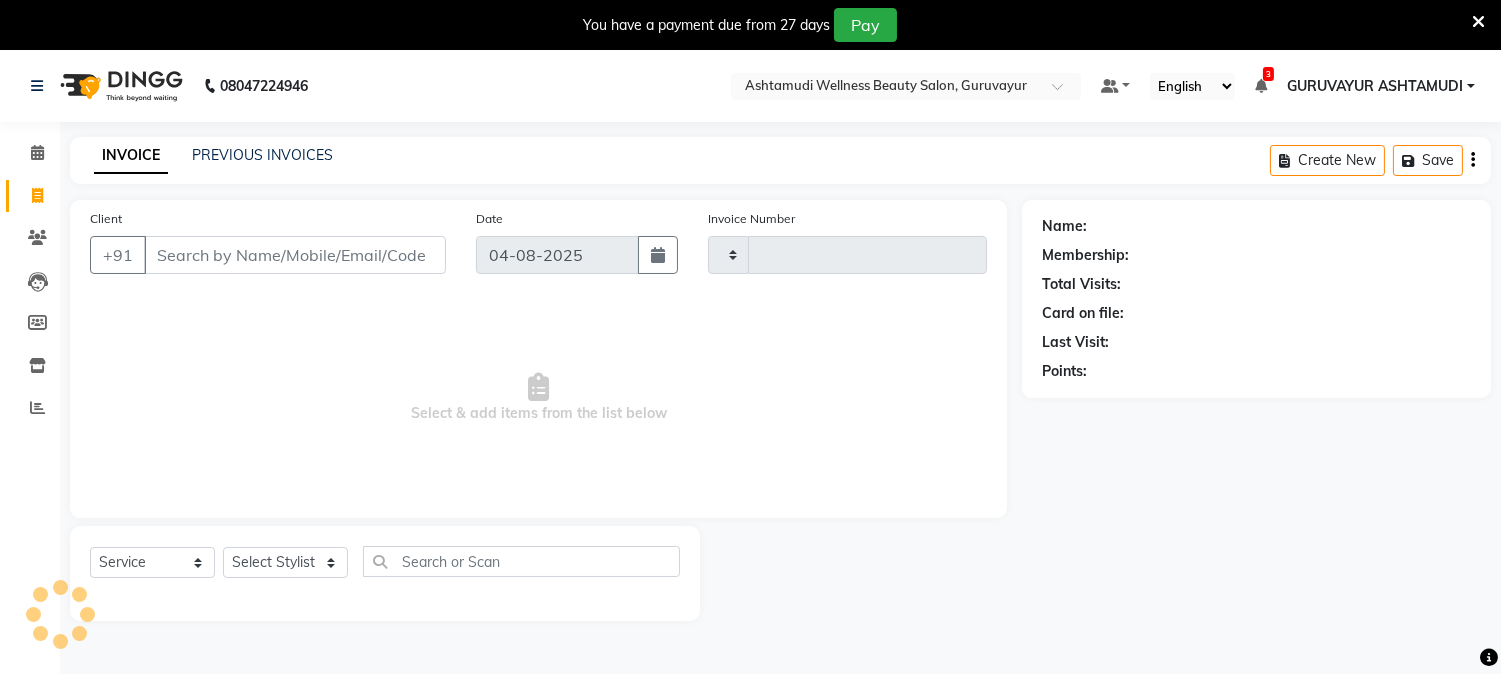 type on "1619" 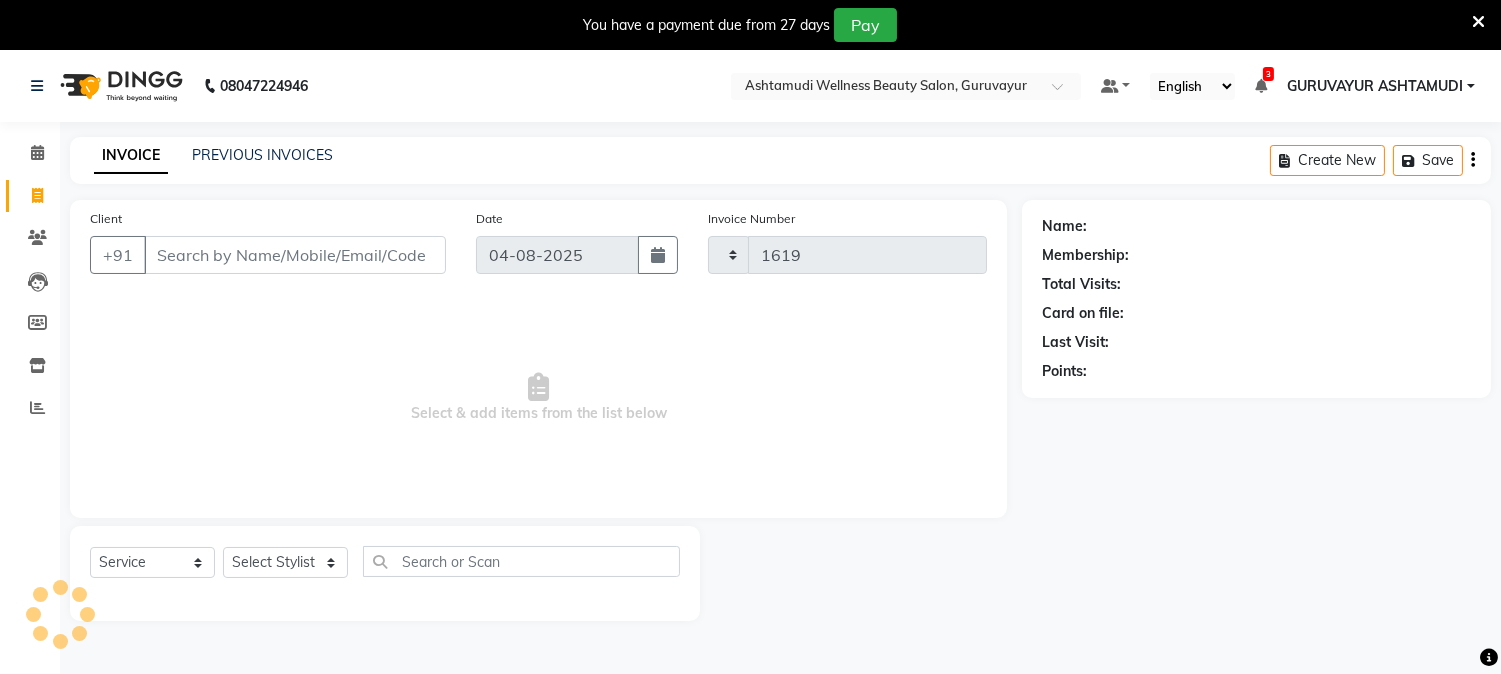 select on "4660" 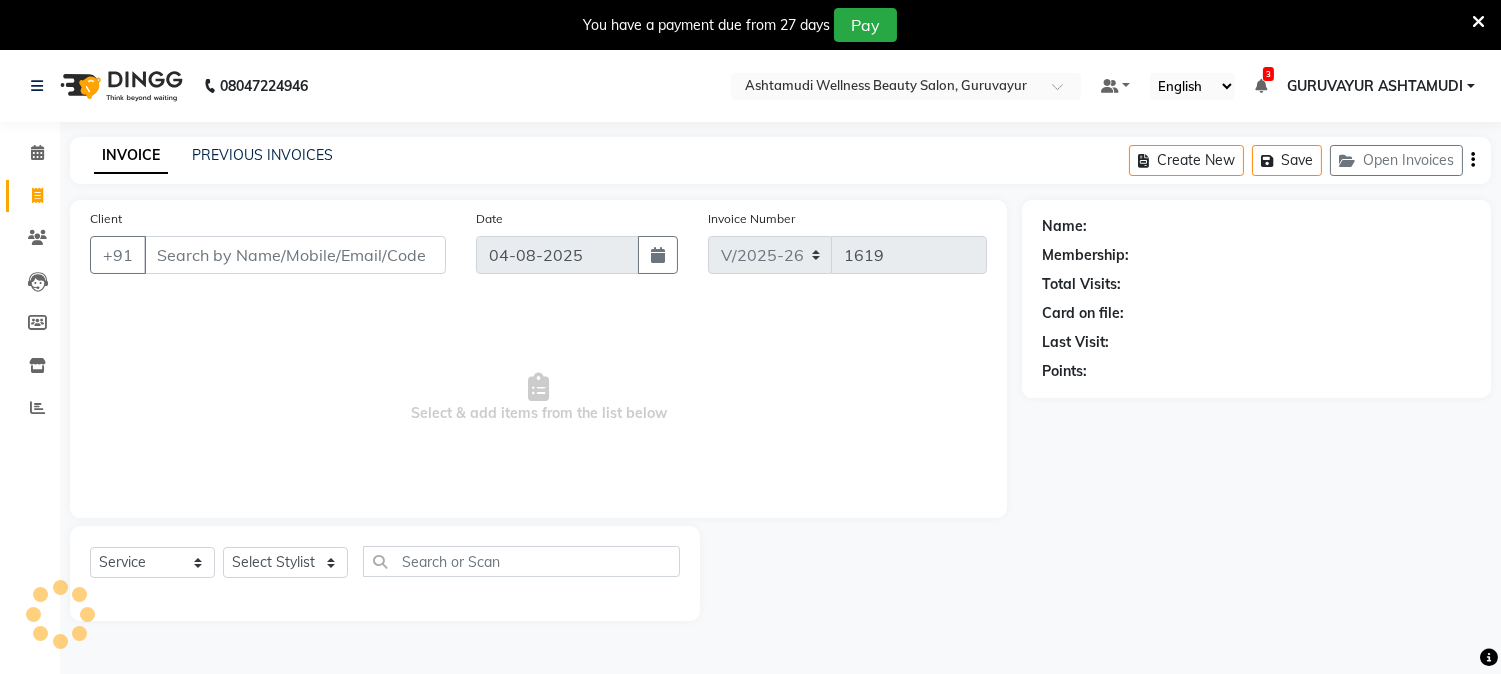 click on "Client" at bounding box center [295, 255] 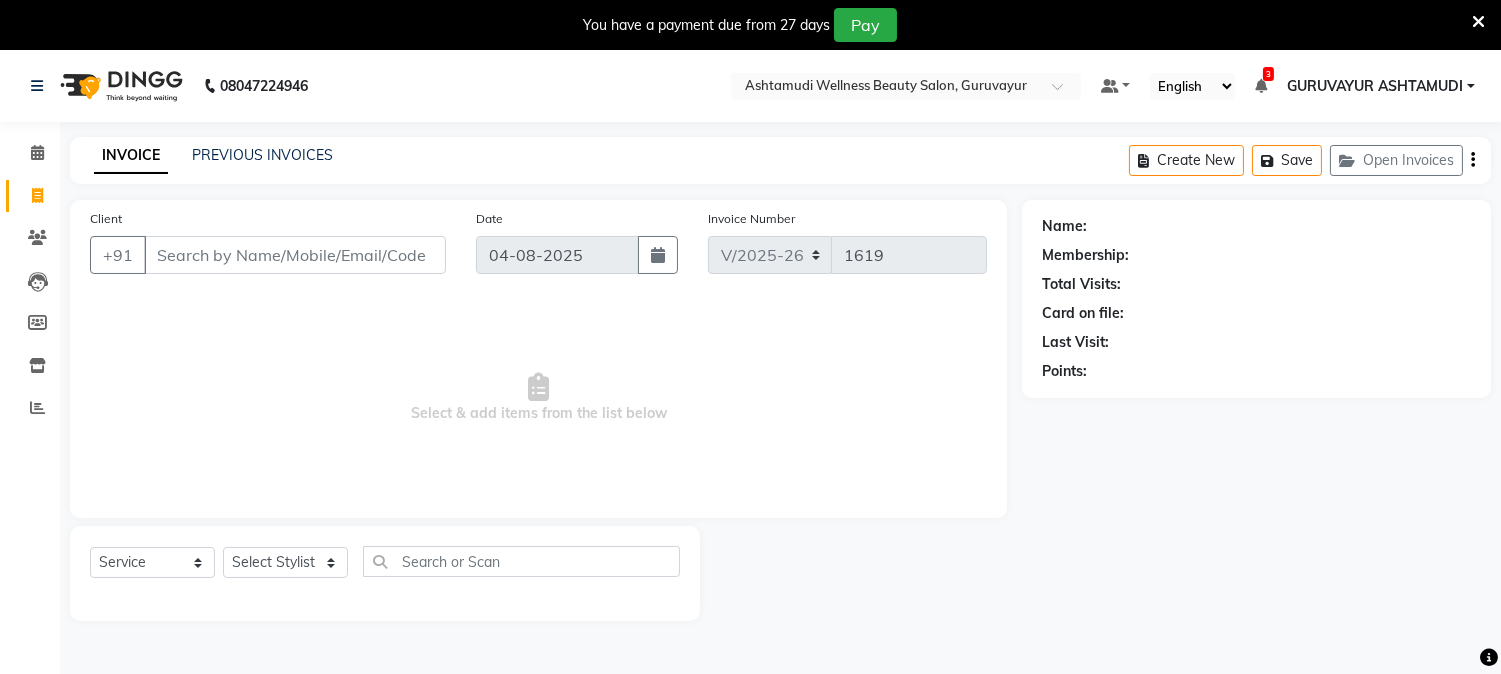 click on "Select & add items from the list below" at bounding box center (538, 398) 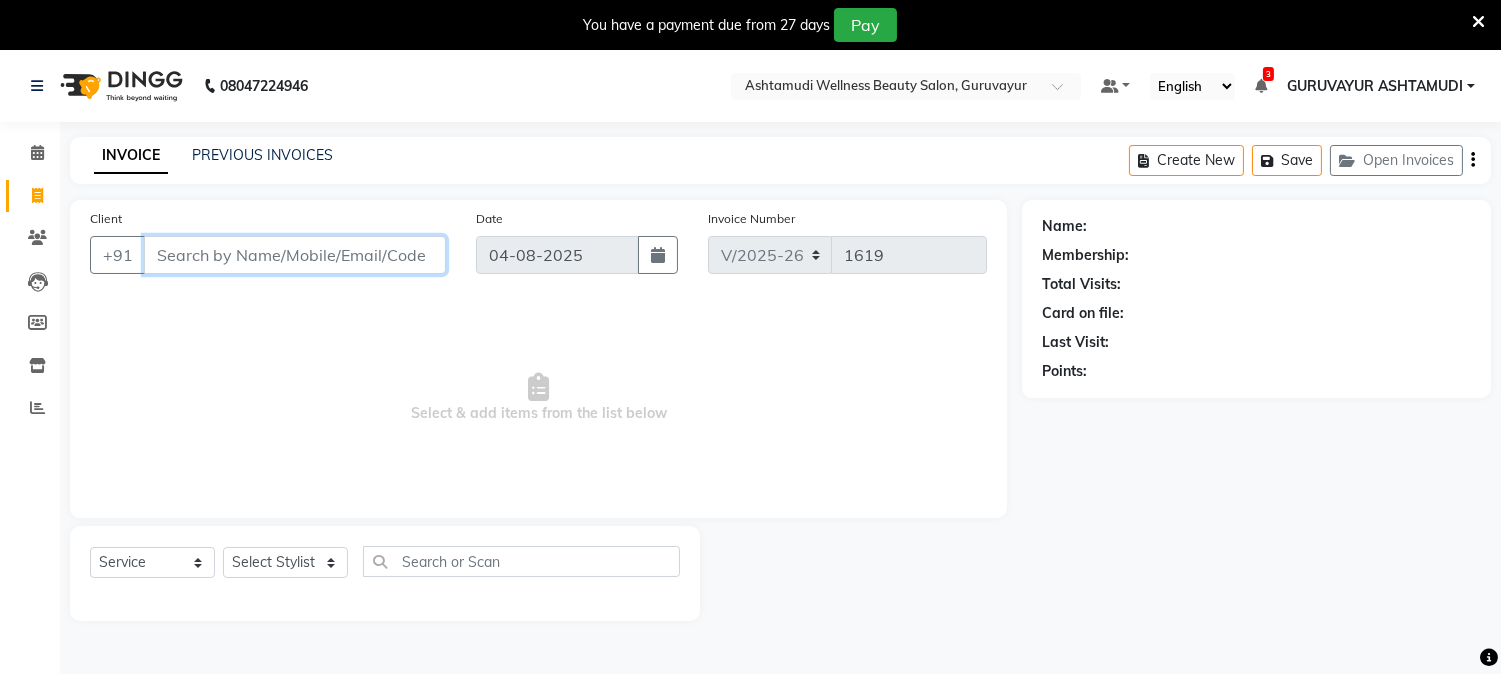 click on "Client" at bounding box center [295, 255] 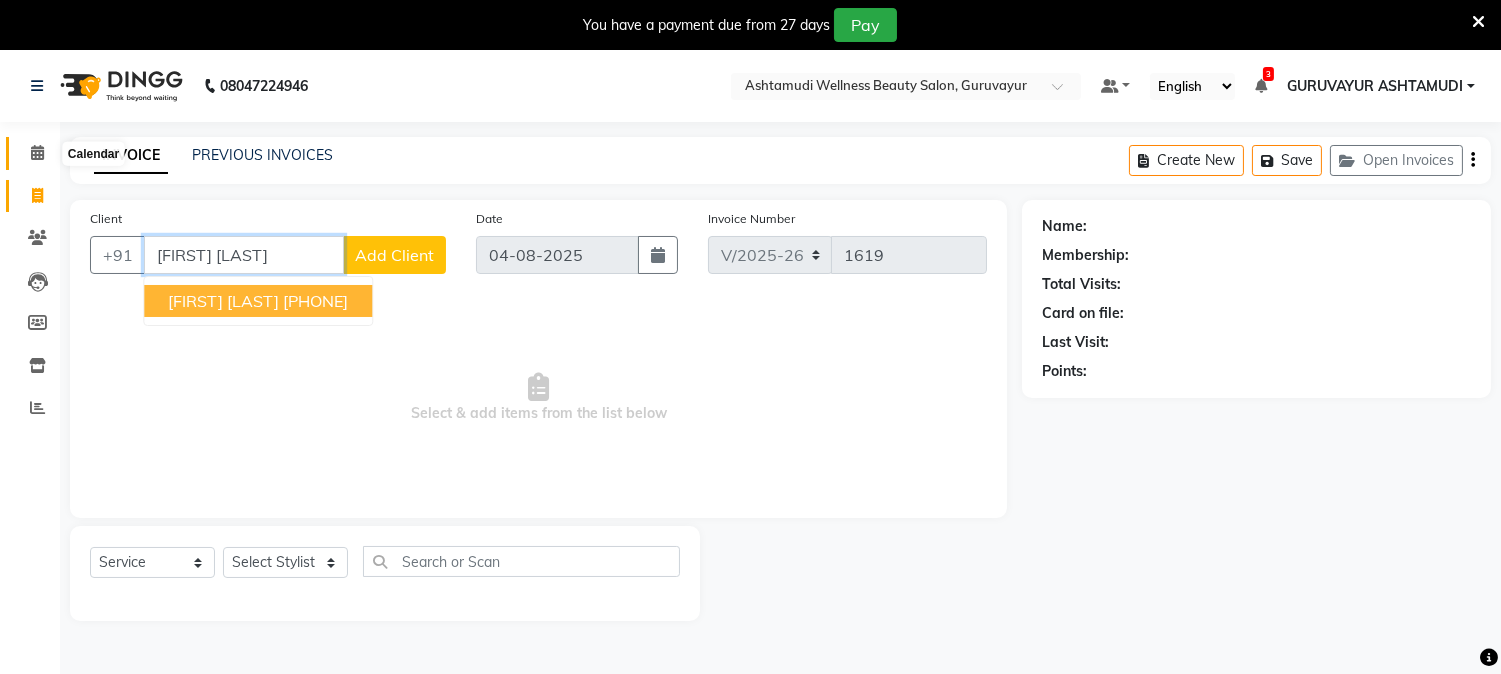 type on "LAKSHMI BHAI" 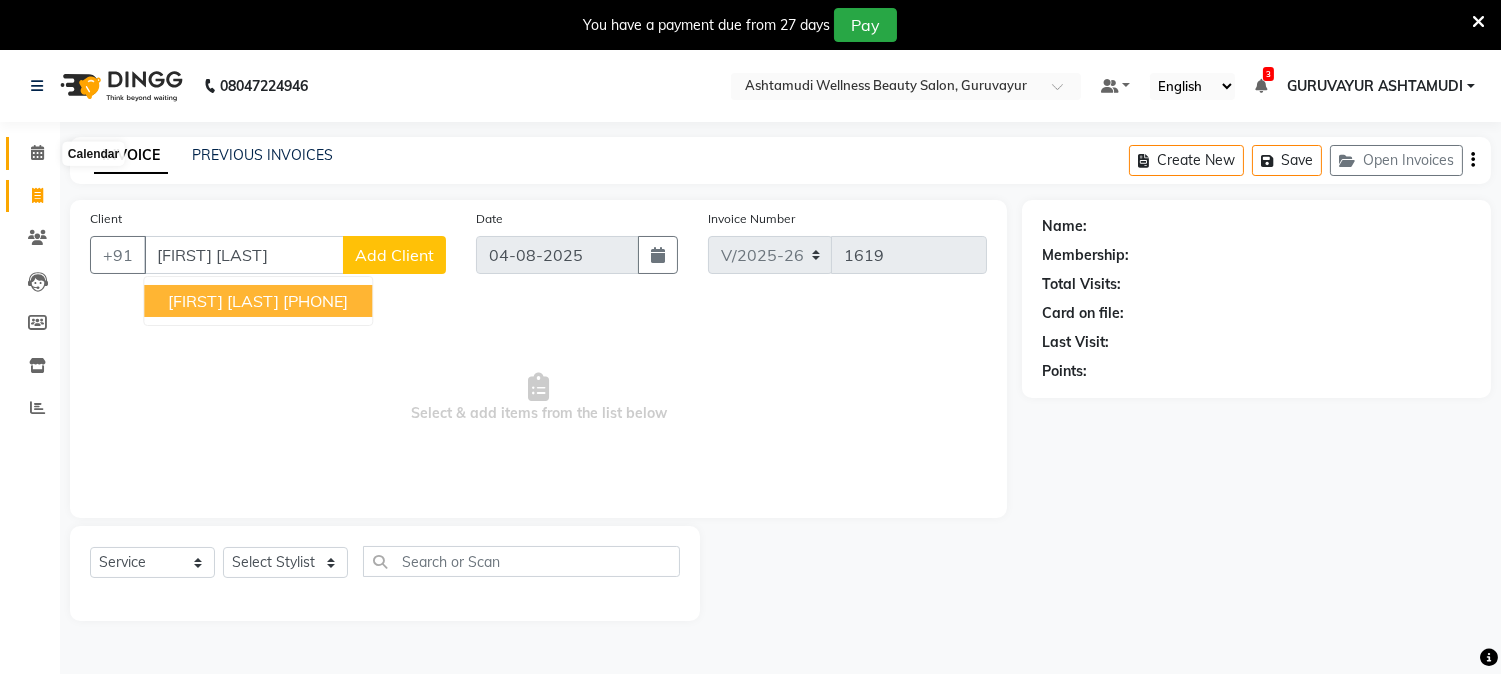 click 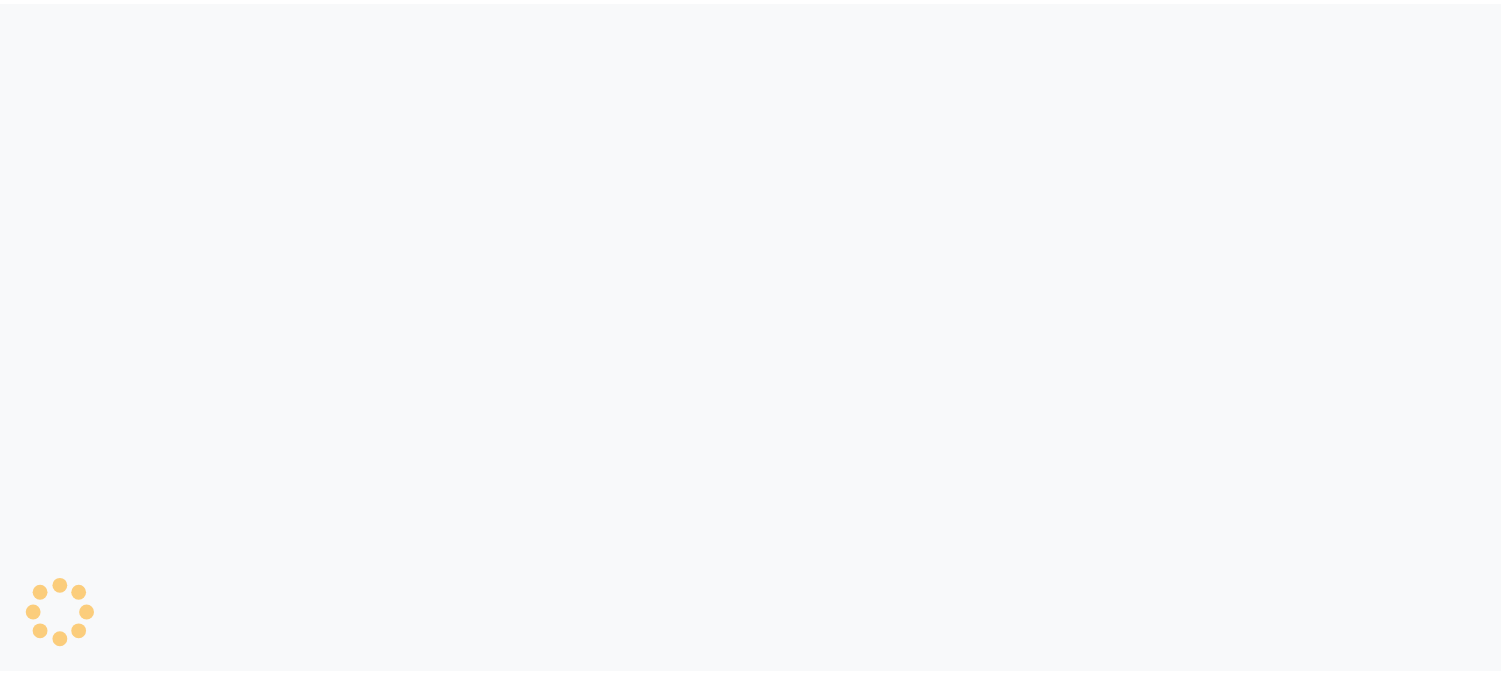 scroll, scrollTop: 0, scrollLeft: 0, axis: both 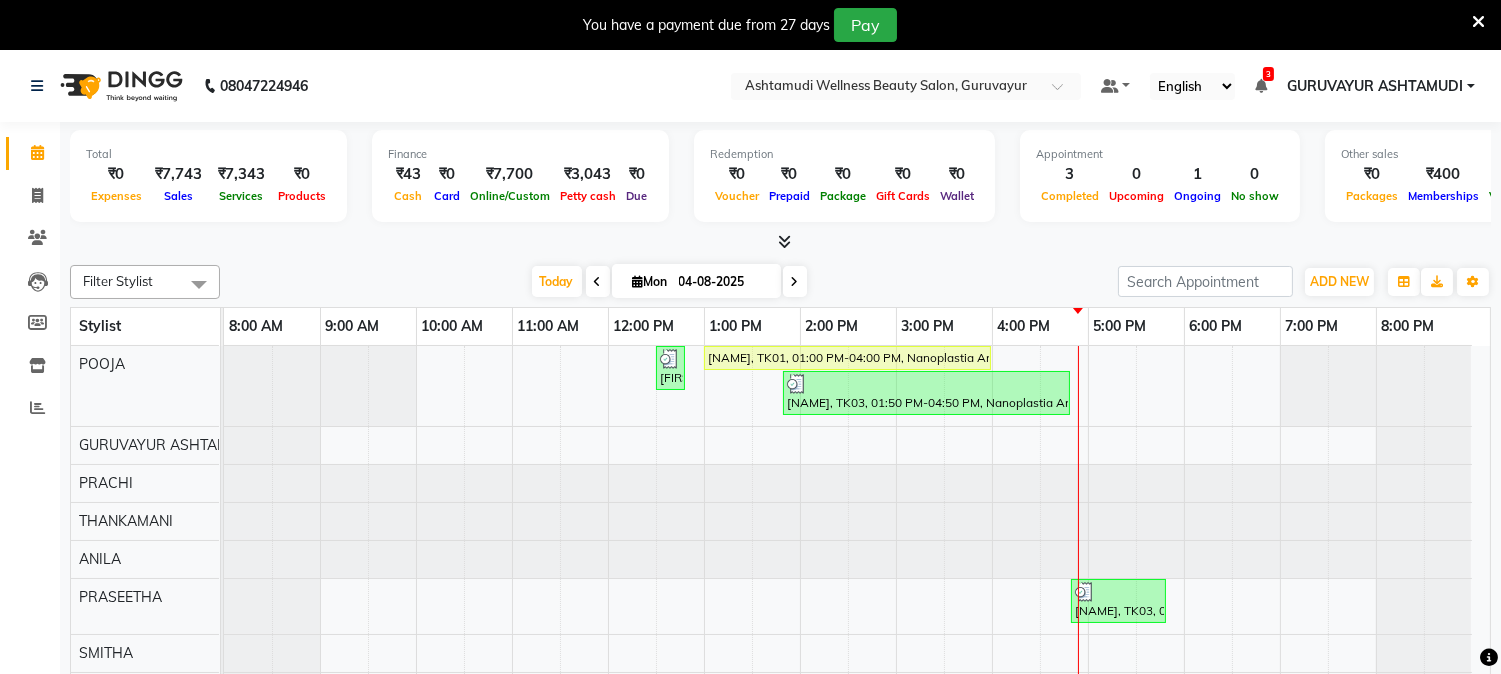 click on "08047224946" 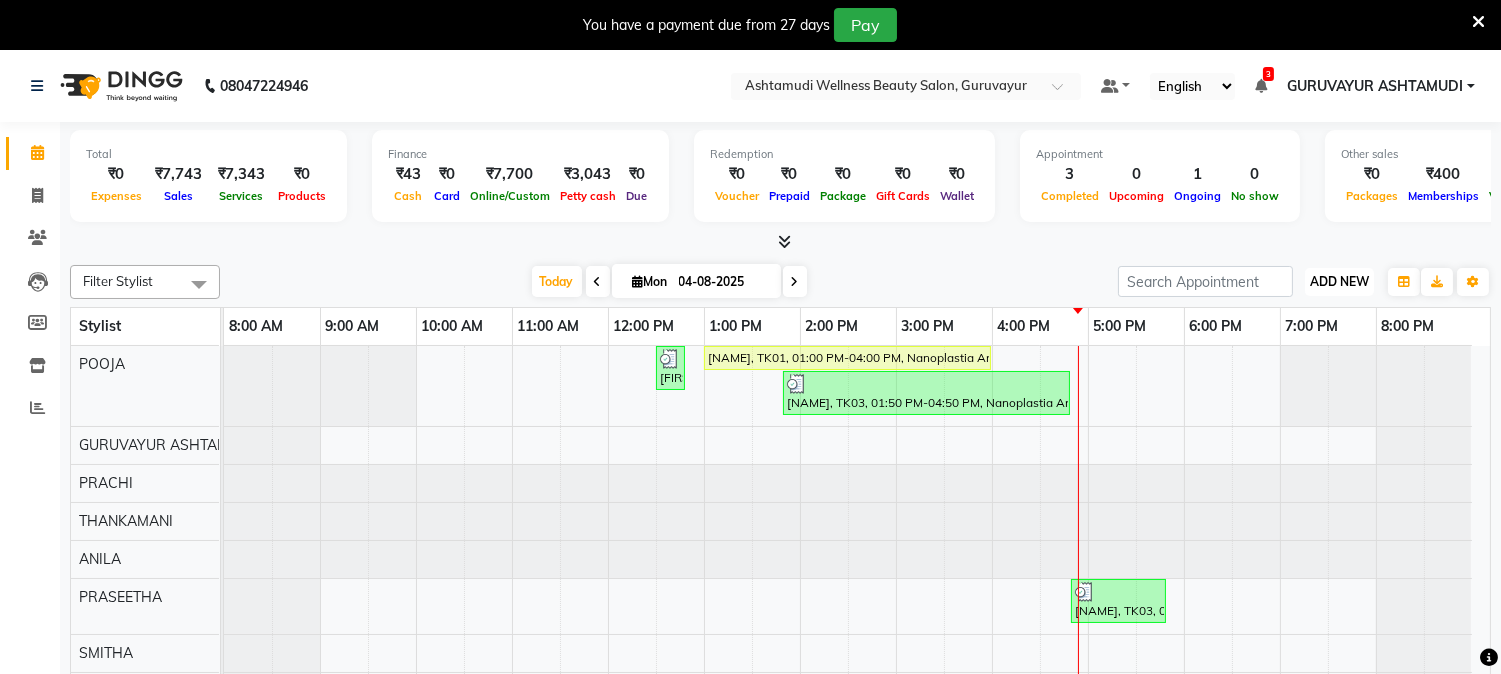 click on "ADD NEW" at bounding box center (1339, 281) 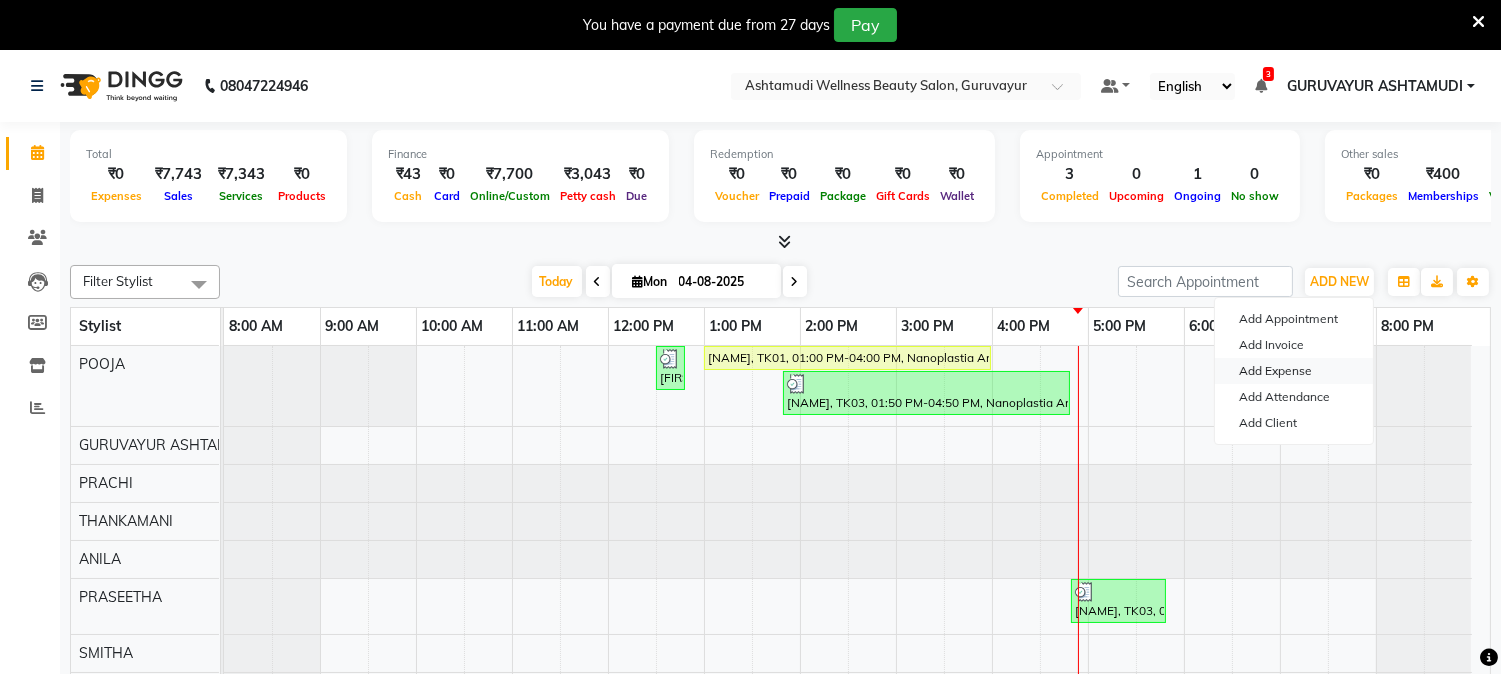 click on "Add Expense" at bounding box center [1294, 371] 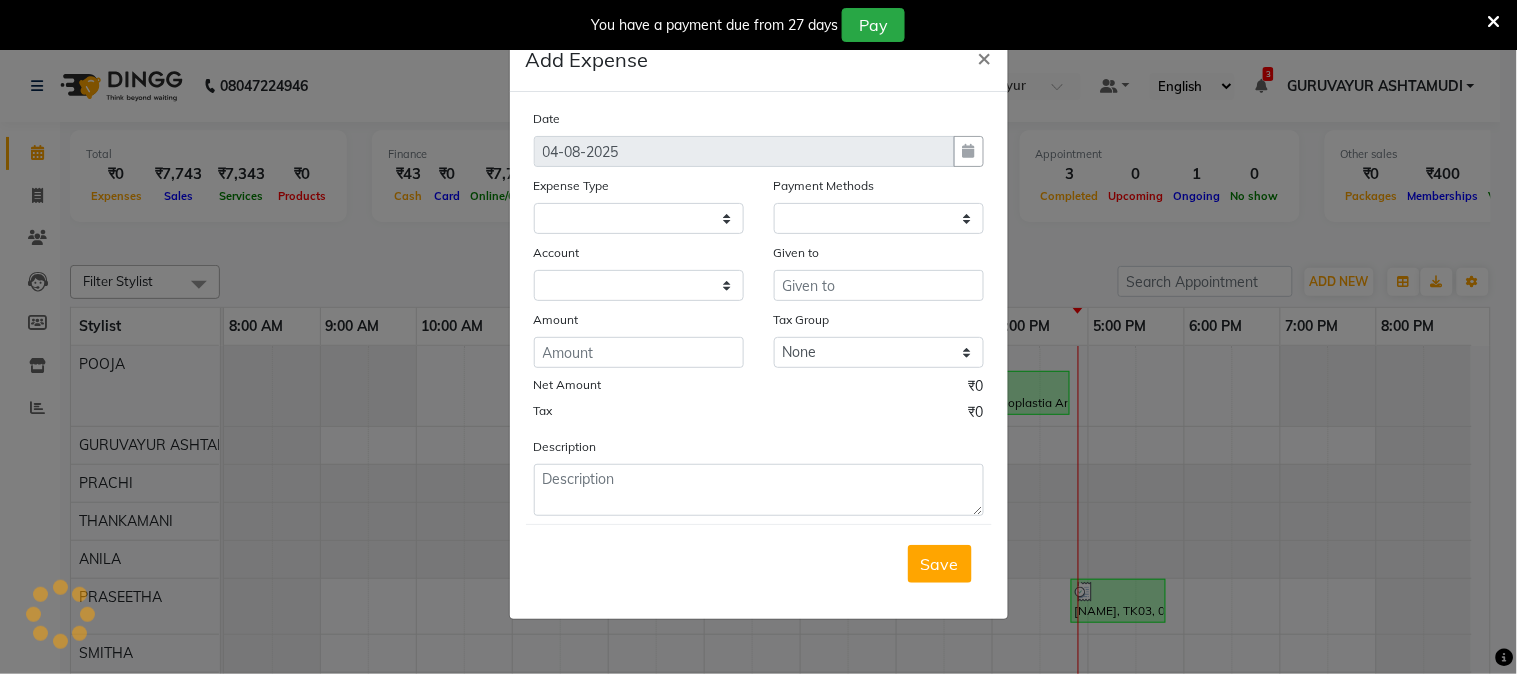 select on "1" 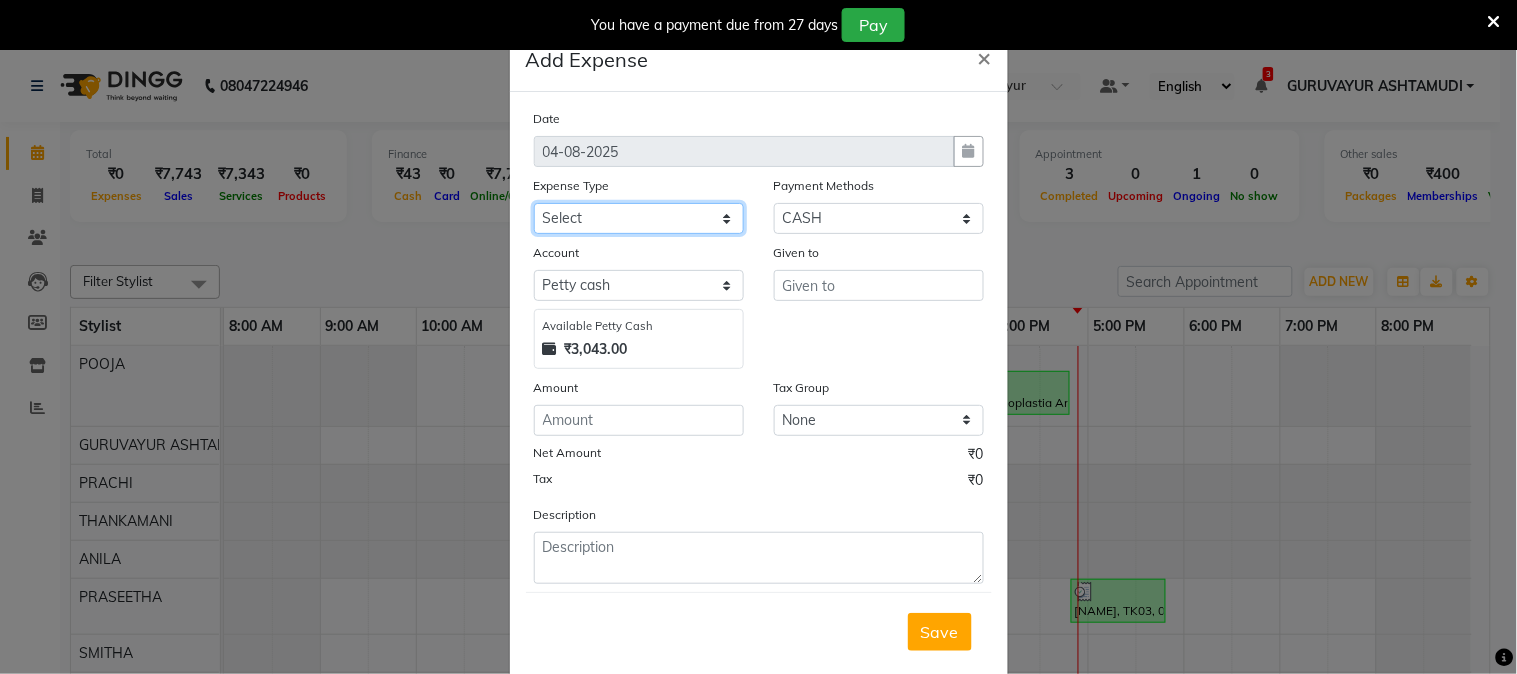 click on "Select ACCOMODATION EXPENSES ADVERTISEMENT SALES PROMOTIONAL EXPENSES Bonus BRIDAL ACCESSORIES REFUND BRIDAL COMMISSION BRIDAL FOOD BRIDAL INCENTIVES BRIDAL ORNAMENTS REFUND BRIDAL TA CASH DEPOSIT RAK BANK COMPUTER ACCESSORIES MOBILE PHONE Donation and Charity Expenses ELECTRICITY CHARGES ELECTRONICS FITTINGS Event Expense FISH FOOD EXPENSES FOOD REFRESHMENT FOR CLIENTS FOOD REFRESHMENT FOR STAFFS Freight And Forwarding Charges FUEL FOR GENERATOR FURNITURE AND EQUIPMENTS Gifts for Clients GIFTS FOR STAFFS GOKULAM CHITS HOSTEL RENT LAUNDRY EXPENSES LICENSE OTHER FEES LOADING UNLOADING CHARGES Medical Expenses MEHNDI PAYMENTS MISCELLANEOUS EXPENSES NEWSPAPER PERIODICALS Office Expenses Ornaments Maintenance Expense OVERTIME ALLOWANCES Payment For Pest Control Perfomance based incentives POSTAGE COURIER CHARGES Printing PRINTING STATIONERY EXPENSES PROFESSIONAL TAX REPAIRS MAINTENANCE ROUND OFF Salary SALARY ADVANCE Sales Incentives Membership Card SALES INCENTIVES PRODUCT SALES INCENTIVES SERVICES SALON RENT" 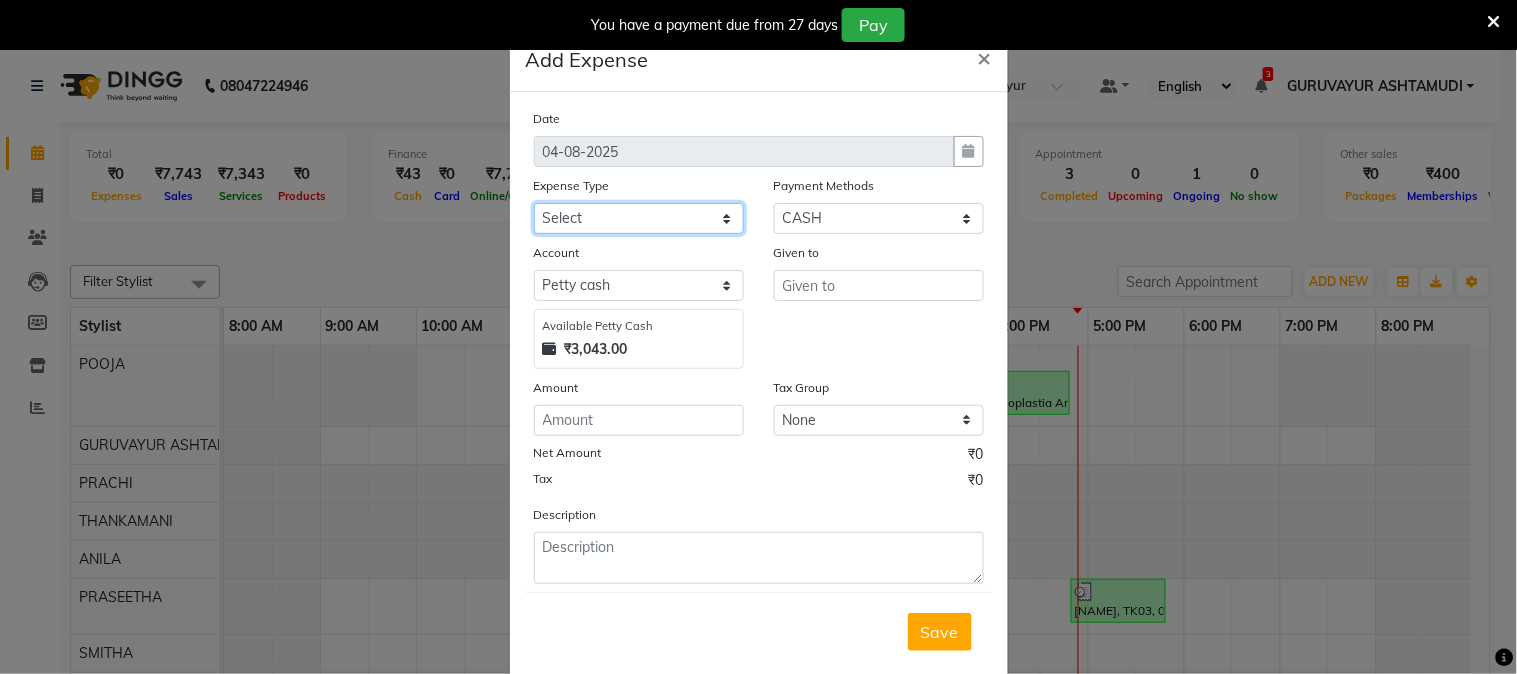 select on "6226" 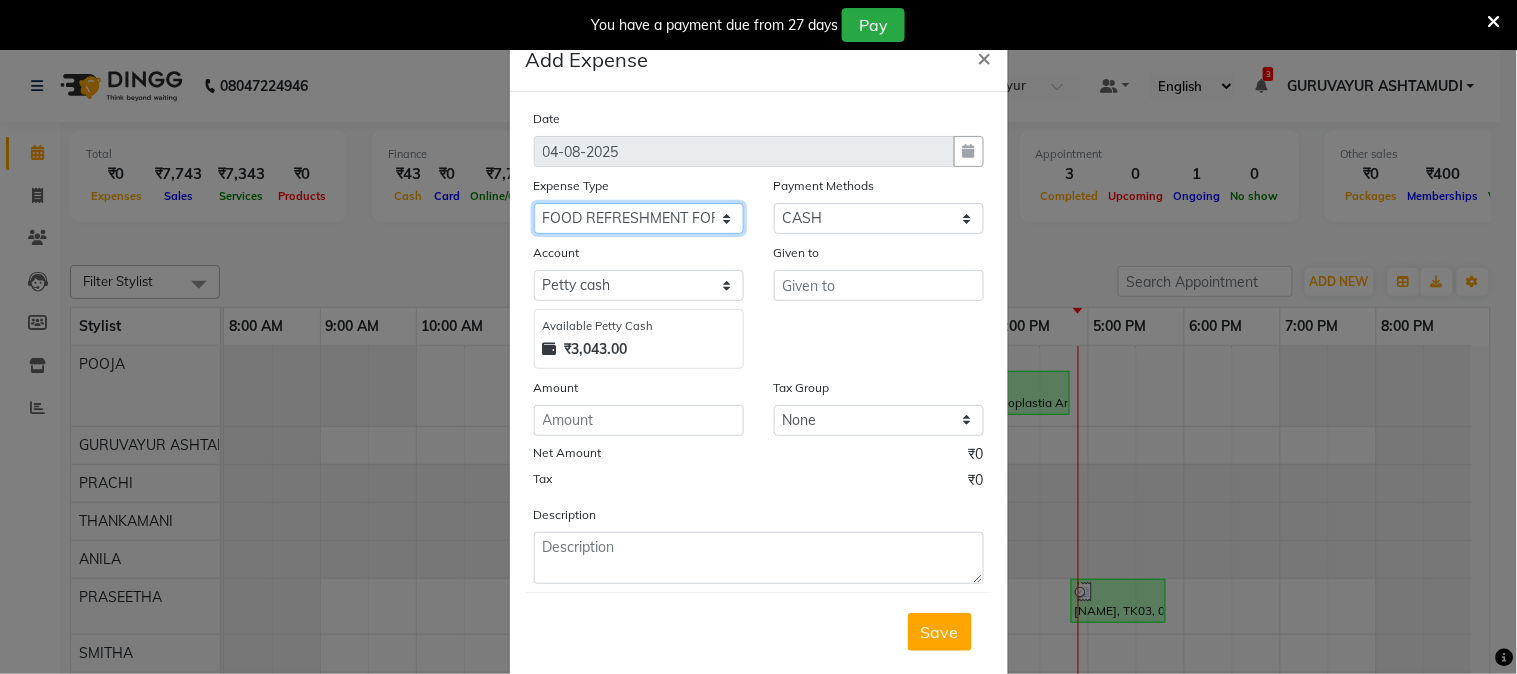 click on "Select ACCOMODATION EXPENSES ADVERTISEMENT SALES PROMOTIONAL EXPENSES Bonus BRIDAL ACCESSORIES REFUND BRIDAL COMMISSION BRIDAL FOOD BRIDAL INCENTIVES BRIDAL ORNAMENTS REFUND BRIDAL TA CASH DEPOSIT RAK BANK COMPUTER ACCESSORIES MOBILE PHONE Donation and Charity Expenses ELECTRICITY CHARGES ELECTRONICS FITTINGS Event Expense FISH FOOD EXPENSES FOOD REFRESHMENT FOR CLIENTS FOOD REFRESHMENT FOR STAFFS Freight And Forwarding Charges FUEL FOR GENERATOR FURNITURE AND EQUIPMENTS Gifts for Clients GIFTS FOR STAFFS GOKULAM CHITS HOSTEL RENT LAUNDRY EXPENSES LICENSE OTHER FEES LOADING UNLOADING CHARGES Medical Expenses MEHNDI PAYMENTS MISCELLANEOUS EXPENSES NEWSPAPER PERIODICALS Office Expenses Ornaments Maintenance Expense OVERTIME ALLOWANCES Payment For Pest Control Perfomance based incentives POSTAGE COURIER CHARGES Printing PRINTING STATIONERY EXPENSES PROFESSIONAL TAX REPAIRS MAINTENANCE ROUND OFF Salary SALARY ADVANCE Sales Incentives Membership Card SALES INCENTIVES PRODUCT SALES INCENTIVES SERVICES SALON RENT" 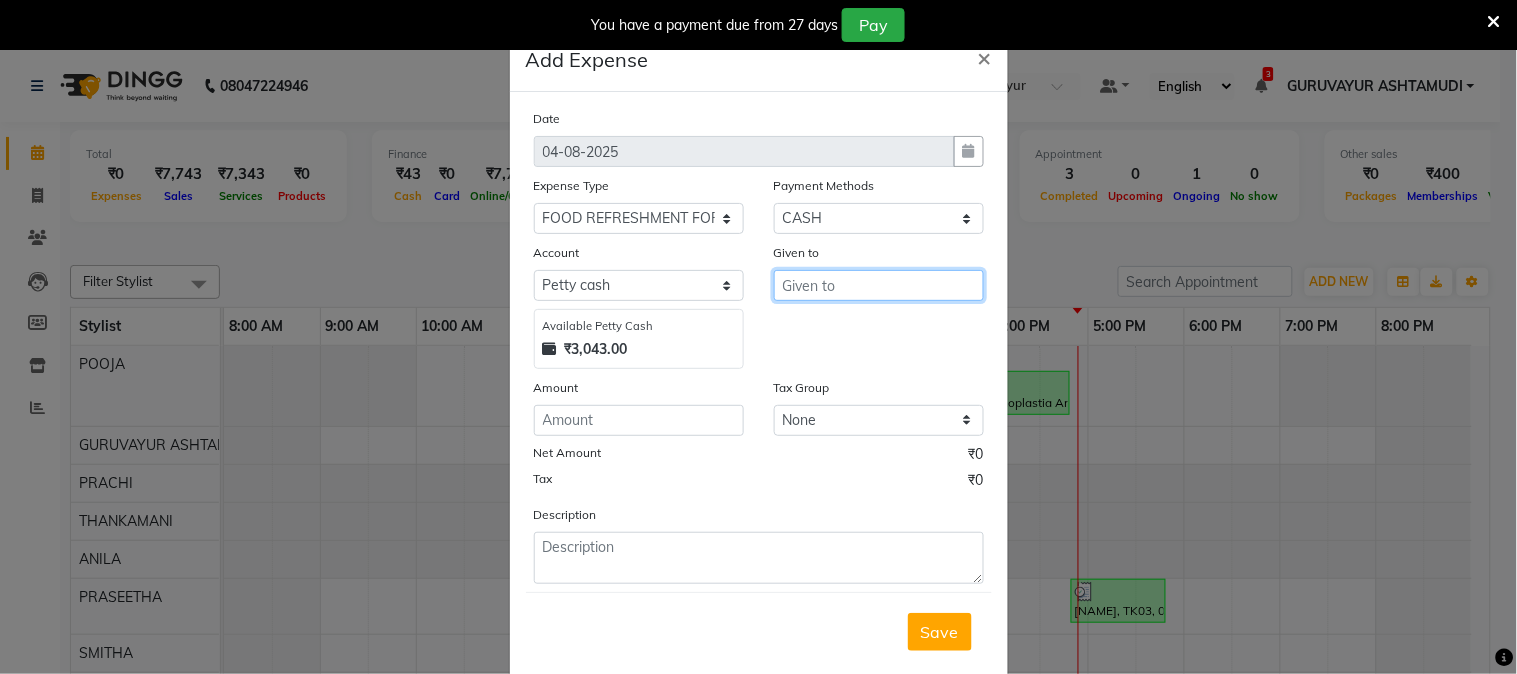 click at bounding box center [879, 285] 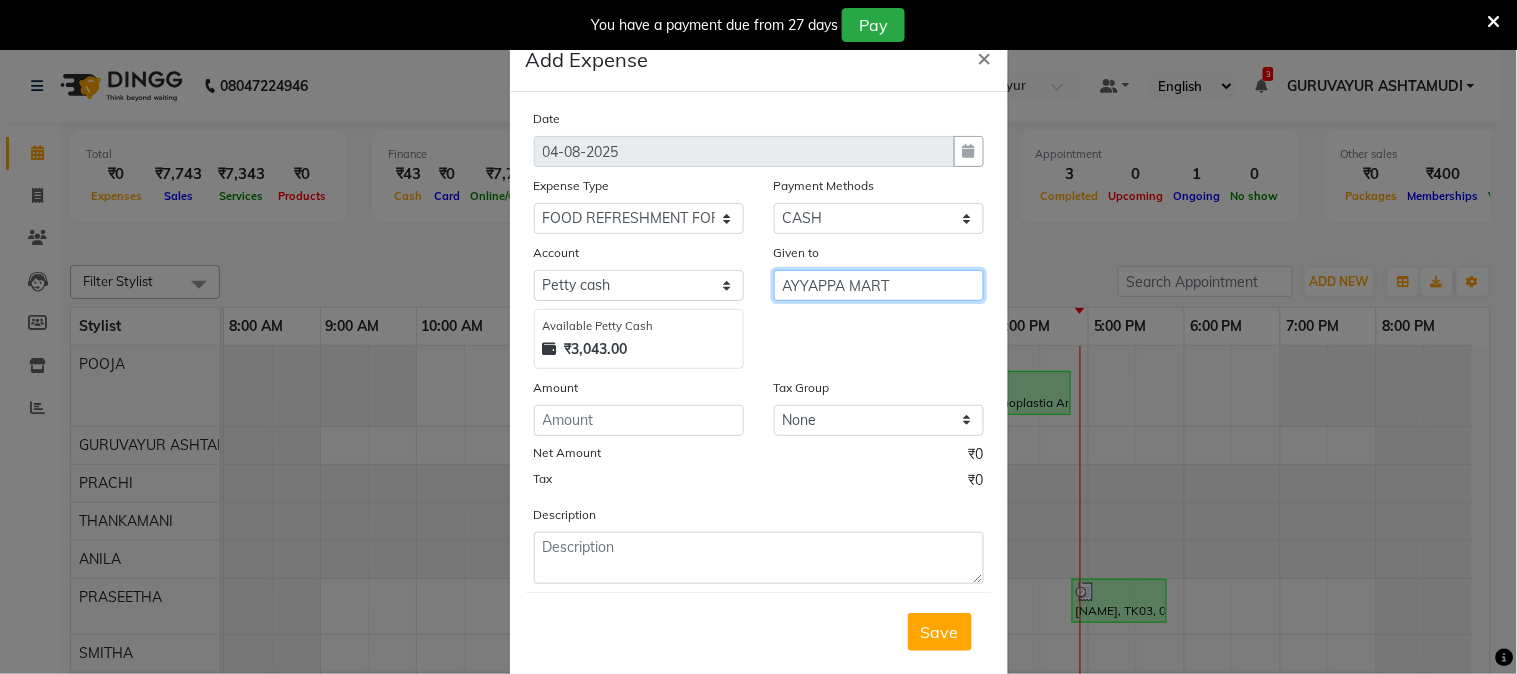 type on "AYYAPPA MART" 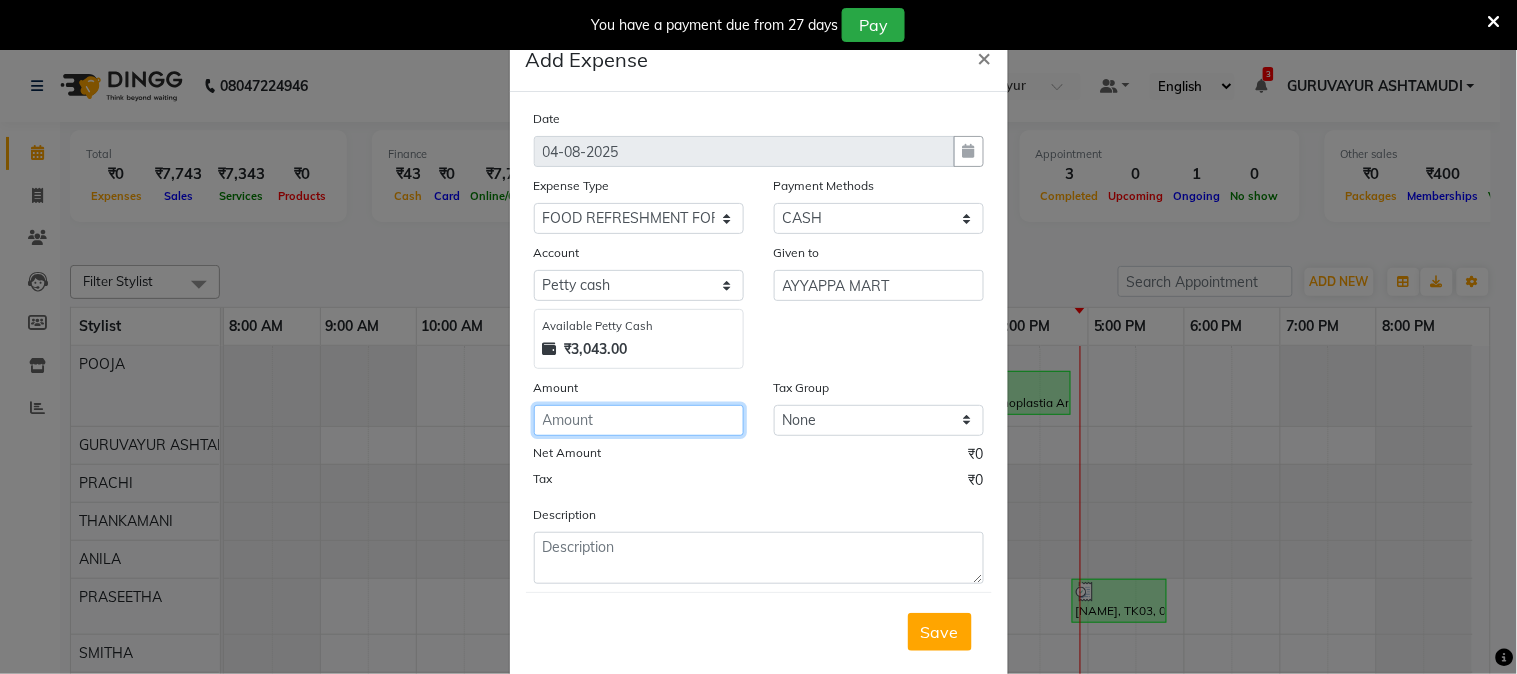 click 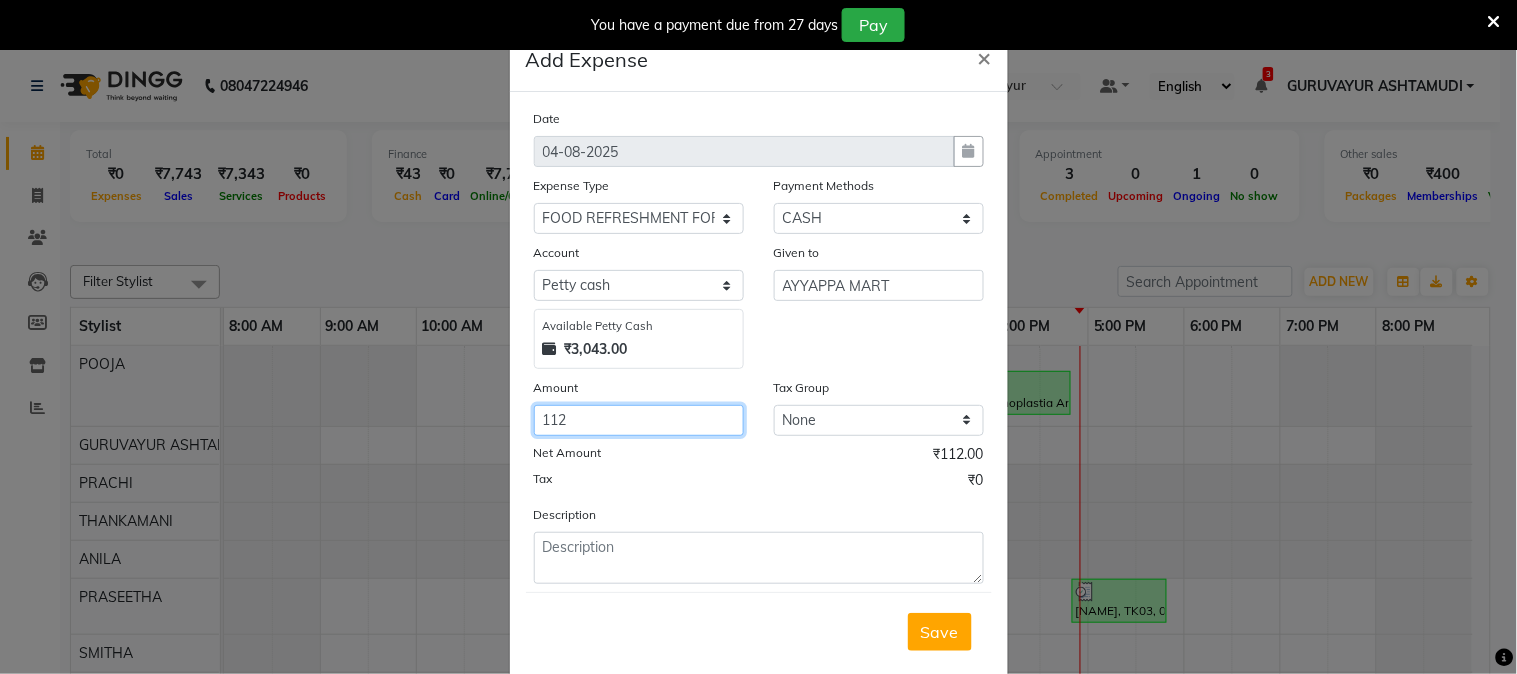 type on "112" 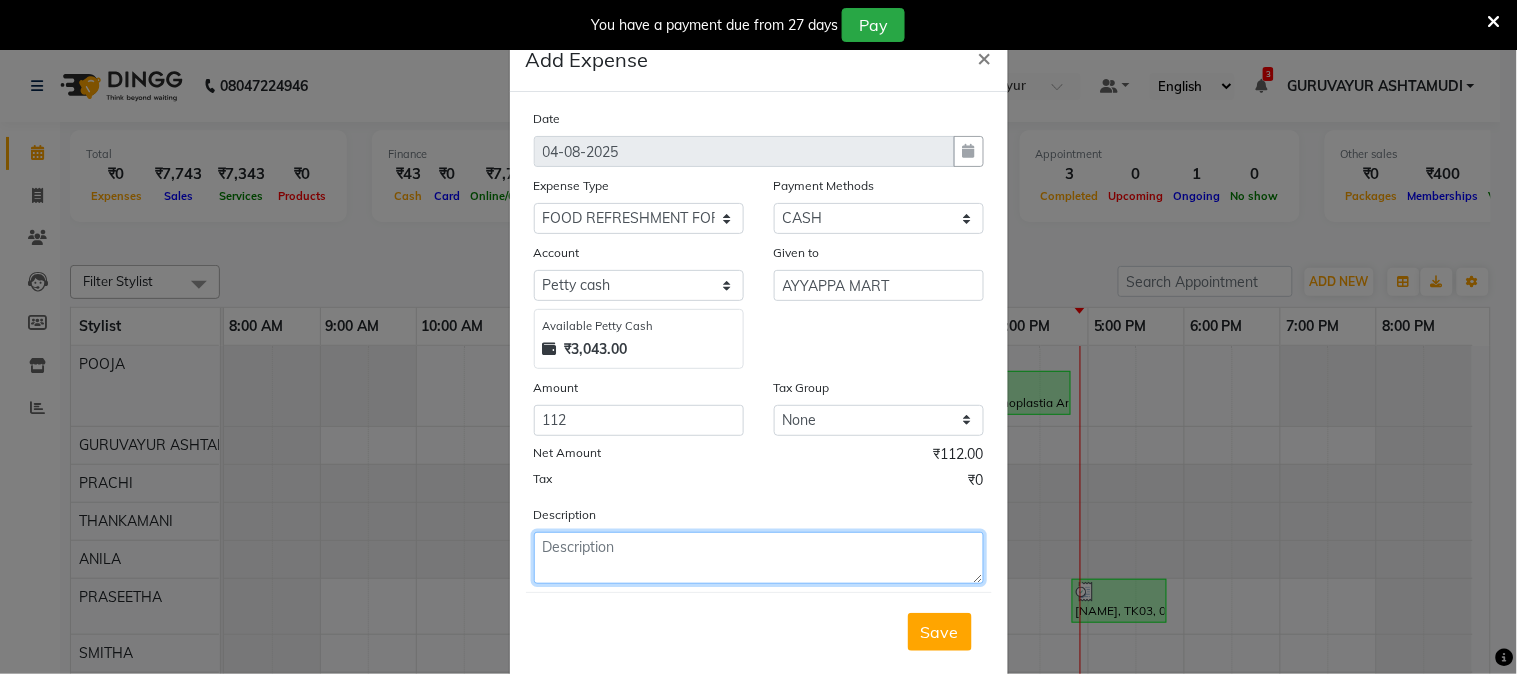 click 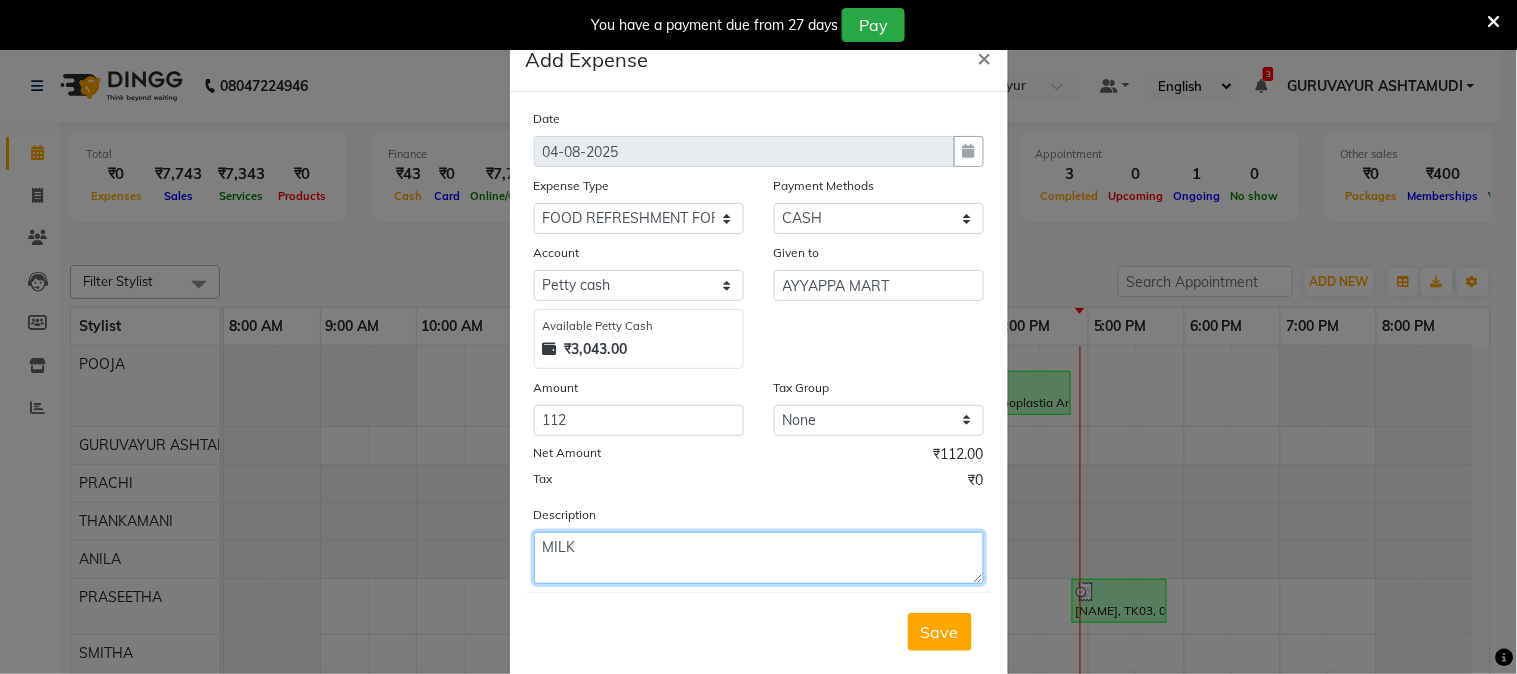 type on "MILK" 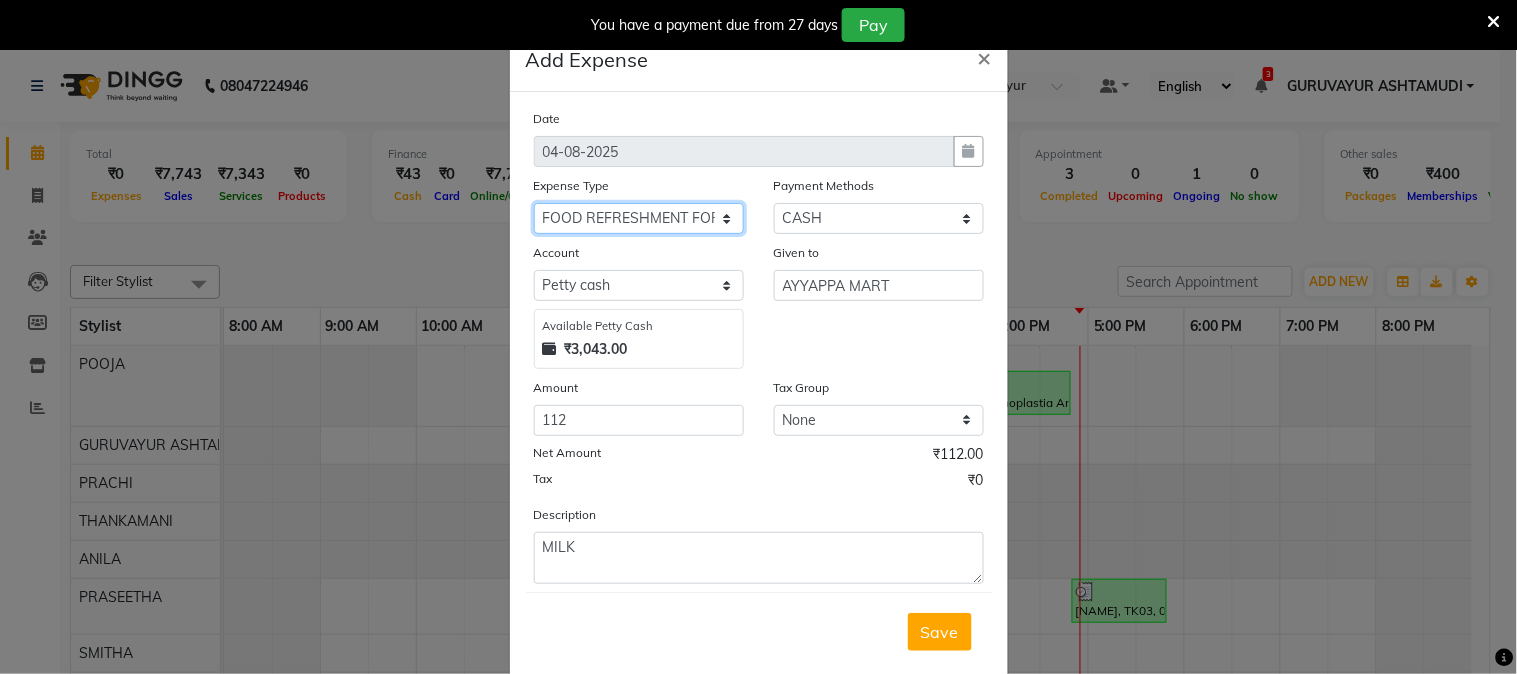 click on "Select ACCOMODATION EXPENSES ADVERTISEMENT SALES PROMOTIONAL EXPENSES Bonus BRIDAL ACCESSORIES REFUND BRIDAL COMMISSION BRIDAL FOOD BRIDAL INCENTIVES BRIDAL ORNAMENTS REFUND BRIDAL TA CASH DEPOSIT RAK BANK COMPUTER ACCESSORIES MOBILE PHONE Donation and Charity Expenses ELECTRICITY CHARGES ELECTRONICS FITTINGS Event Expense FISH FOOD EXPENSES FOOD REFRESHMENT FOR CLIENTS FOOD REFRESHMENT FOR STAFFS Freight And Forwarding Charges FUEL FOR GENERATOR FURNITURE AND EQUIPMENTS Gifts for Clients GIFTS FOR STAFFS GOKULAM CHITS HOSTEL RENT LAUNDRY EXPENSES LICENSE OTHER FEES LOADING UNLOADING CHARGES Medical Expenses MEHNDI PAYMENTS MISCELLANEOUS EXPENSES NEWSPAPER PERIODICALS Office Expenses Ornaments Maintenance Expense OVERTIME ALLOWANCES Payment For Pest Control Perfomance based incentives POSTAGE COURIER CHARGES Printing PRINTING STATIONERY EXPENSES PROFESSIONAL TAX REPAIRS MAINTENANCE ROUND OFF Salary SALARY ADVANCE Sales Incentives Membership Card SALES INCENTIVES PRODUCT SALES INCENTIVES SERVICES SALON RENT" 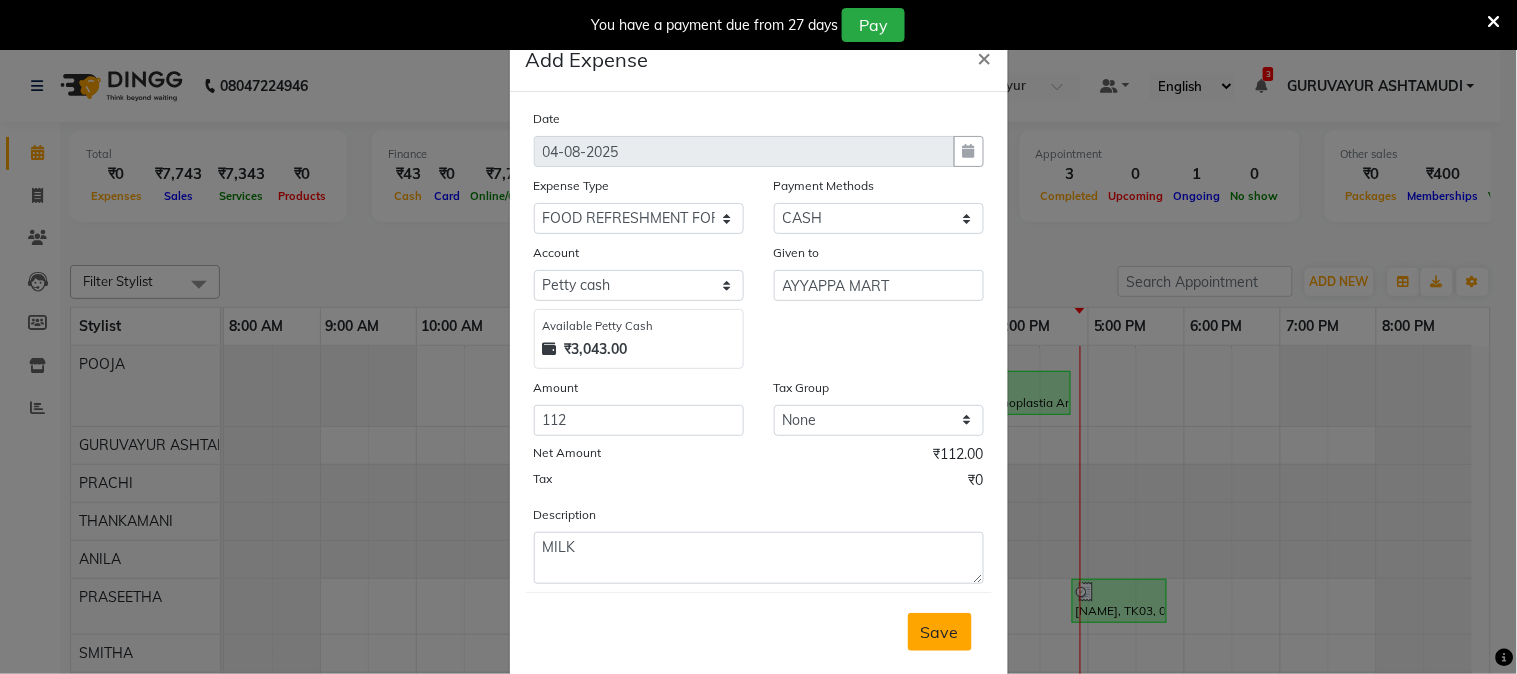 click on "Save" at bounding box center (940, 632) 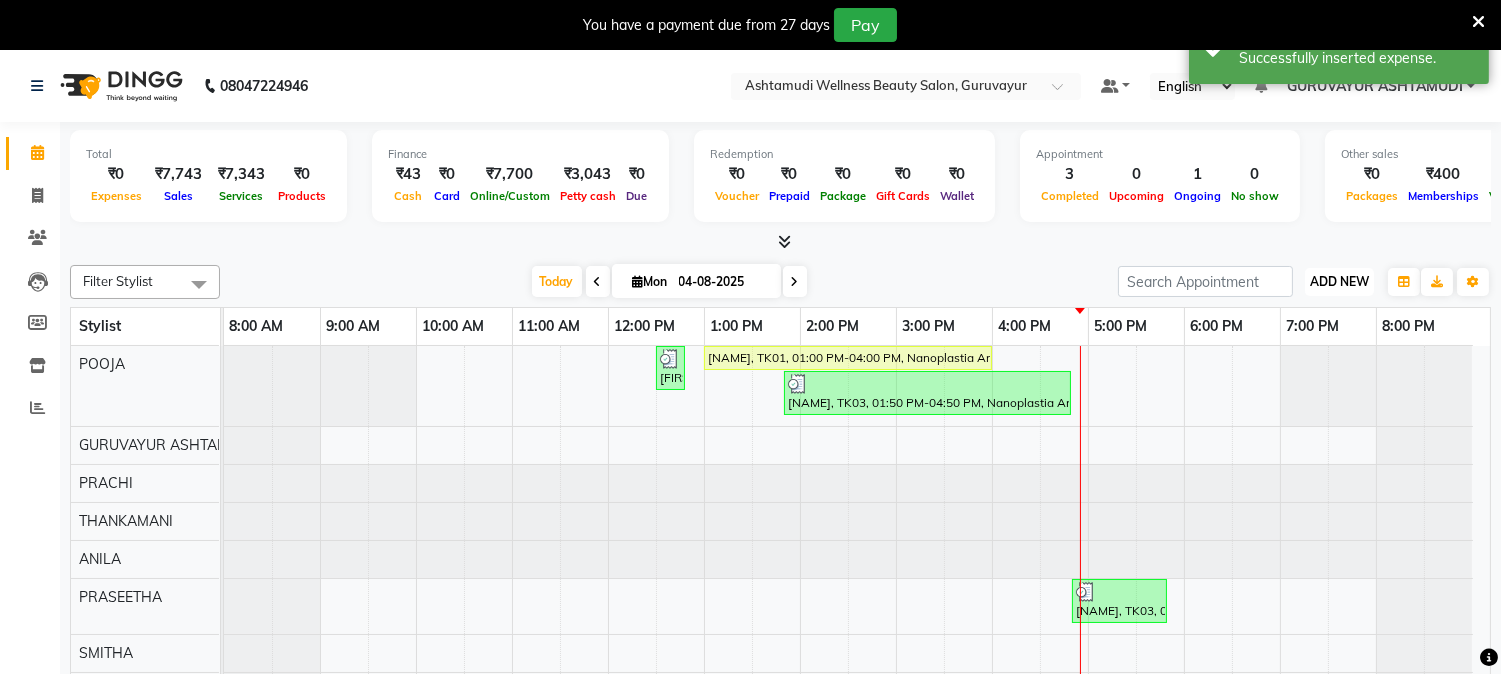 click on "ADD NEW" at bounding box center [1339, 281] 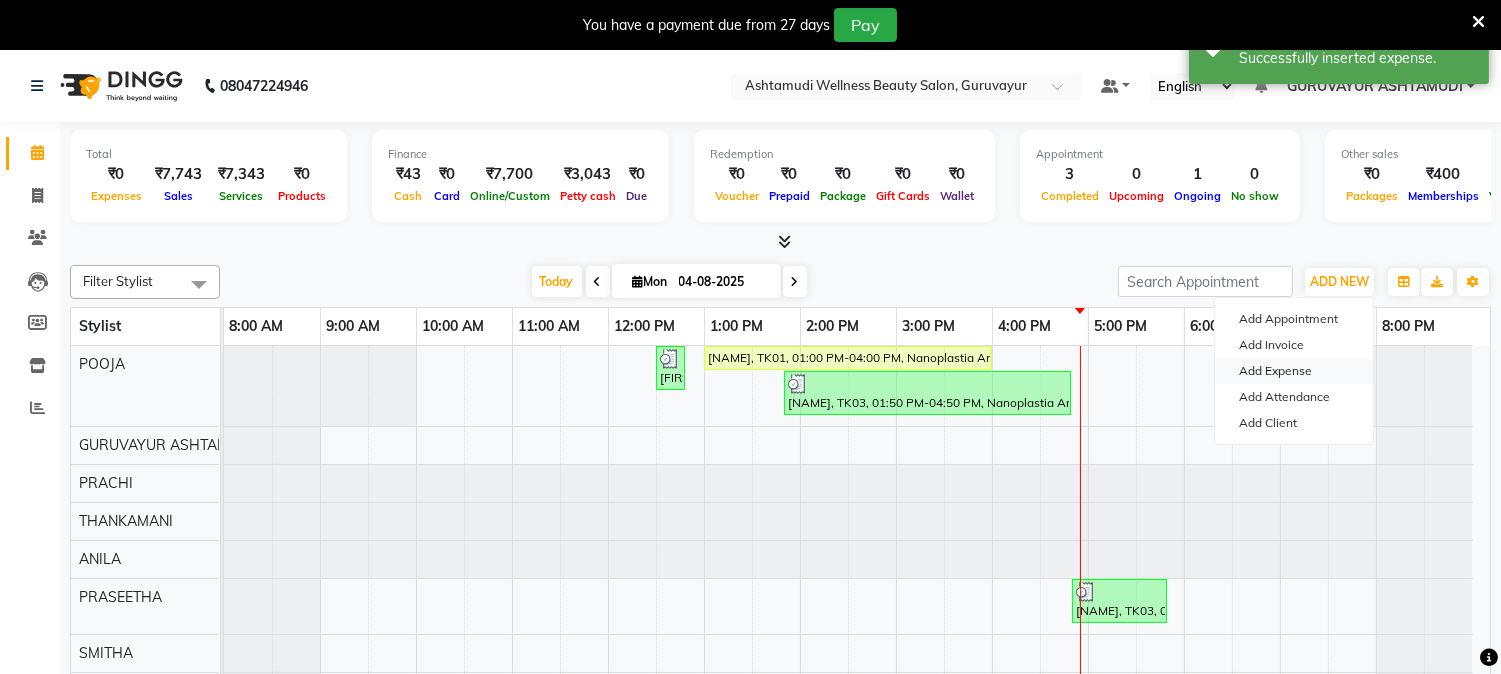 click on "Add Expense" at bounding box center (1294, 371) 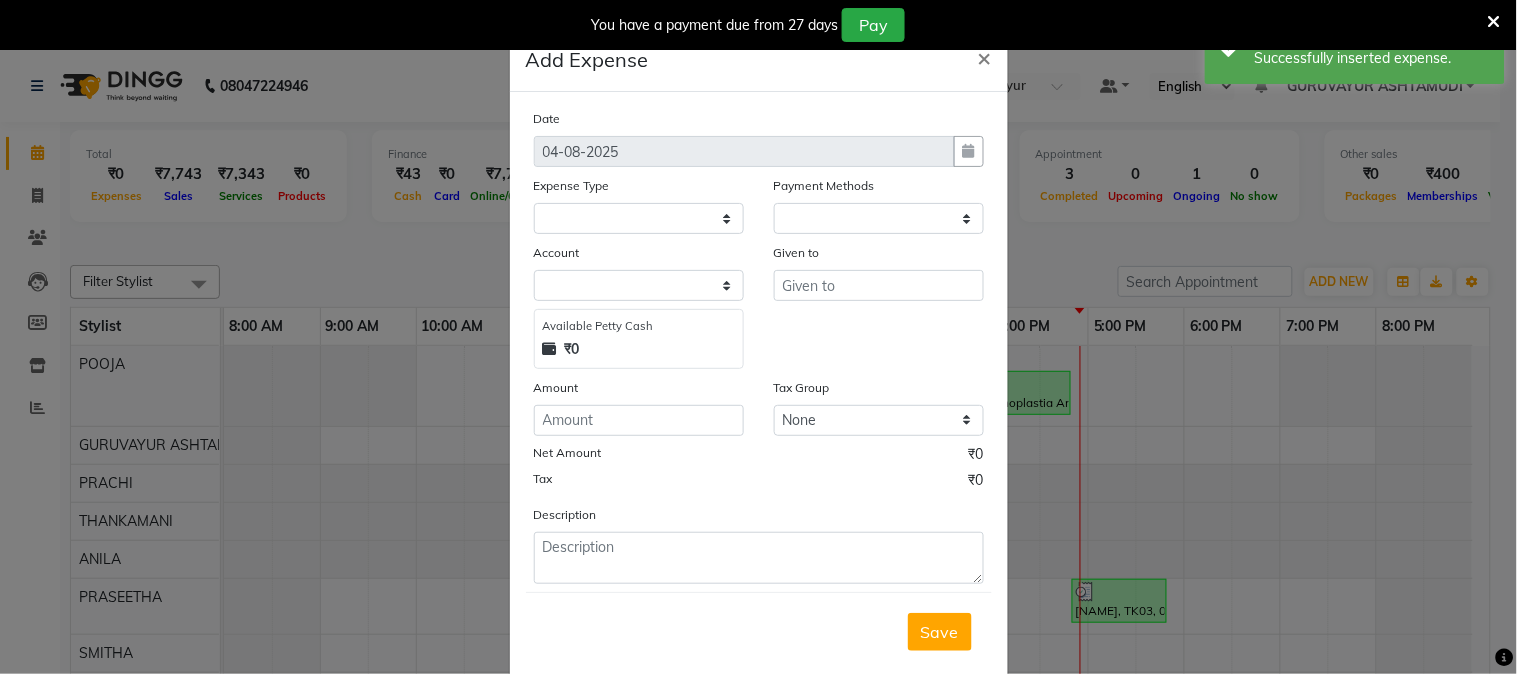 select on "1" 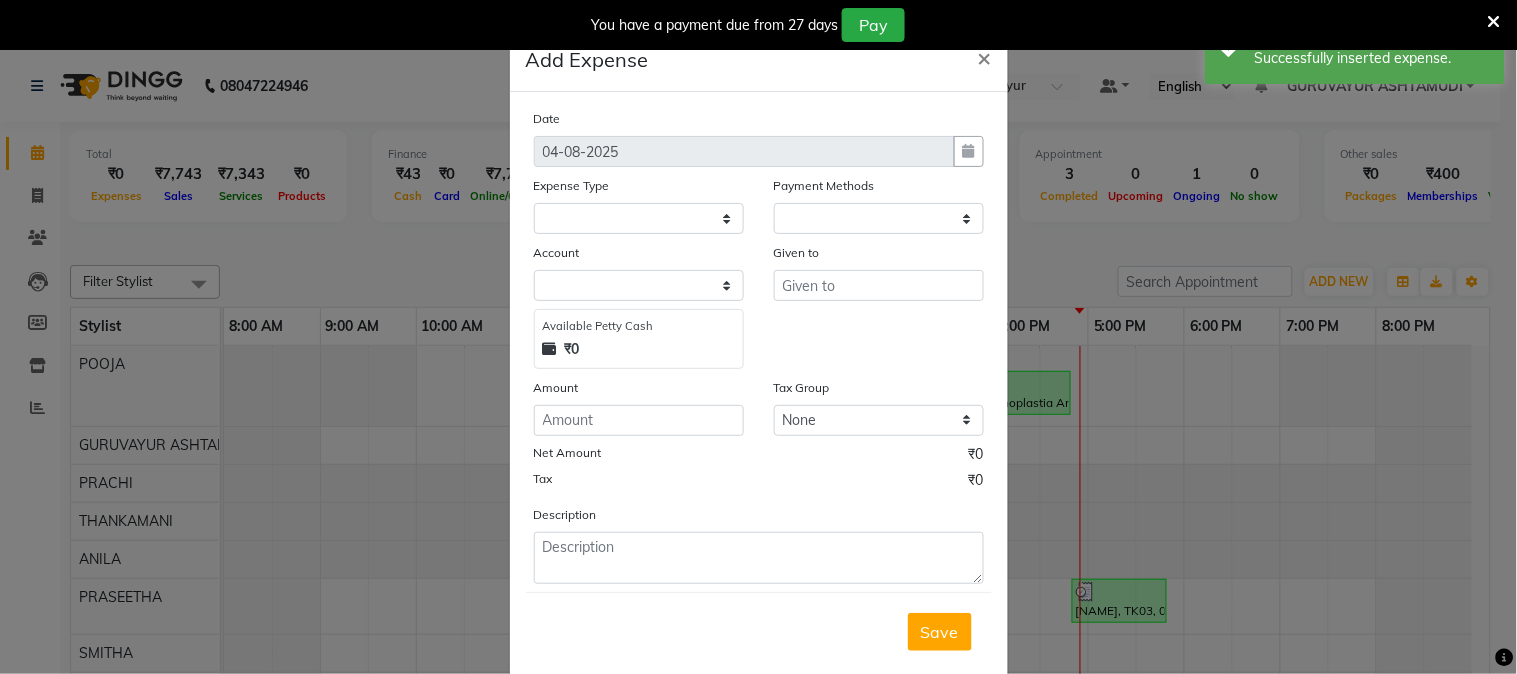 select on "3492" 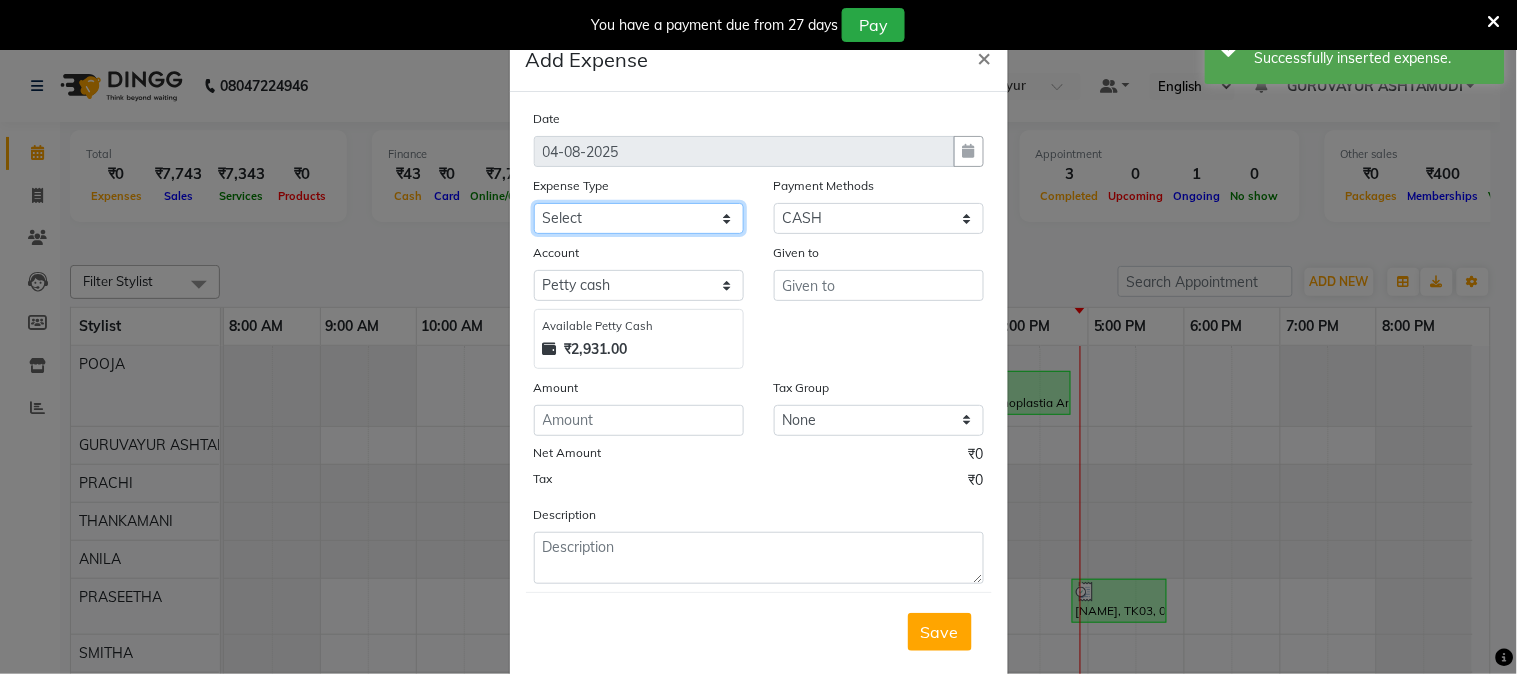 click on "Select ACCOMODATION EXPENSES ADVERTISEMENT SALES PROMOTIONAL EXPENSES Bonus BRIDAL ACCESSORIES REFUND BRIDAL COMMISSION BRIDAL FOOD BRIDAL INCENTIVES BRIDAL ORNAMENTS REFUND BRIDAL TA CASH DEPOSIT RAK BANK COMPUTER ACCESSORIES MOBILE PHONE Donation and Charity Expenses ELECTRICITY CHARGES ELECTRONICS FITTINGS Event Expense FISH FOOD EXPENSES FOOD REFRESHMENT FOR CLIENTS FOOD REFRESHMENT FOR STAFFS Freight And Forwarding Charges FUEL FOR GENERATOR FURNITURE AND EQUIPMENTS Gifts for Clients GIFTS FOR STAFFS GOKULAM CHITS HOSTEL RENT LAUNDRY EXPENSES LICENSE OTHER FEES LOADING UNLOADING CHARGES Medical Expenses MEHNDI PAYMENTS MISCELLANEOUS EXPENSES NEWSPAPER PERIODICALS Office Expenses Ornaments Maintenance Expense OVERTIME ALLOWANCES Payment For Pest Control Perfomance based incentives POSTAGE COURIER CHARGES Printing PRINTING STATIONERY EXPENSES PROFESSIONAL TAX REPAIRS MAINTENANCE ROUND OFF Salary SALARY ADVANCE Sales Incentives Membership Card SALES INCENTIVES PRODUCT SALES INCENTIVES SERVICES SALON RENT" 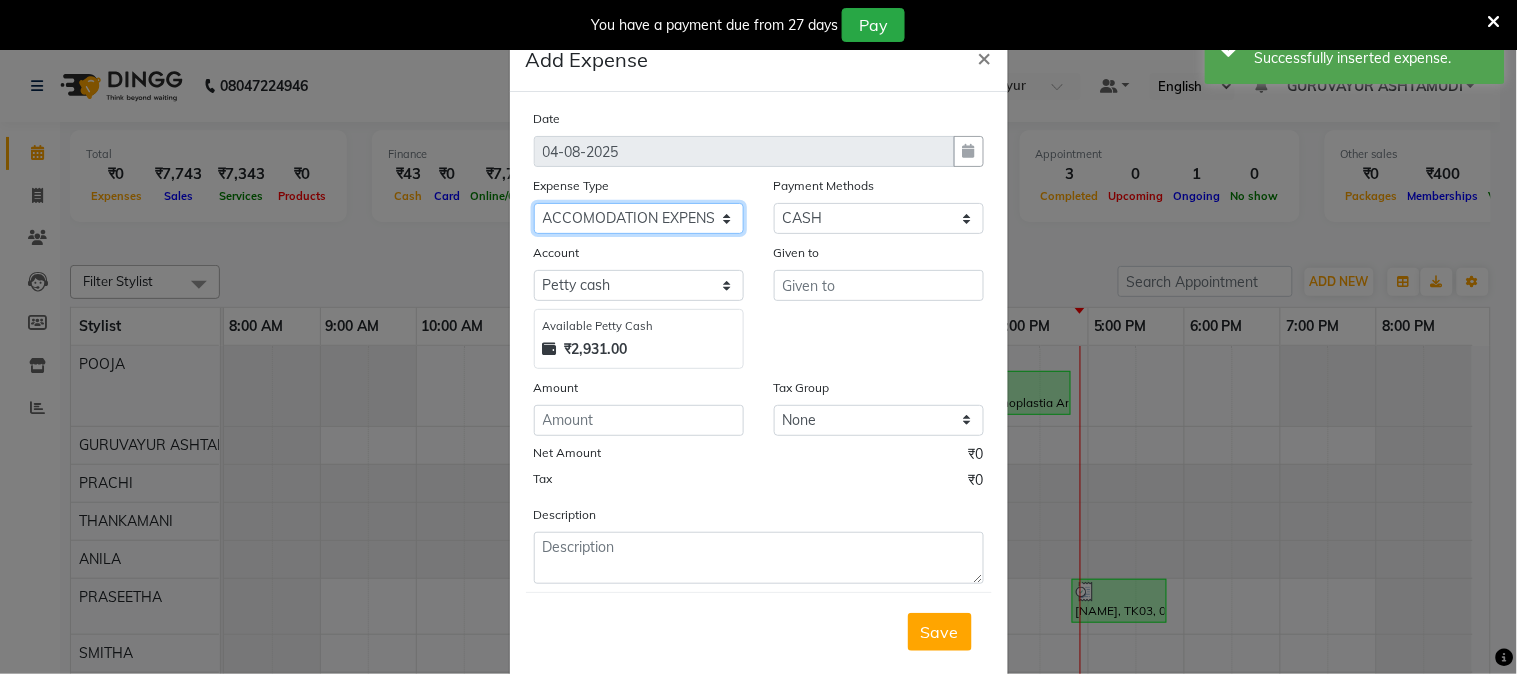 click on "Select ACCOMODATION EXPENSES ADVERTISEMENT SALES PROMOTIONAL EXPENSES Bonus BRIDAL ACCESSORIES REFUND BRIDAL COMMISSION BRIDAL FOOD BRIDAL INCENTIVES BRIDAL ORNAMENTS REFUND BRIDAL TA CASH DEPOSIT RAK BANK COMPUTER ACCESSORIES MOBILE PHONE Donation and Charity Expenses ELECTRICITY CHARGES ELECTRONICS FITTINGS Event Expense FISH FOOD EXPENSES FOOD REFRESHMENT FOR CLIENTS FOOD REFRESHMENT FOR STAFFS Freight And Forwarding Charges FUEL FOR GENERATOR FURNITURE AND EQUIPMENTS Gifts for Clients GIFTS FOR STAFFS GOKULAM CHITS HOSTEL RENT LAUNDRY EXPENSES LICENSE OTHER FEES LOADING UNLOADING CHARGES Medical Expenses MEHNDI PAYMENTS MISCELLANEOUS EXPENSES NEWSPAPER PERIODICALS Office Expenses Ornaments Maintenance Expense OVERTIME ALLOWANCES Payment For Pest Control Perfomance based incentives POSTAGE COURIER CHARGES Printing PRINTING STATIONERY EXPENSES PROFESSIONAL TAX REPAIRS MAINTENANCE ROUND OFF Salary SALARY ADVANCE Sales Incentives Membership Card SALES INCENTIVES PRODUCT SALES INCENTIVES SERVICES SALON RENT" 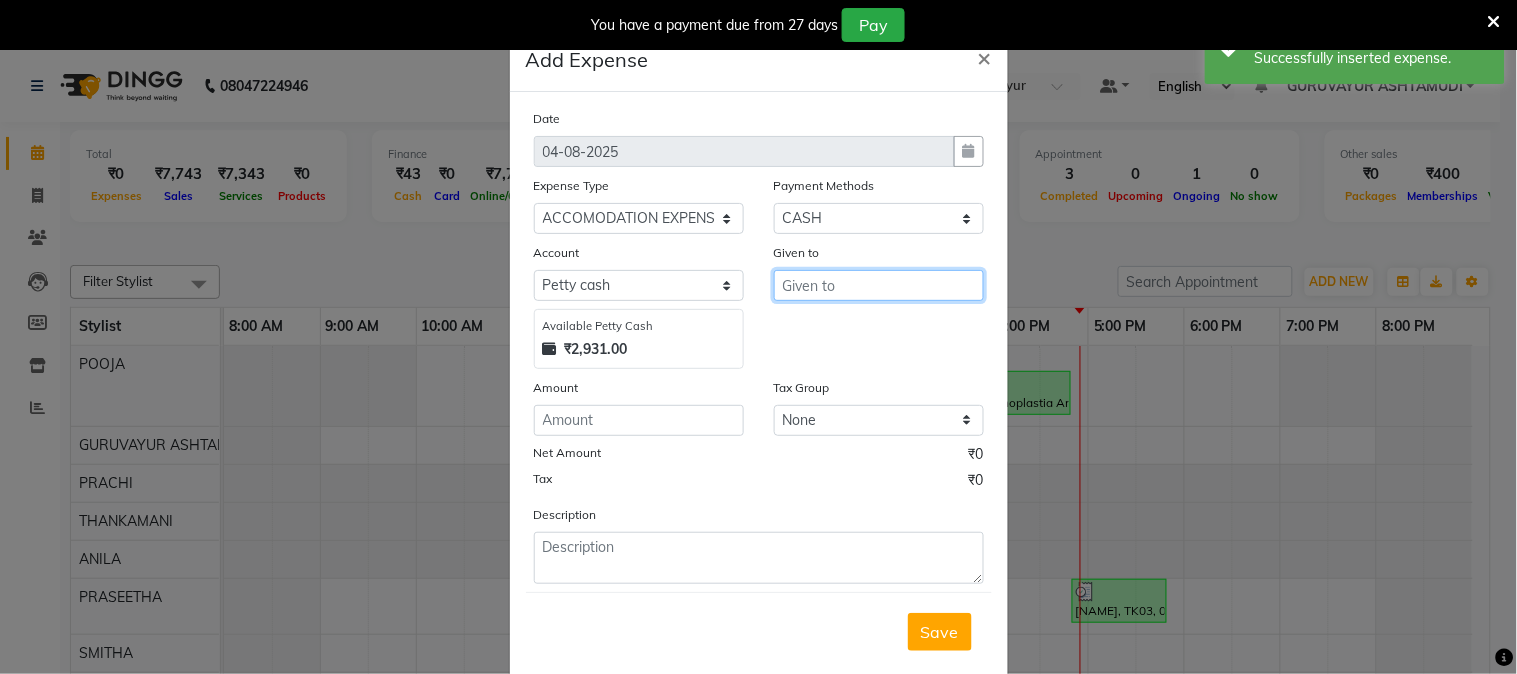 click at bounding box center [879, 285] 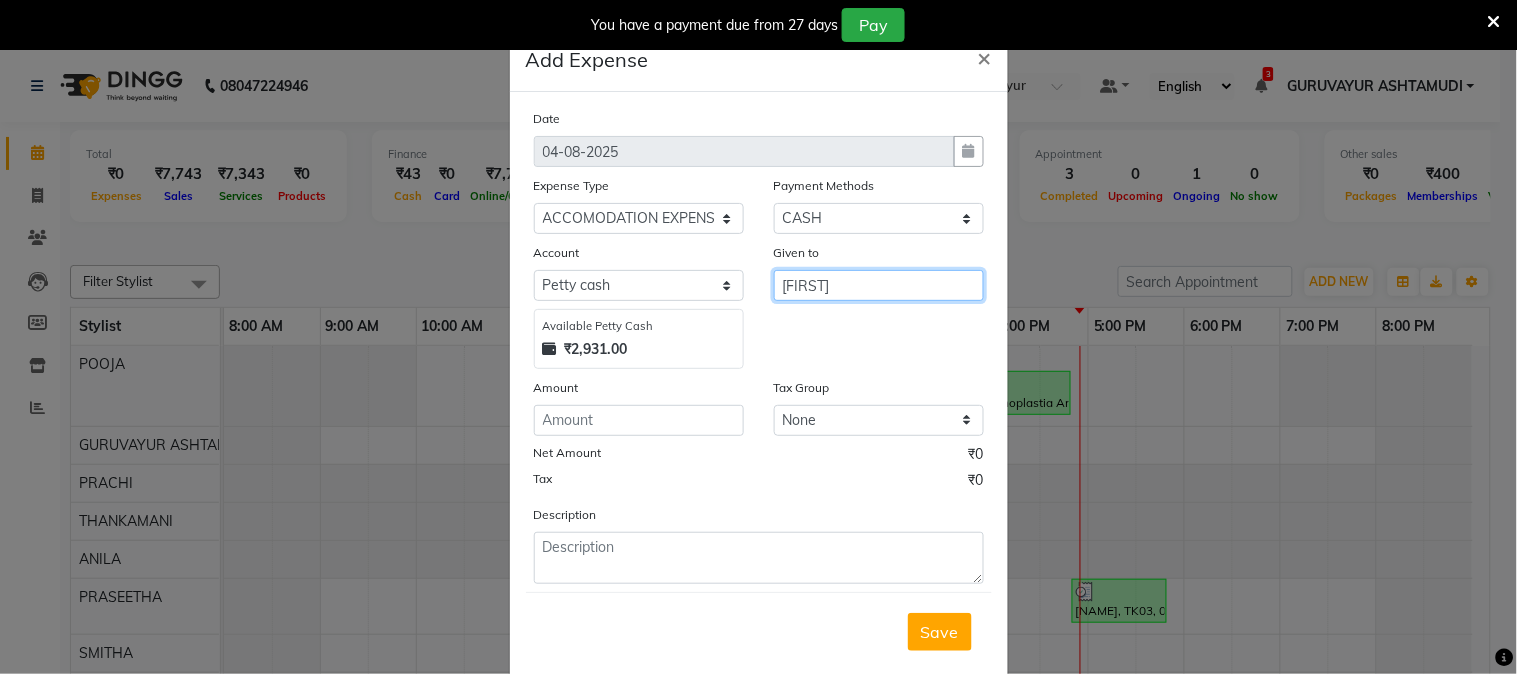 type on "UDAYA" 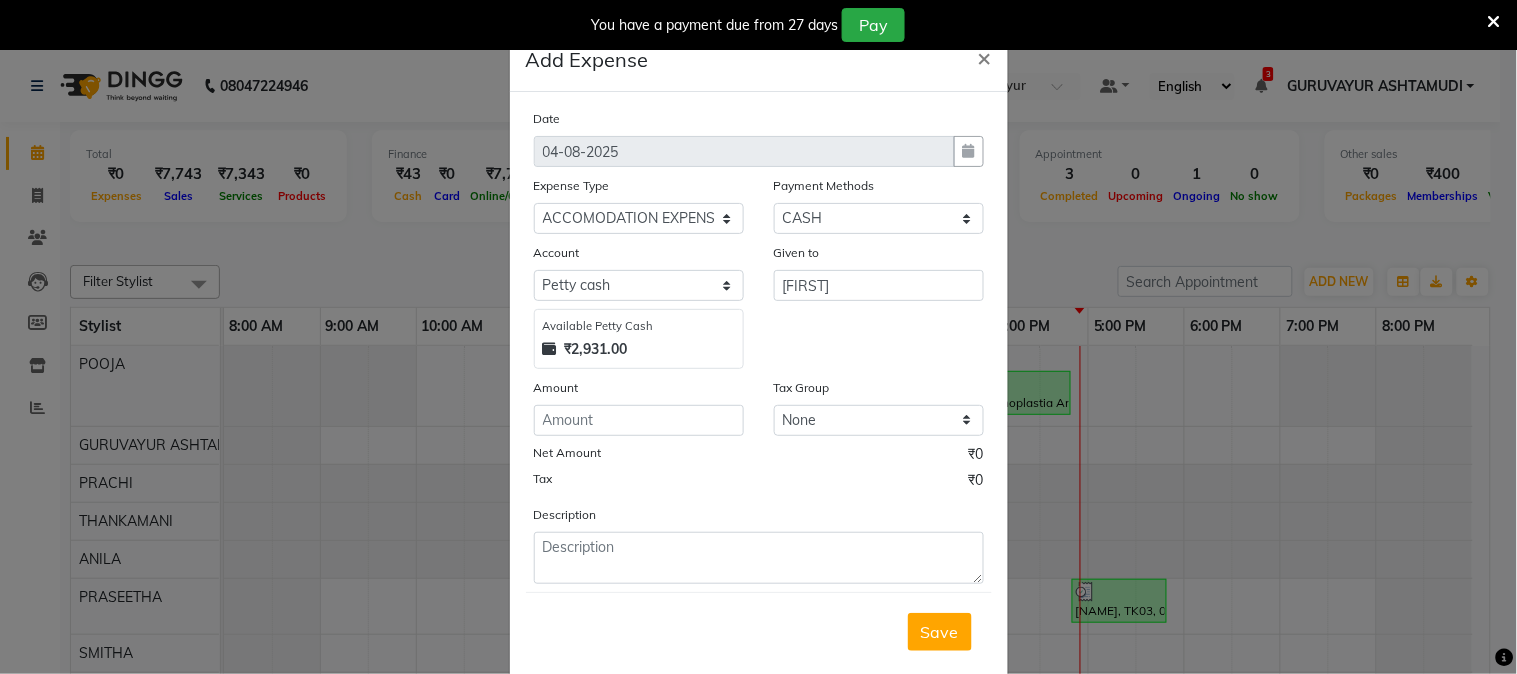 click on "Date 04-08-2025 Expense Type Select ACCOMODATION EXPENSES ADVERTISEMENT SALES PROMOTIONAL EXPENSES Bonus BRIDAL ACCESSORIES REFUND BRIDAL COMMISSION BRIDAL FOOD BRIDAL INCENTIVES BRIDAL ORNAMENTS REFUND BRIDAL TA CASH DEPOSIT RAK BANK COMPUTER ACCESSORIES MOBILE PHONE Donation and Charity Expenses ELECTRICITY CHARGES ELECTRONICS FITTINGS Event Expense FISH FOOD EXPENSES FOOD REFRESHMENT FOR CLIENTS FOOD REFRESHMENT FOR STAFFS Freight And Forwarding Charges FUEL FOR GENERATOR FURNITURE AND EQUIPMENTS Gifts for Clients GIFTS FOR STAFFS GOKULAM CHITS HOSTEL RENT LAUNDRY EXPENSES LICENSE OTHER FEES LOADING UNLOADING CHARGES Medical Expenses MEHNDI PAYMENTS MISCELLANEOUS EXPENSES NEWSPAPER PERIODICALS Office Expenses Ornaments Maintenance Expense OVERTIME ALLOWANCES Payment For Pest Control Perfomance based incentives POSTAGE COURIER CHARGES Printing PRINTING STATIONERY EXPENSES PROFESSIONAL TAX REPAIRS MAINTENANCE ROUND OFF Salary SALARY ADVANCE Sales Incentives Membership Card SALES INCENTIVES PRODUCT SALON RENT" 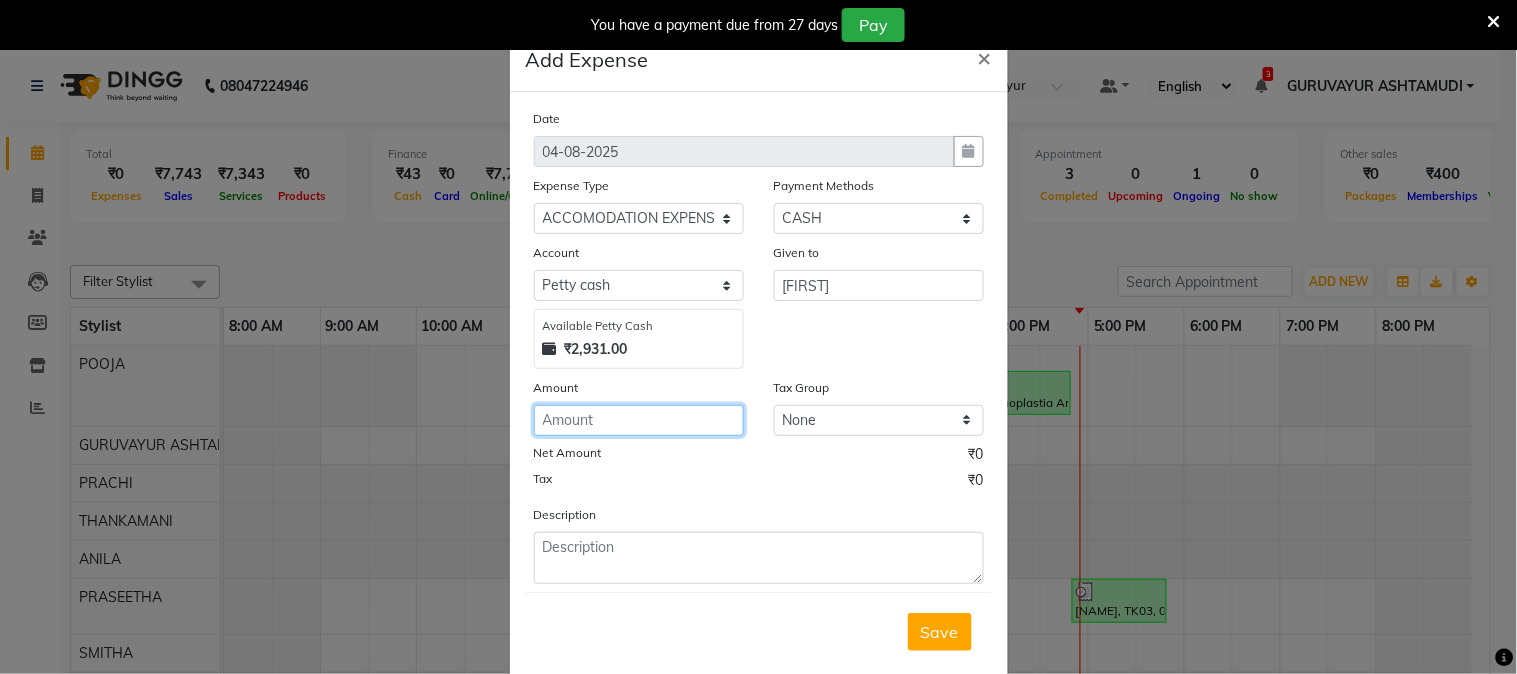 click 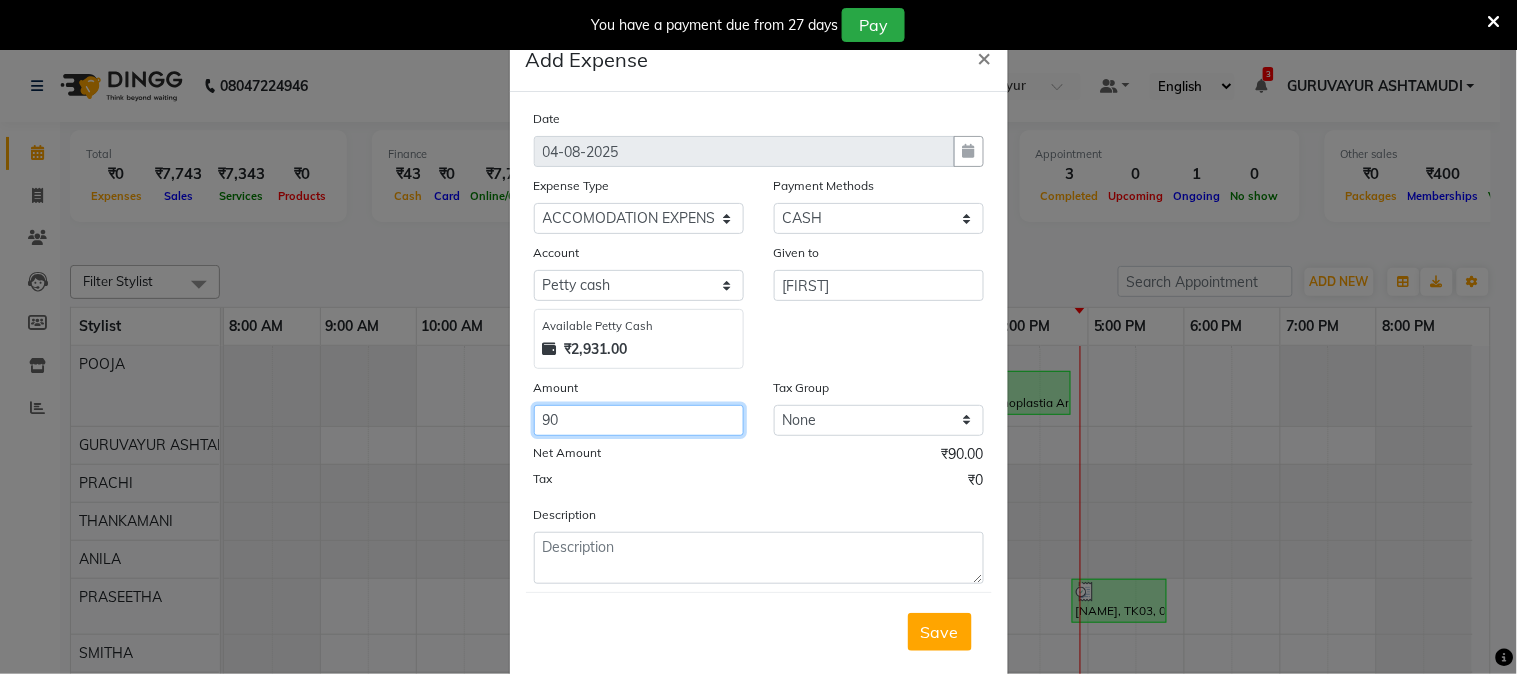 type on "90" 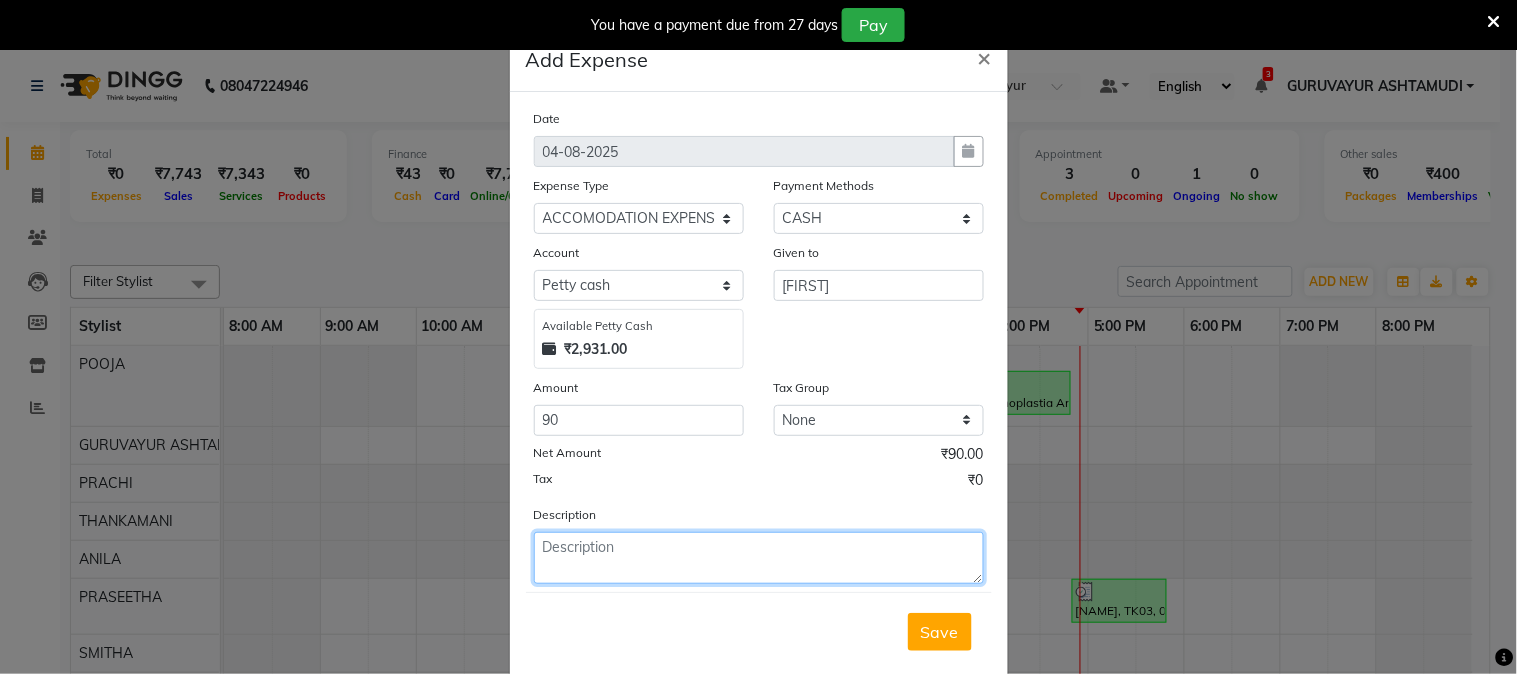 click 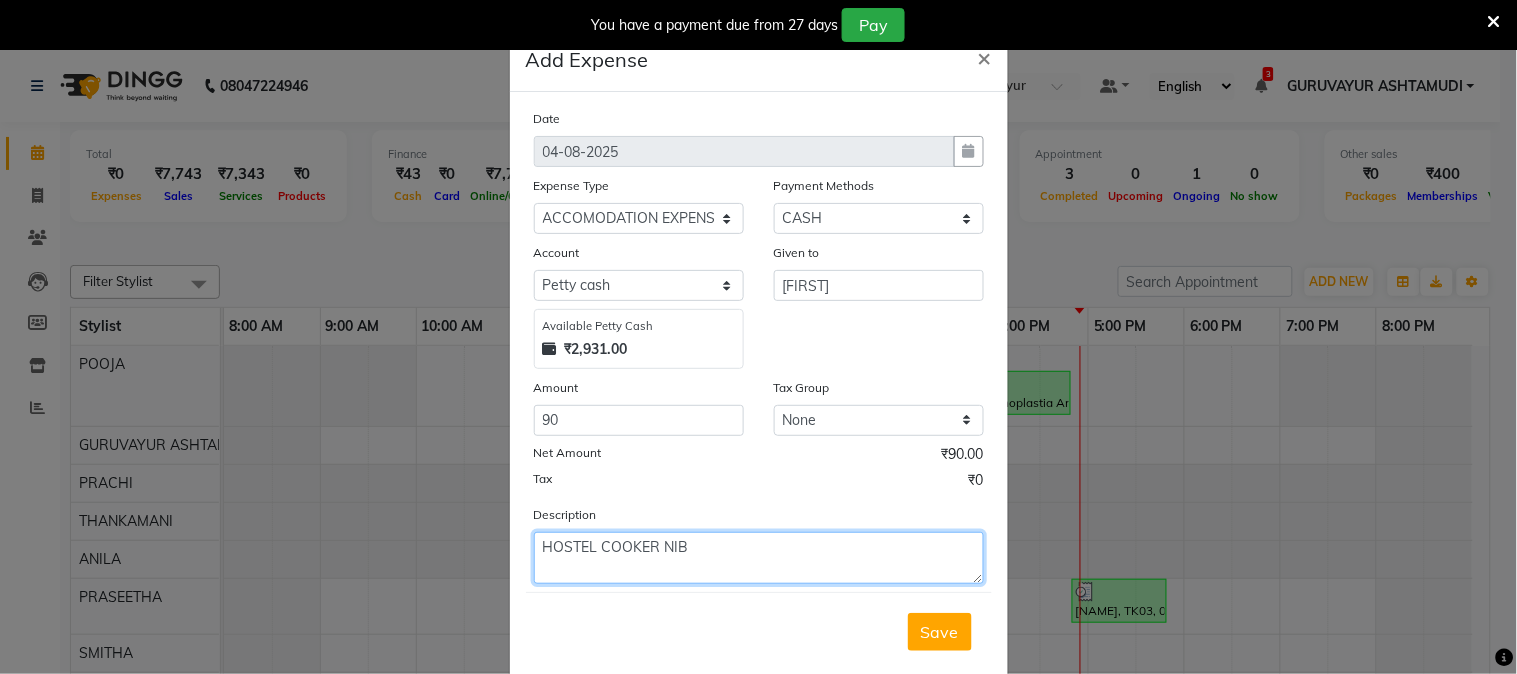 type on "HOSTEL COOKER NIB" 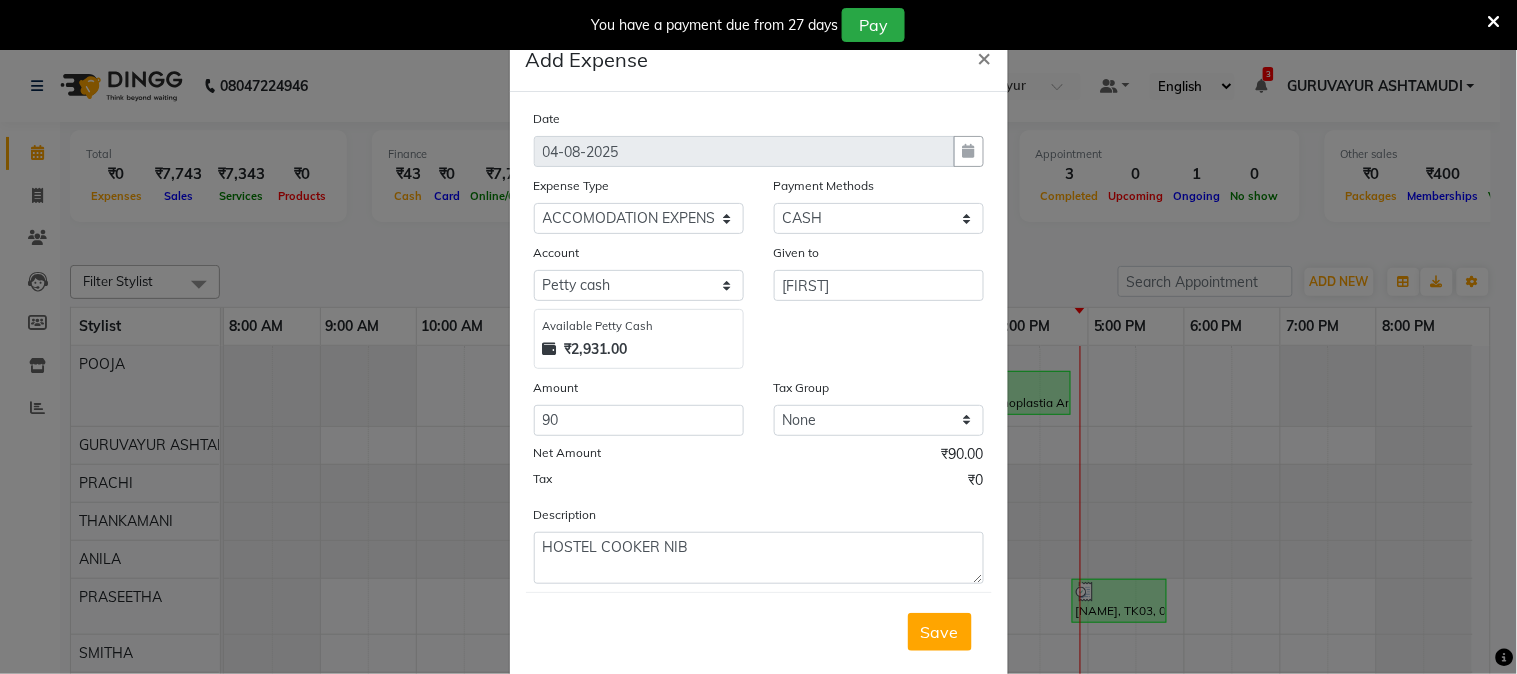 click on "Save" 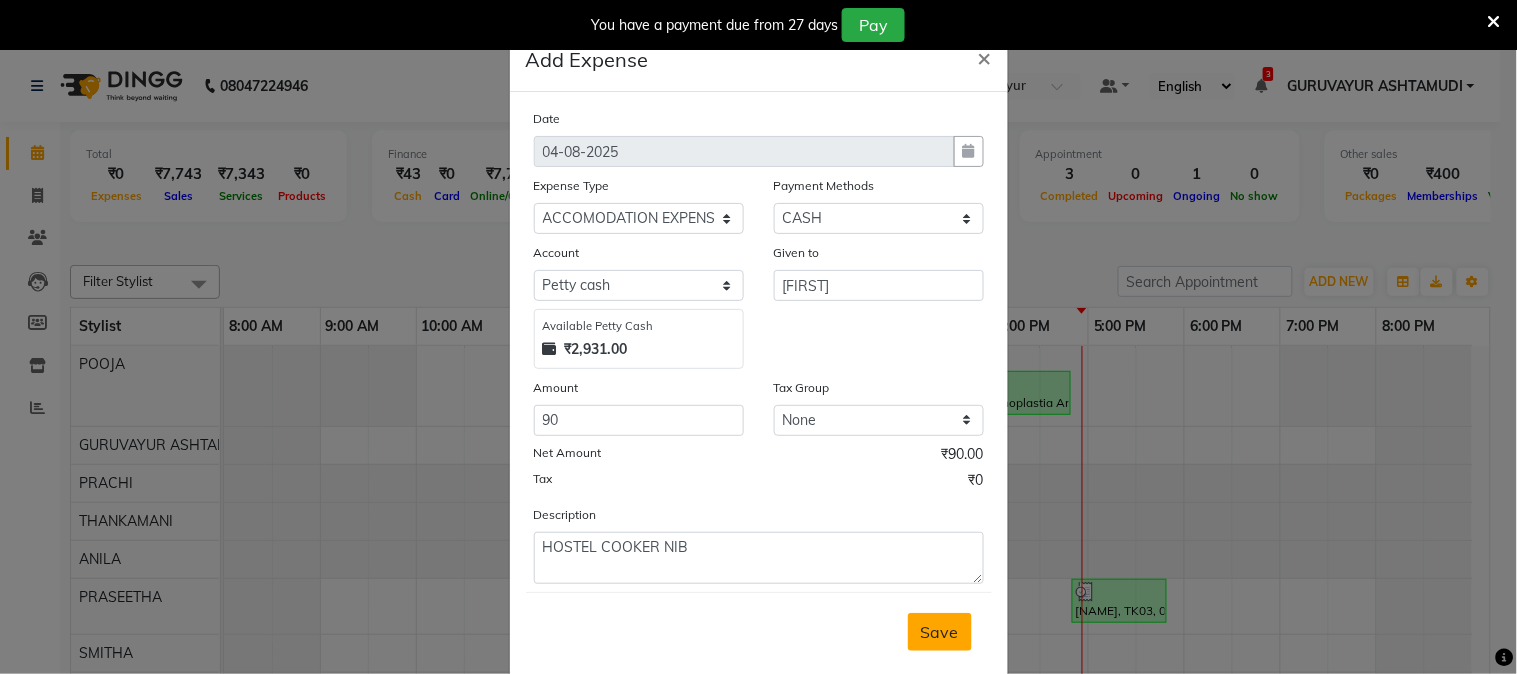 click on "Save" at bounding box center [940, 632] 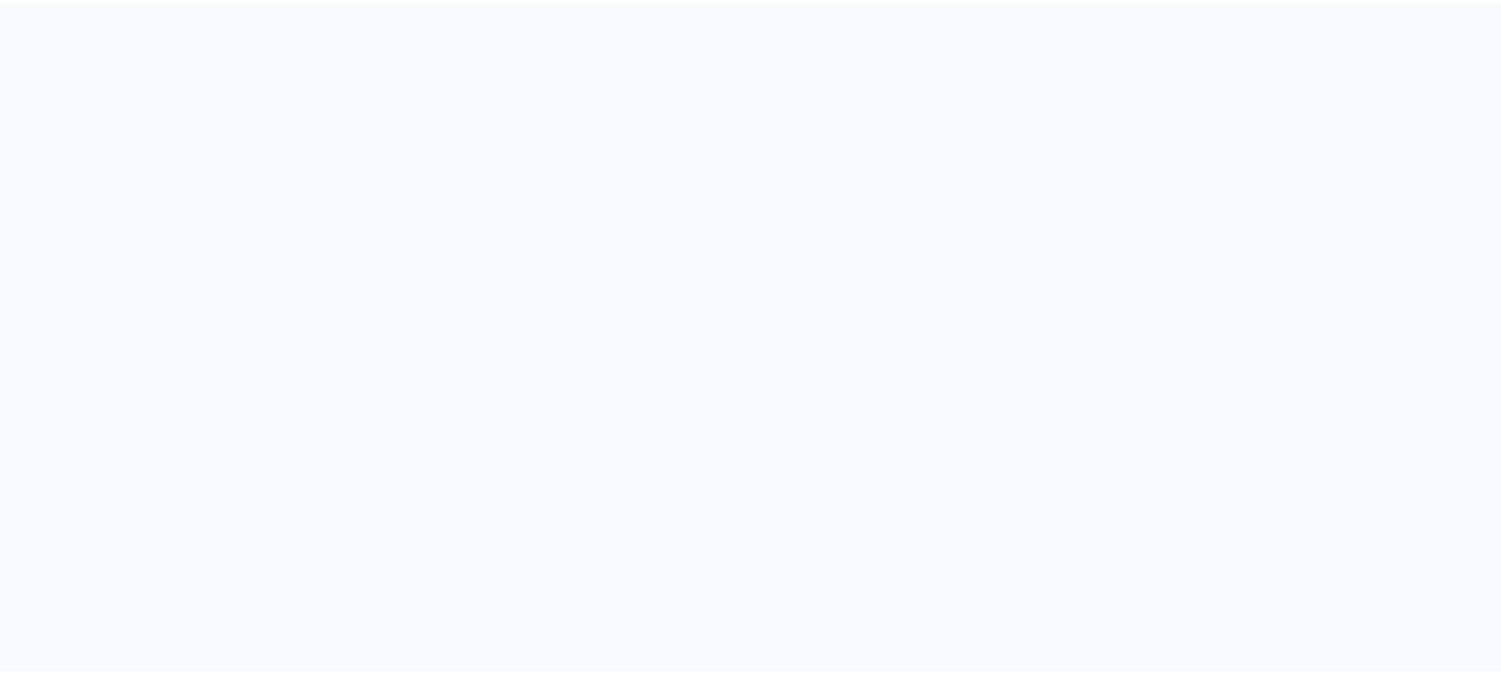 scroll, scrollTop: 0, scrollLeft: 0, axis: both 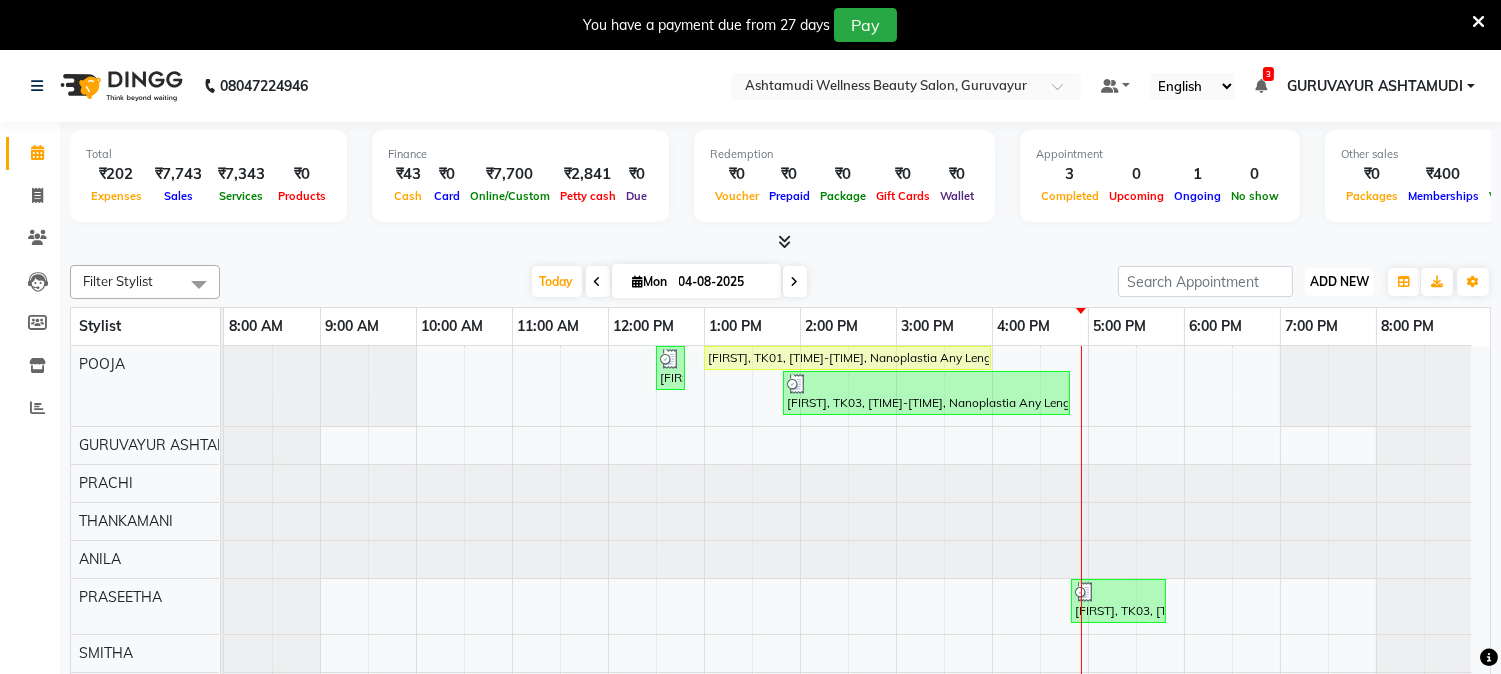 click on "ADD NEW" at bounding box center (1339, 281) 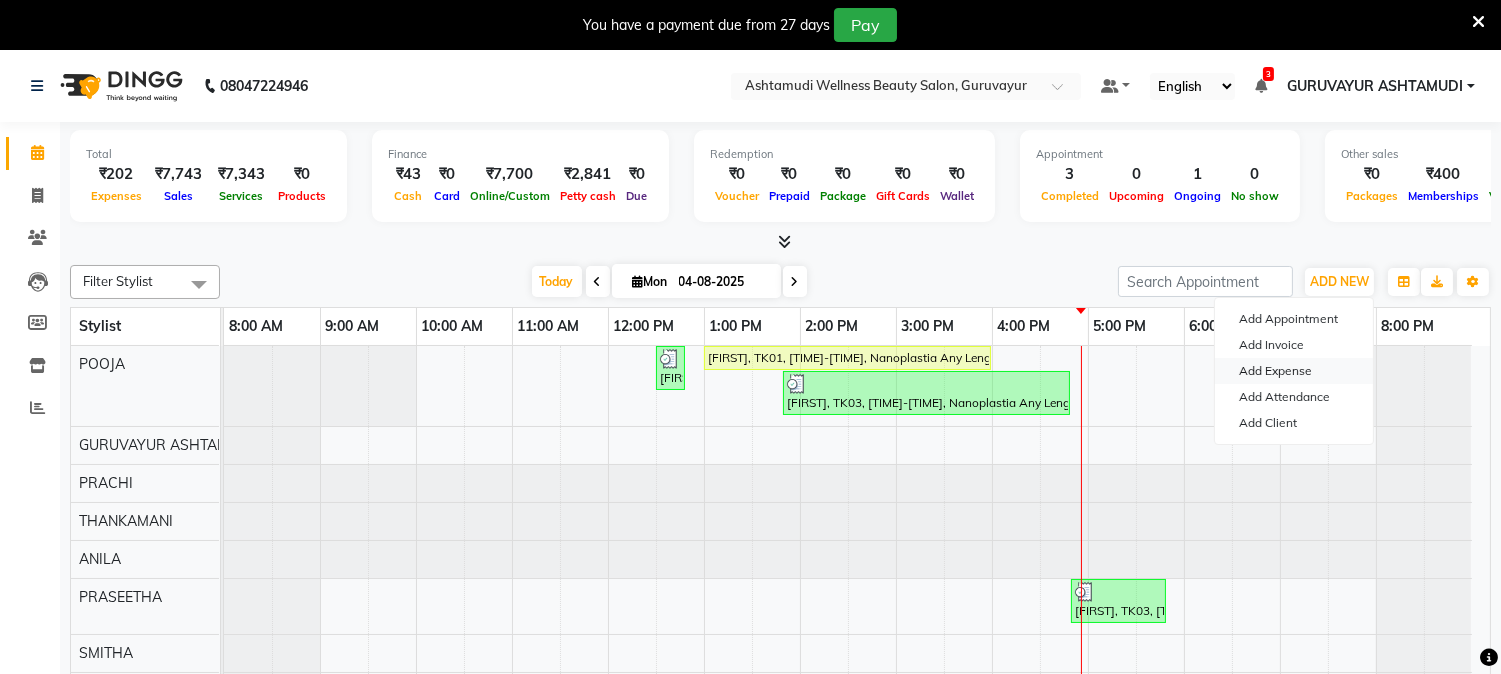 click on "Add Expense" at bounding box center [1294, 371] 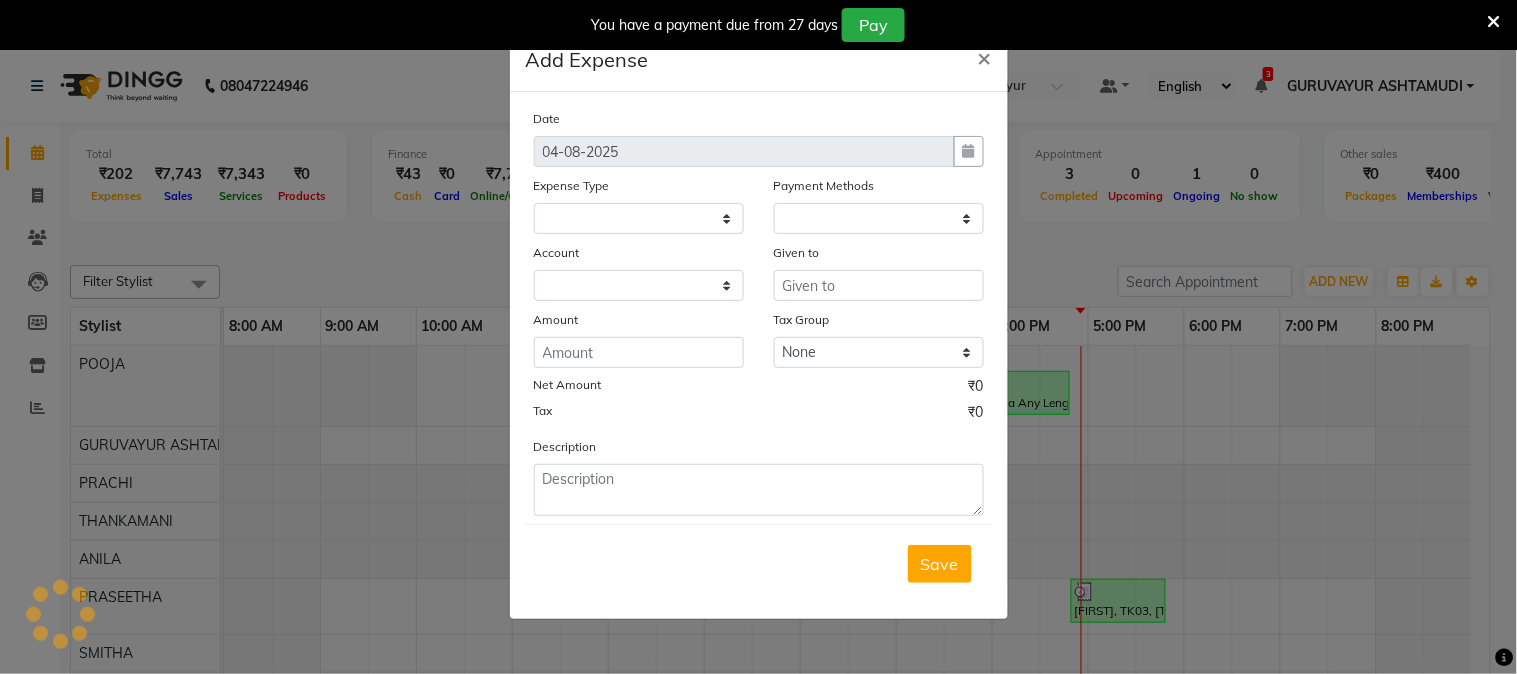 select 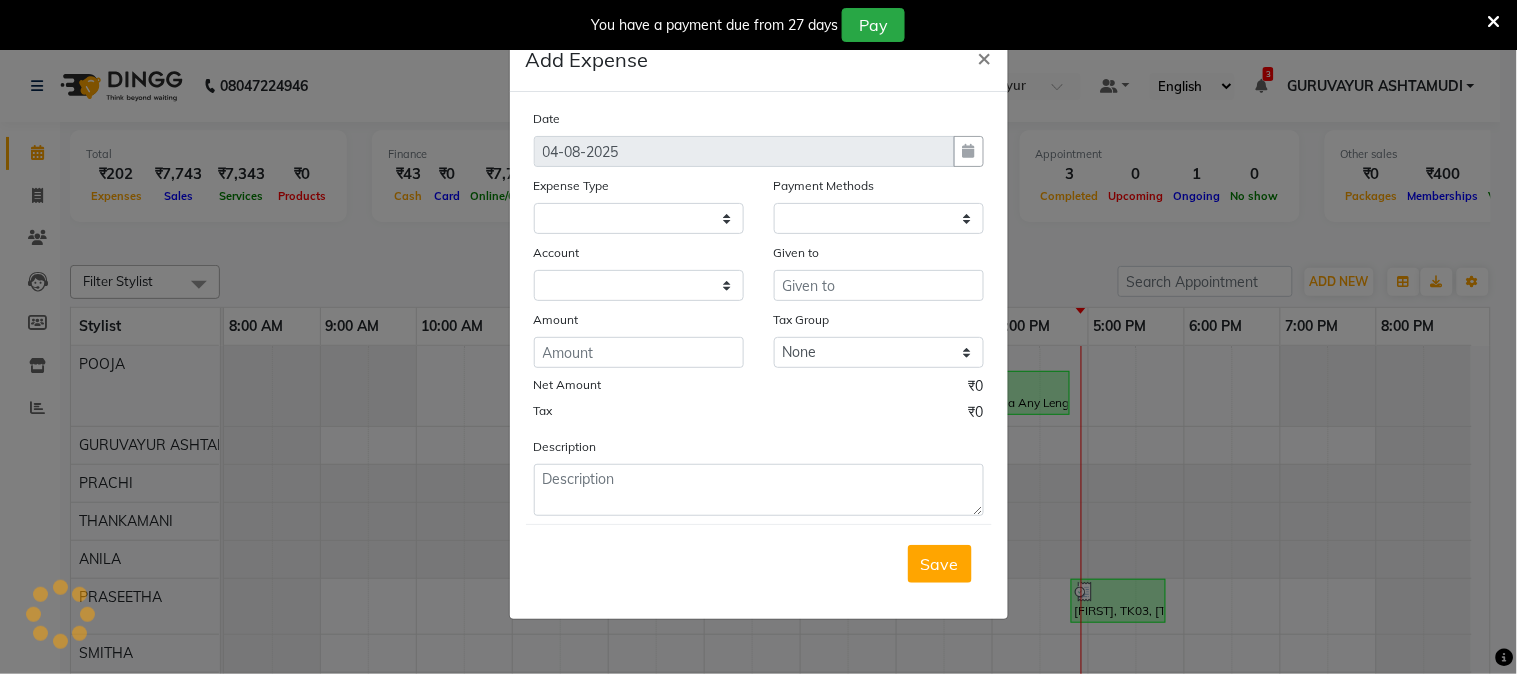select on "1" 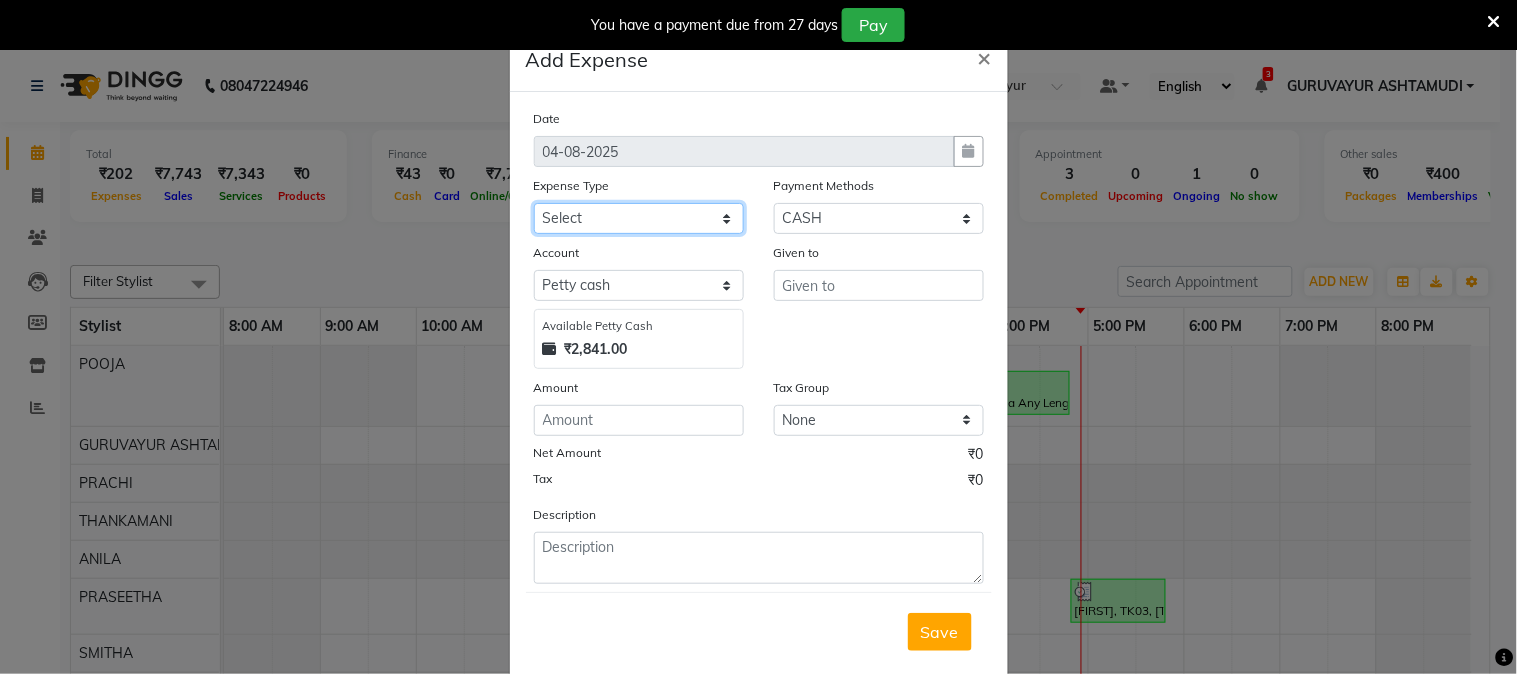 click on "Select ACCOMODATION EXPENSES ADVERTISEMENT SALES PROMOTIONAL EXPENSES Bonus BRIDAL ACCESSORIES REFUND BRIDAL COMMISSION BRIDAL FOOD BRIDAL INCENTIVES BRIDAL ORNAMENTS REFUND BRIDAL TA CASH DEPOSIT RAK BANK COMPUTER ACCESSORIES MOBILE PHONE Donation and Charity Expenses ELECTRICITY CHARGES ELECTRONICS FITTINGS Event Expense FISH FOOD EXPENSES FOOD REFRESHMENT FOR CLIENTS FOOD REFRESHMENT FOR STAFFS Freight And Forwarding Charges FUEL FOR GENERATOR FURNITURE AND EQUIPMENTS Gifts for Clients GIFTS FOR STAFFS GOKULAM CHITS HOSTEL RENT LAUNDRY EXPENSES LICENSE OTHER FEES LOADING UNLOADING CHARGES Medical Expenses MEHNDI PAYMENTS MISCELLANEOUS EXPENSES NEWSPAPER PERIODICALS Office Expenses Ornaments Maintenance Expense OVERTIME ALLOWANCES Payment For Pest Control Perfomance based incentives POSTAGE COURIER CHARGES Printing PRINTING STATIONERY EXPENSES PROFESSIONAL TAX REPAIRS MAINTENANCE ROUND OFF Salary SALARY ADVANCE Sales Incentives Membership Card SALES INCENTIVES PRODUCT SALES INCENTIVES SERVICES SALON RENT" 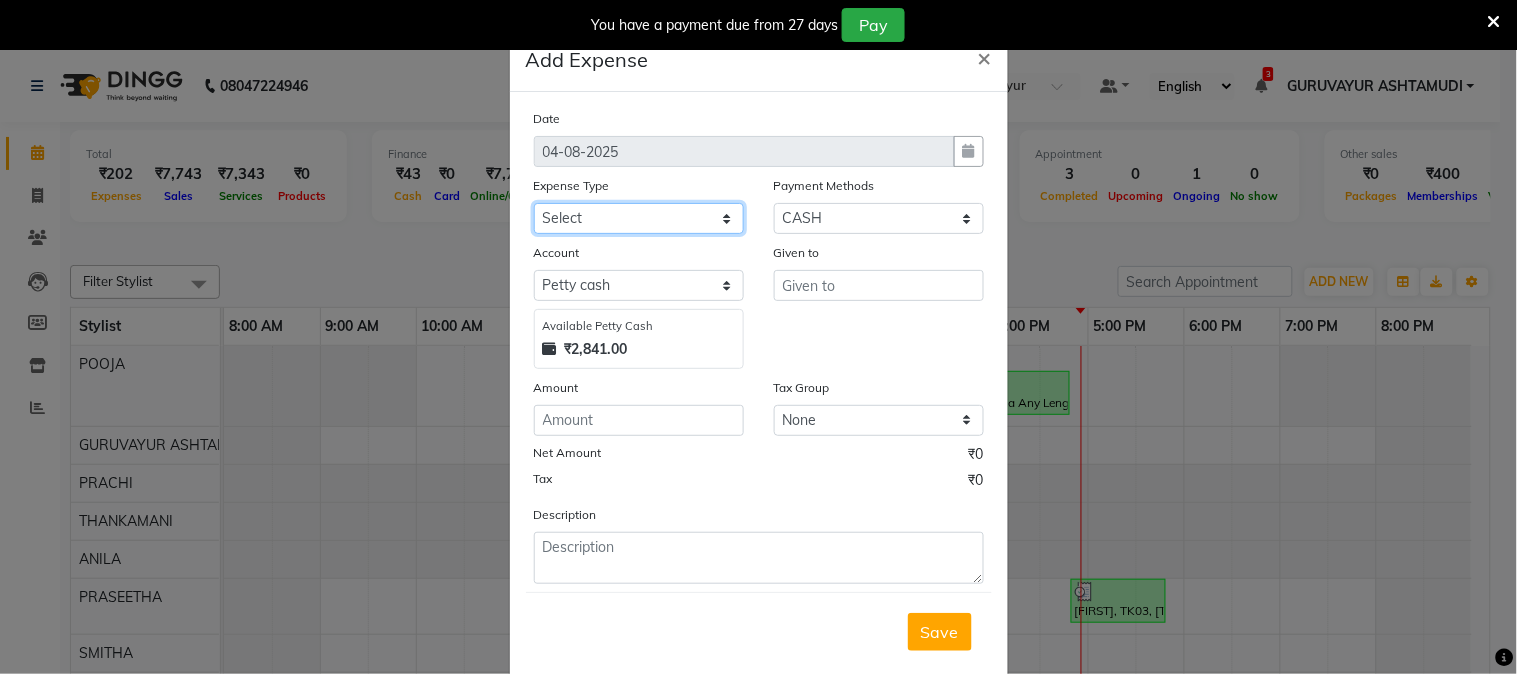 select on "6175" 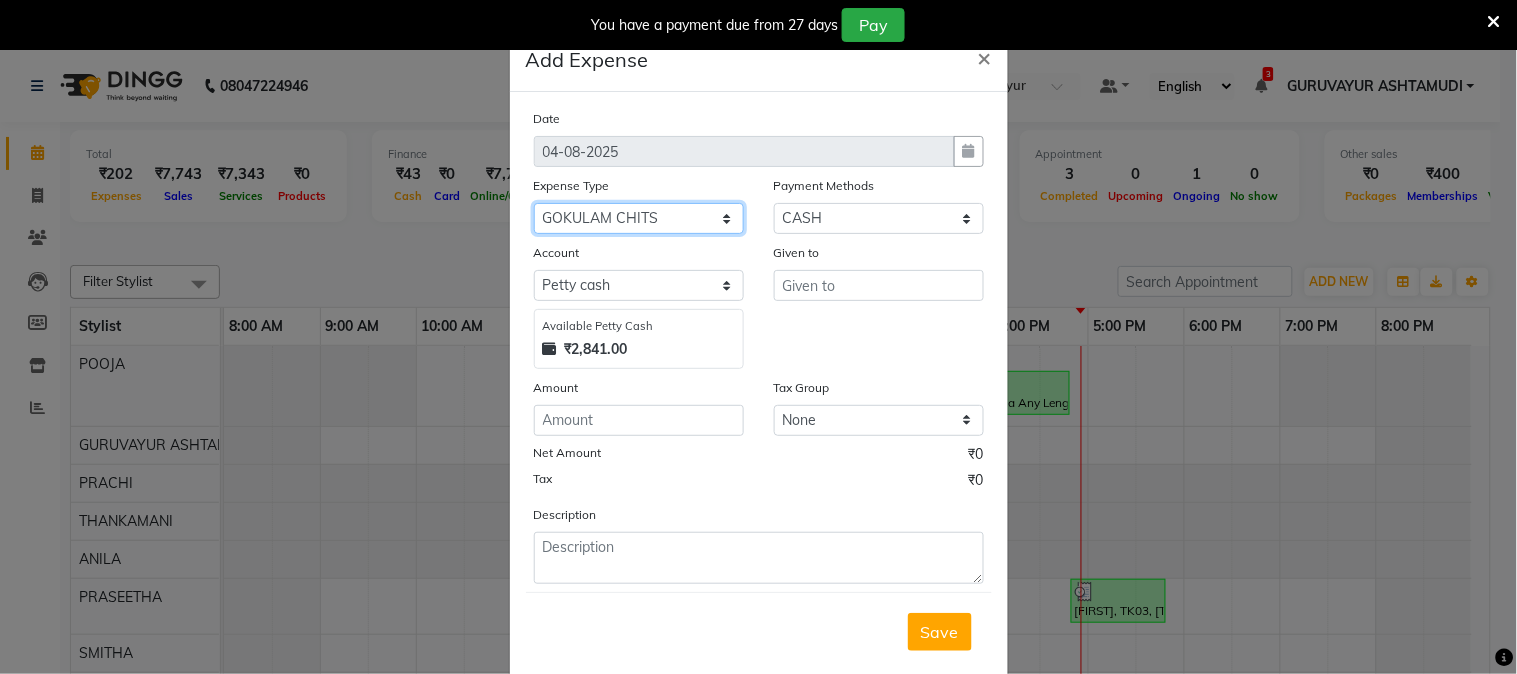 click on "Select ACCOMODATION EXPENSES ADVERTISEMENT SALES PROMOTIONAL EXPENSES Bonus BRIDAL ACCESSORIES REFUND BRIDAL COMMISSION BRIDAL FOOD BRIDAL INCENTIVES BRIDAL ORNAMENTS REFUND BRIDAL TA CASH DEPOSIT RAK BANK COMPUTER ACCESSORIES MOBILE PHONE Donation and Charity Expenses ELECTRICITY CHARGES ELECTRONICS FITTINGS Event Expense FISH FOOD EXPENSES FOOD REFRESHMENT FOR CLIENTS FOOD REFRESHMENT FOR STAFFS Freight And Forwarding Charges FUEL FOR GENERATOR FURNITURE AND EQUIPMENTS Gifts for Clients GIFTS FOR STAFFS GOKULAM CHITS HOSTEL RENT LAUNDRY EXPENSES LICENSE OTHER FEES LOADING UNLOADING CHARGES Medical Expenses MEHNDI PAYMENTS MISCELLANEOUS EXPENSES NEWSPAPER PERIODICALS Office Expenses Ornaments Maintenance Expense OVERTIME ALLOWANCES Payment For Pest Control Perfomance based incentives POSTAGE COURIER CHARGES Printing PRINTING STATIONERY EXPENSES PROFESSIONAL TAX REPAIRS MAINTENANCE ROUND OFF Salary SALARY ADVANCE Sales Incentives Membership Card SALES INCENTIVES PRODUCT SALES INCENTIVES SERVICES SALON RENT" 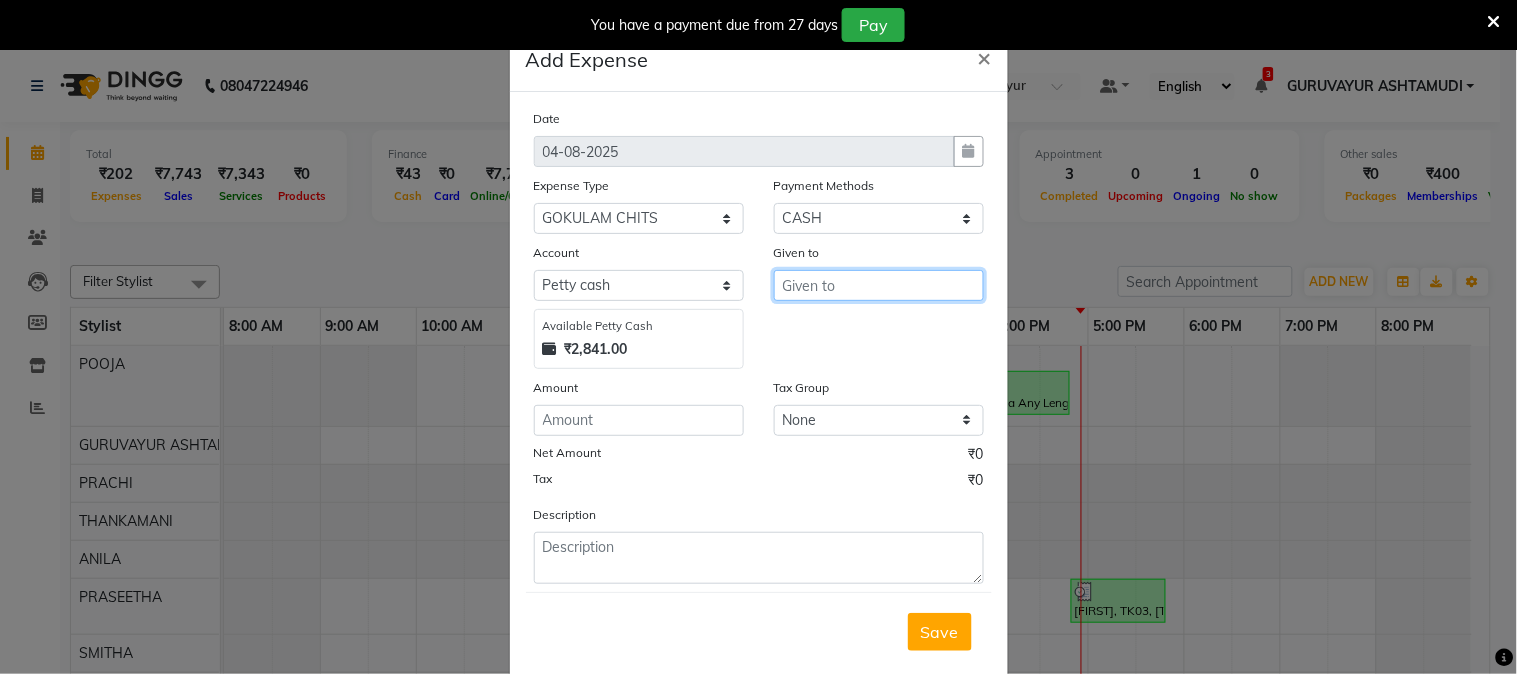 click at bounding box center [879, 285] 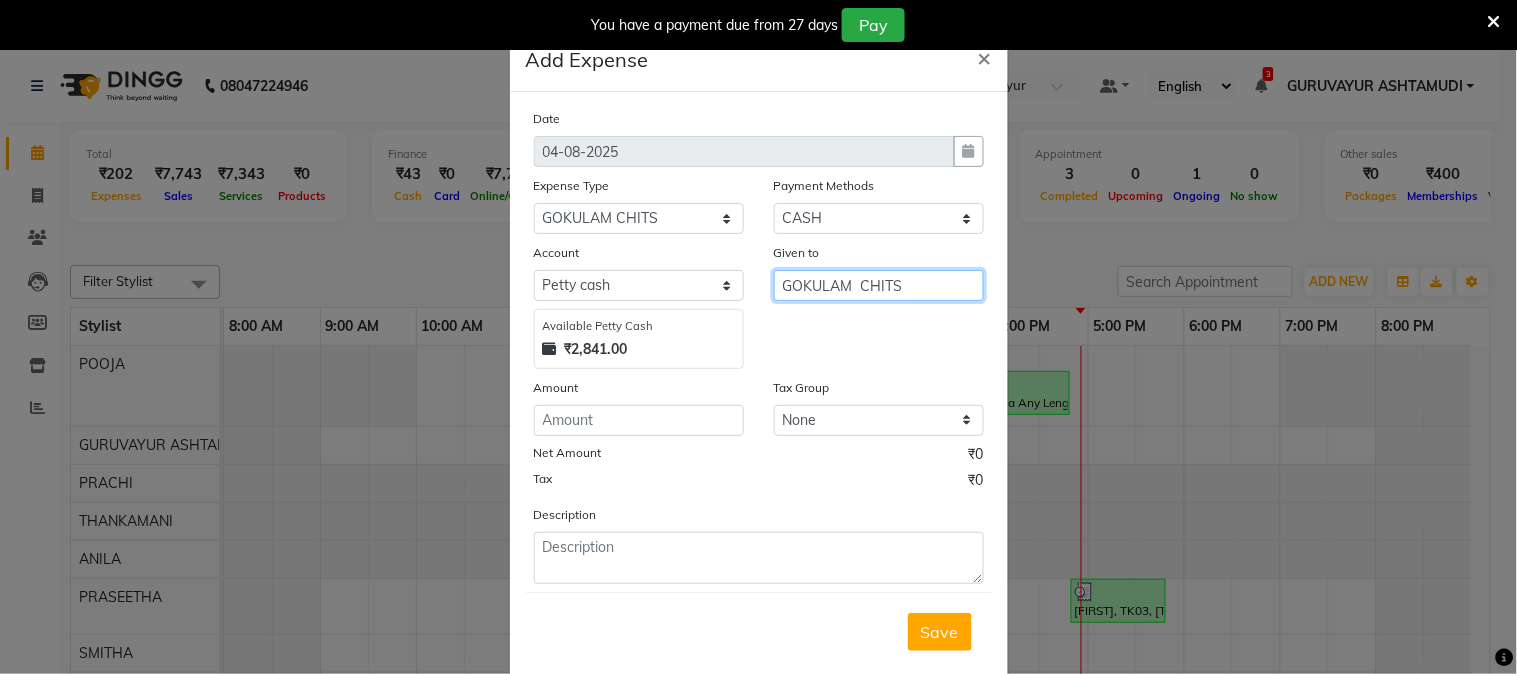 click on "GOKULAM  CHITS" at bounding box center (879, 285) 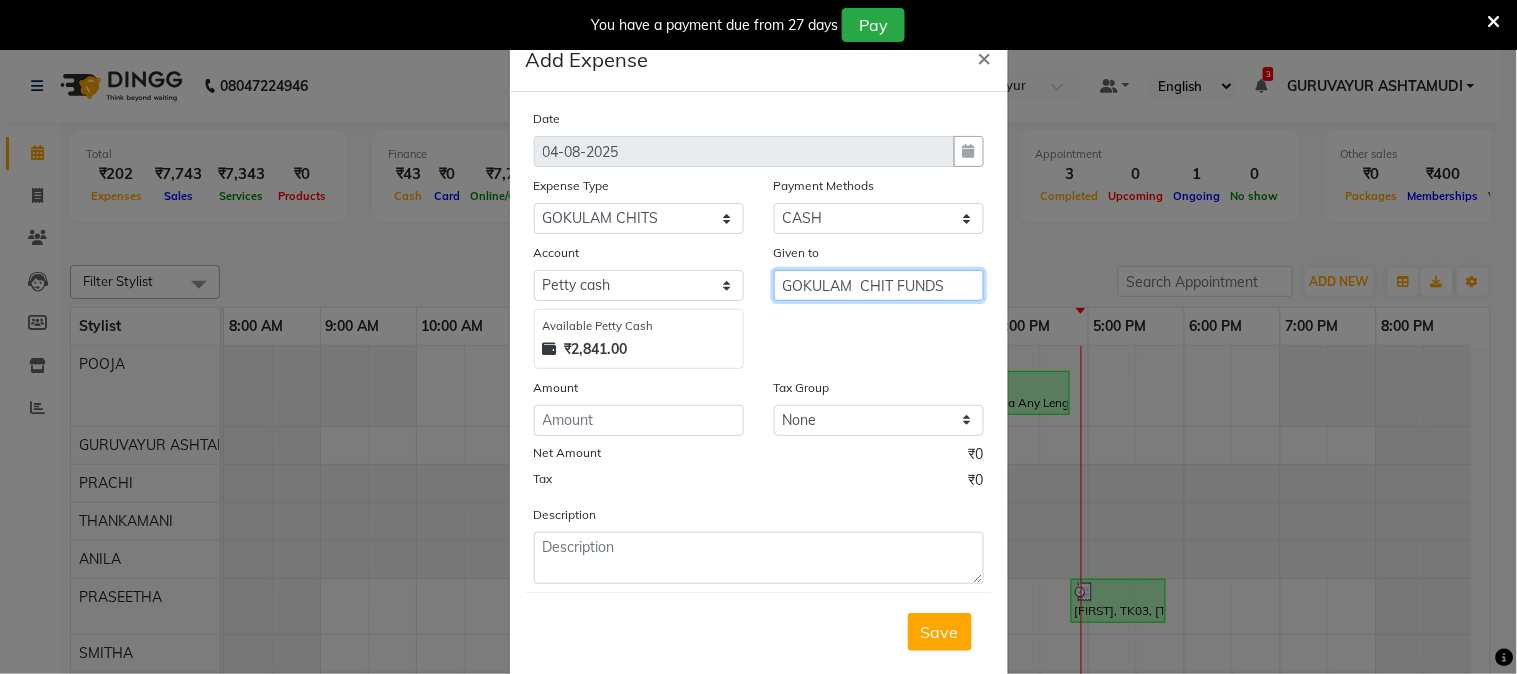 type on "GOKULAM  CHIT FUNDS" 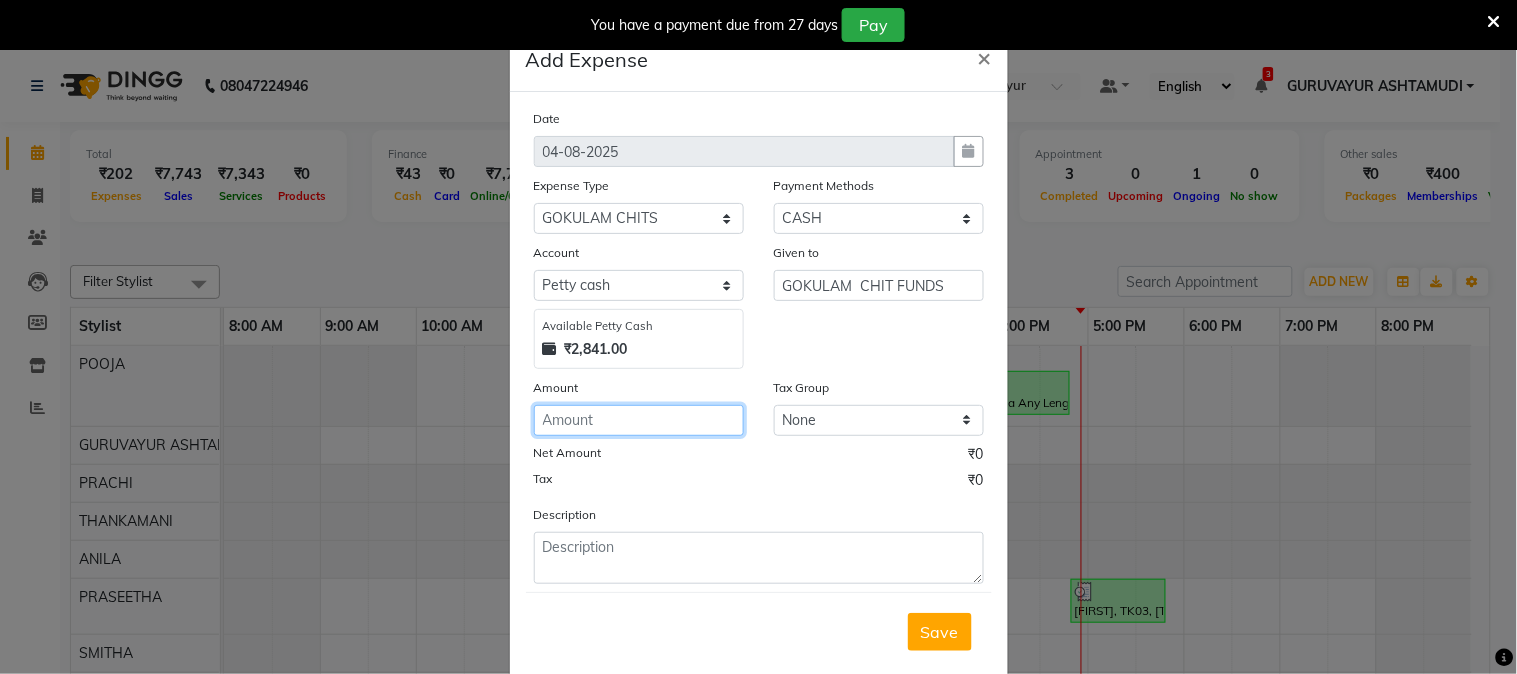 click 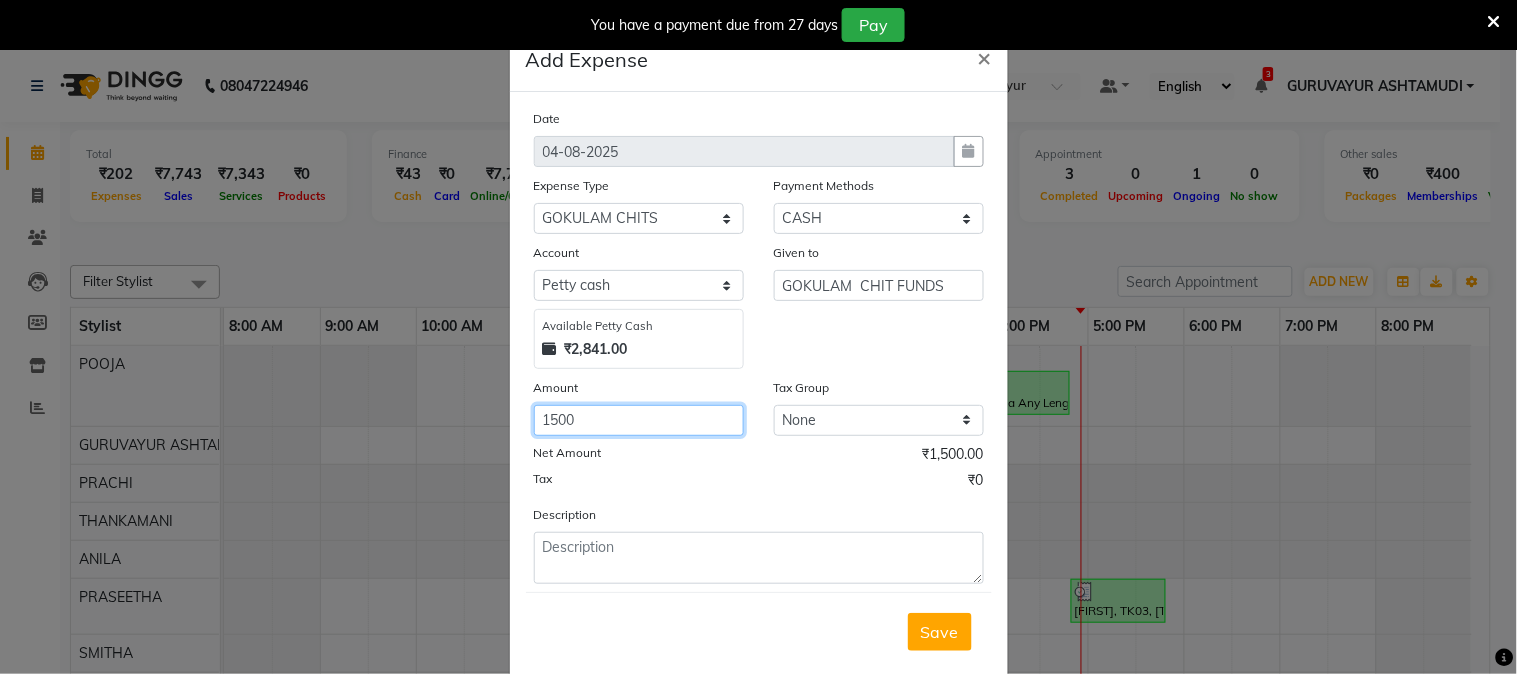 type on "1500" 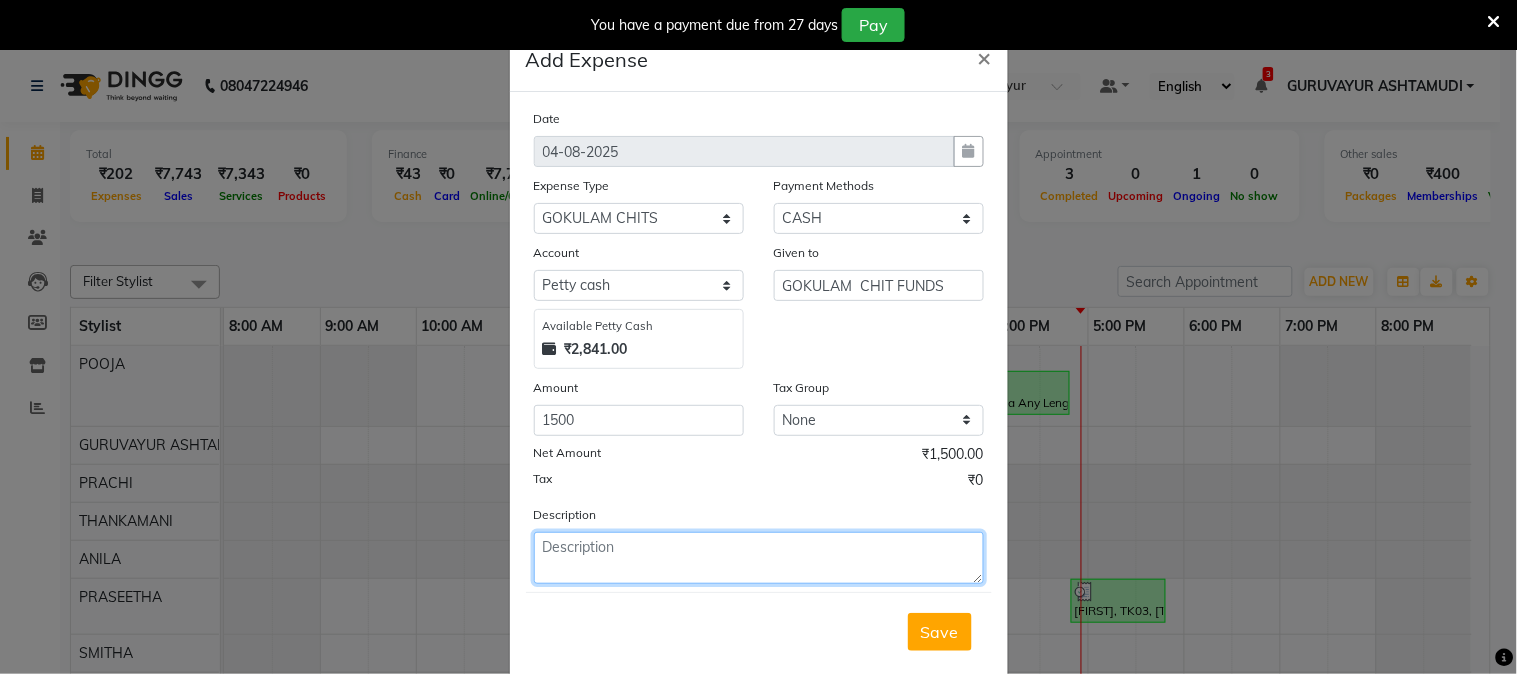 click 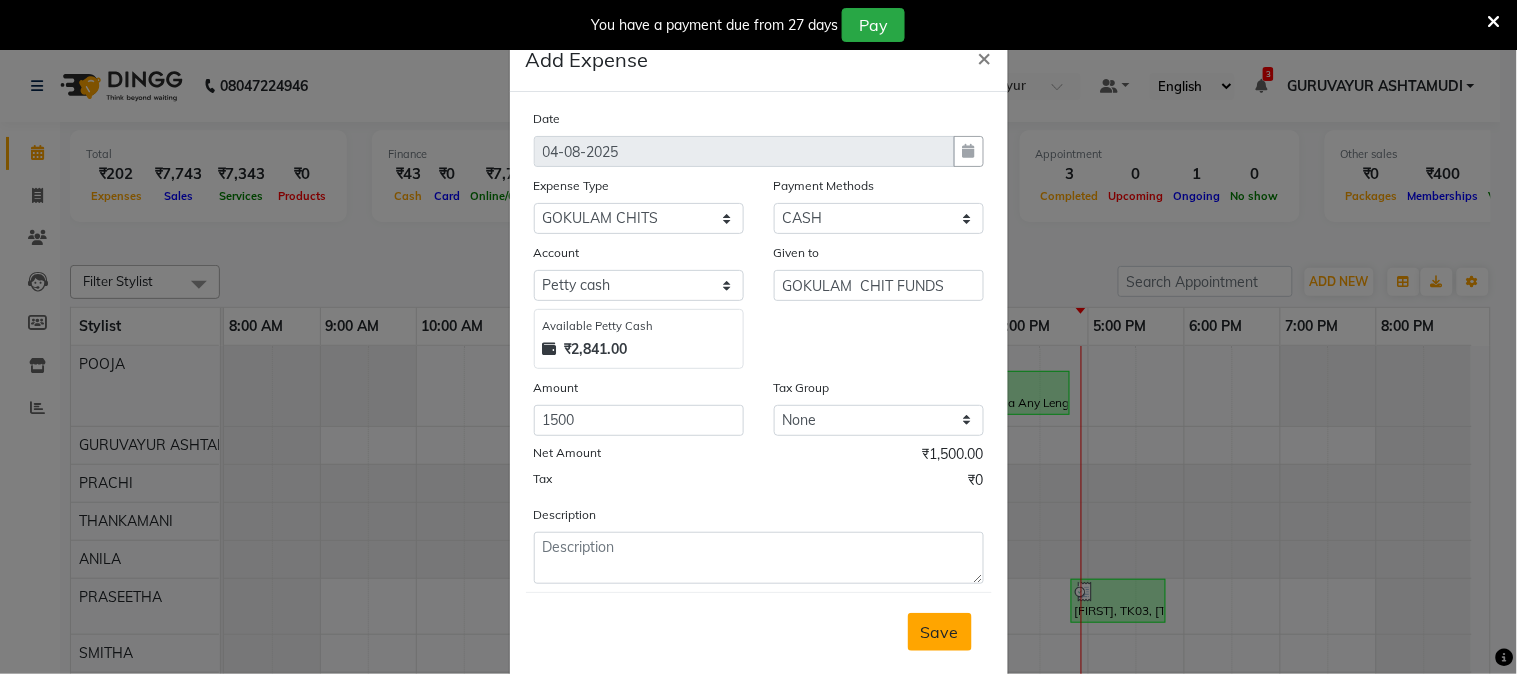 click on "Save" at bounding box center (940, 632) 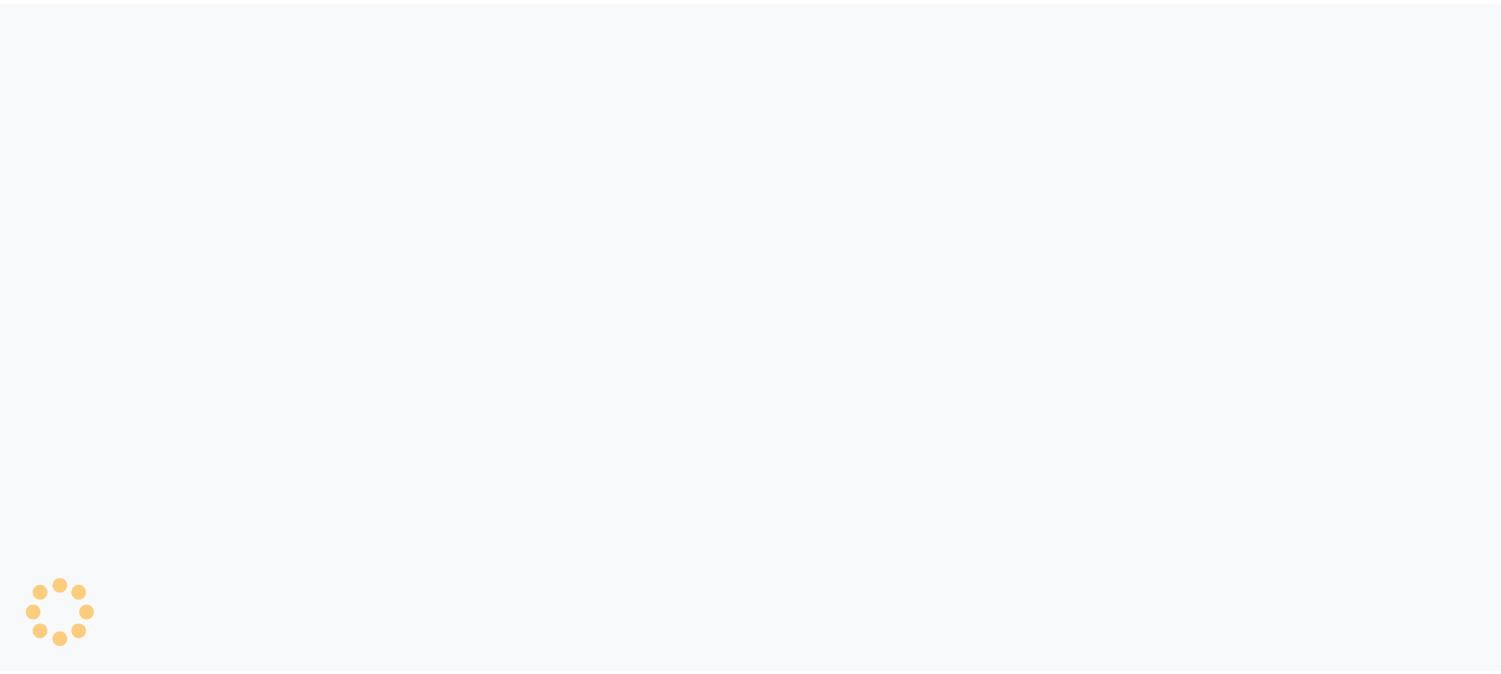 scroll, scrollTop: 0, scrollLeft: 0, axis: both 